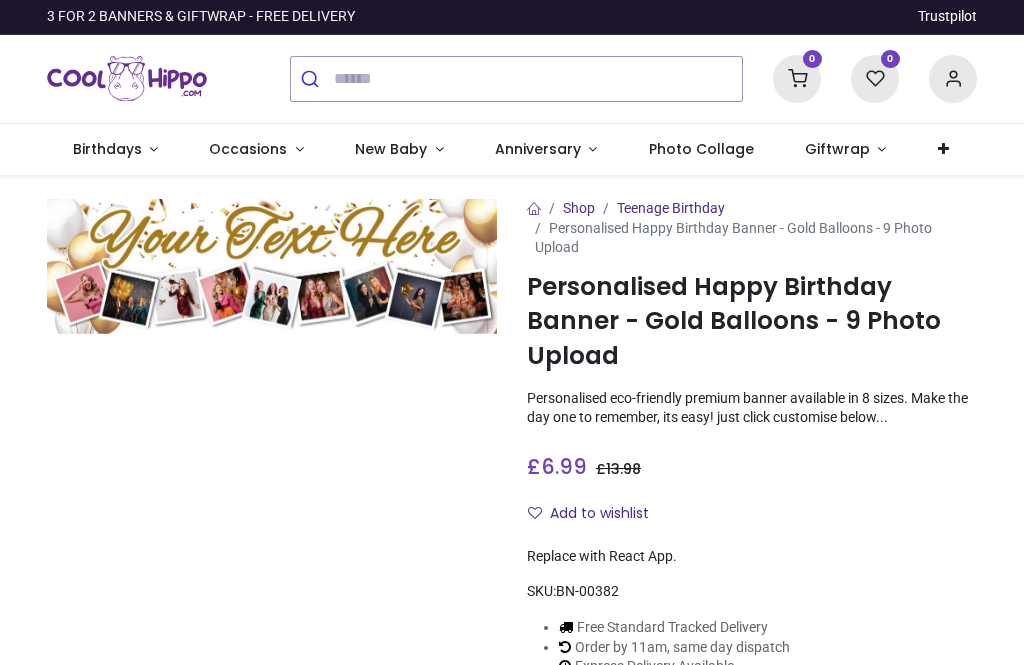 scroll, scrollTop: 0, scrollLeft: 0, axis: both 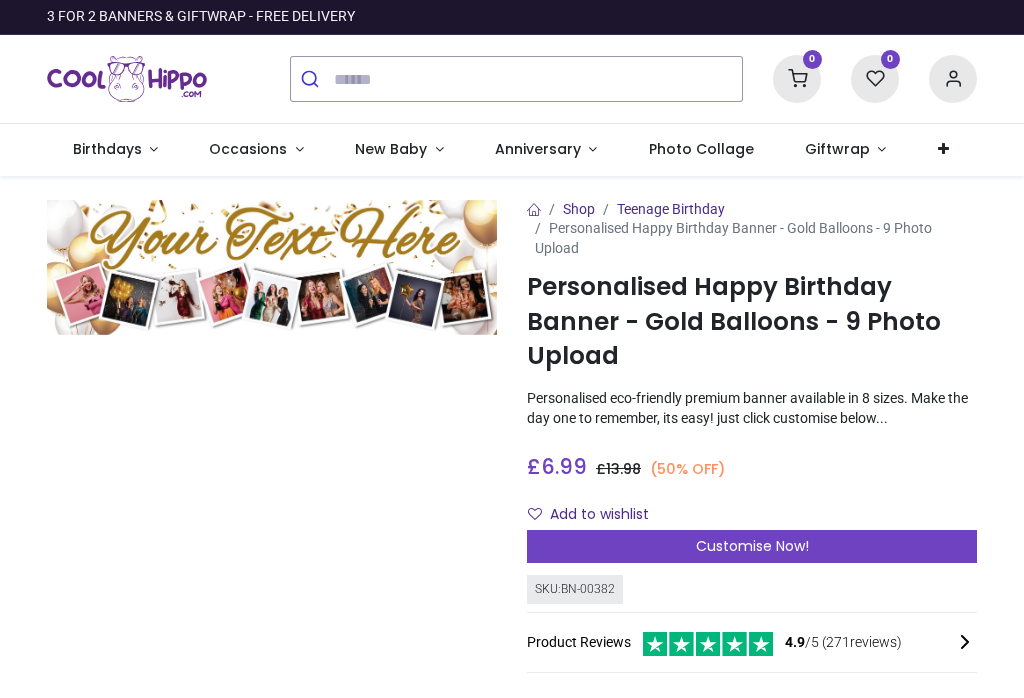 click on "Birthdays" at bounding box center (107, 149) 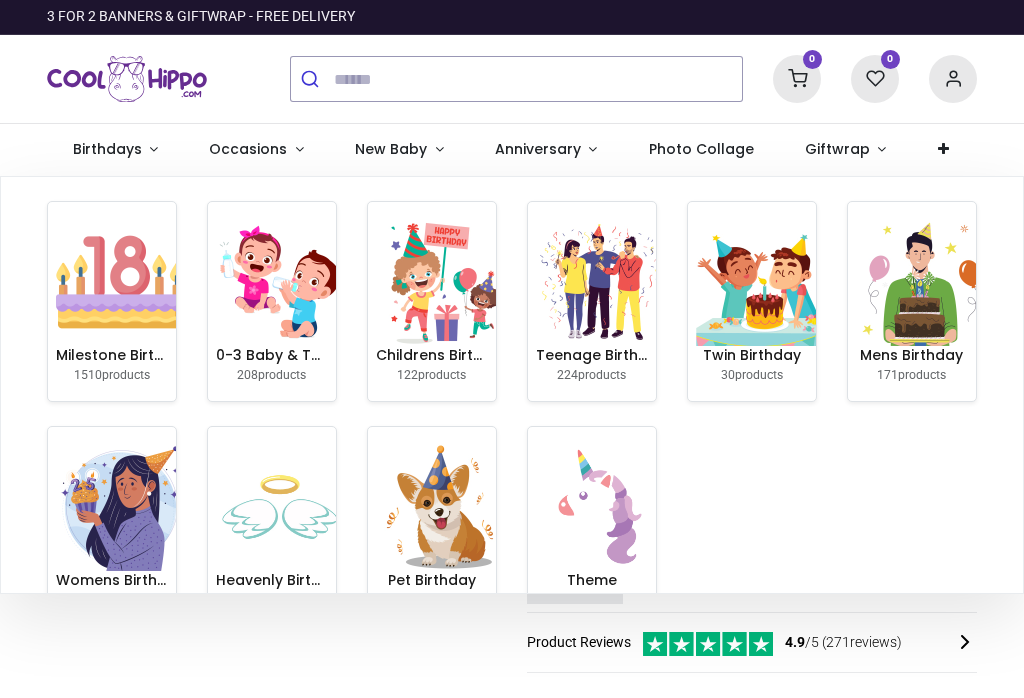 click at bounding box center [120, 282] 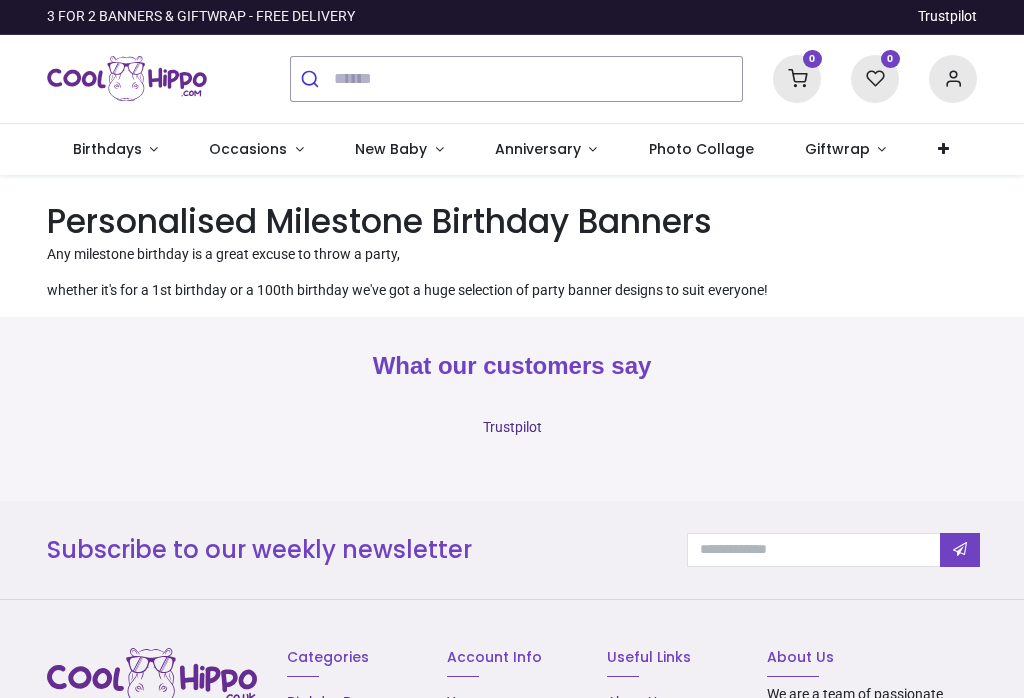 scroll, scrollTop: 0, scrollLeft: 0, axis: both 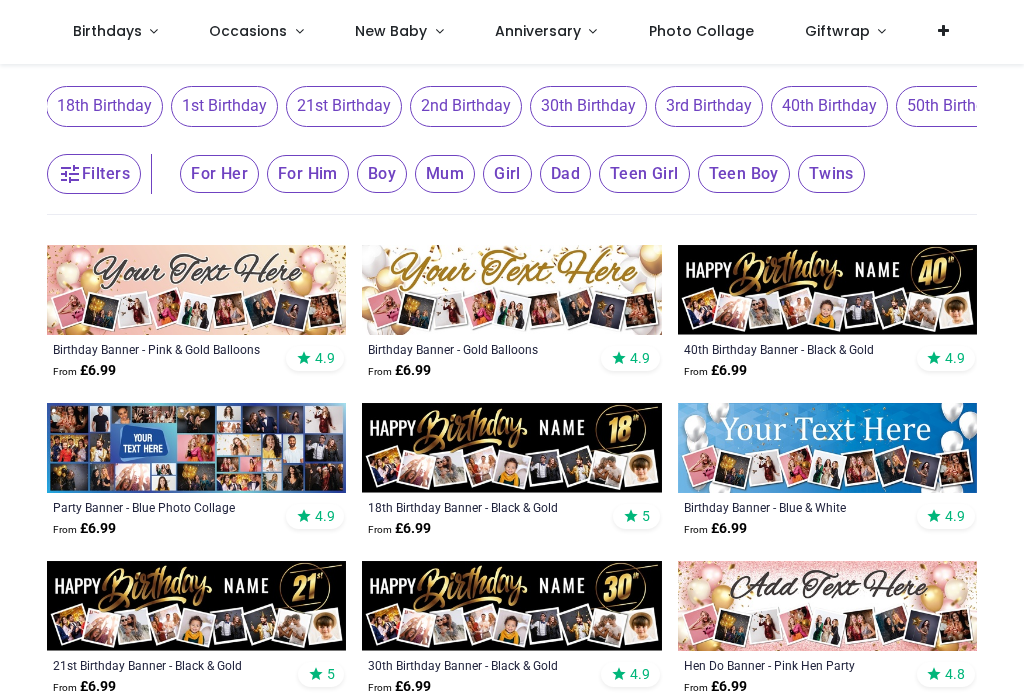 click on "50th Birthday" at bounding box center (954, 106) 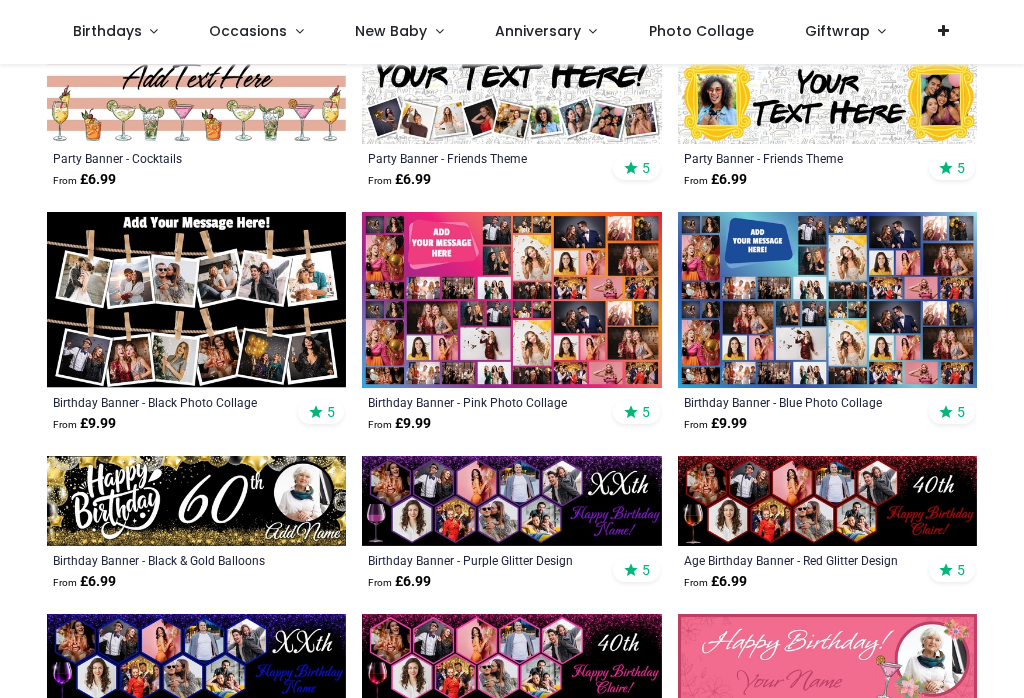 scroll, scrollTop: 3905, scrollLeft: 0, axis: vertical 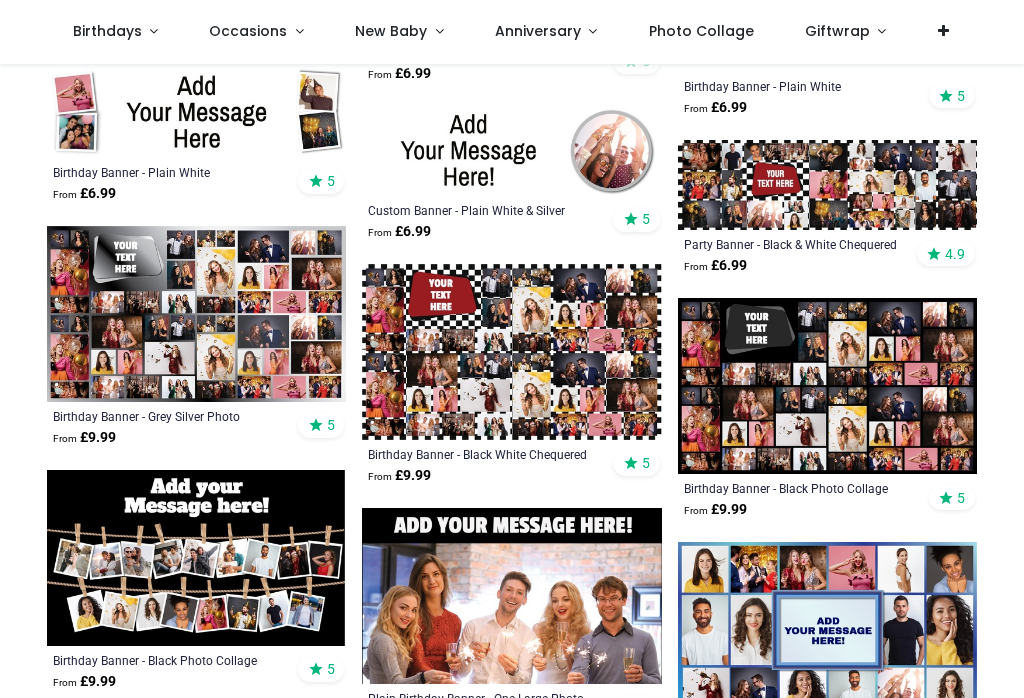 click at bounding box center (196, 314) 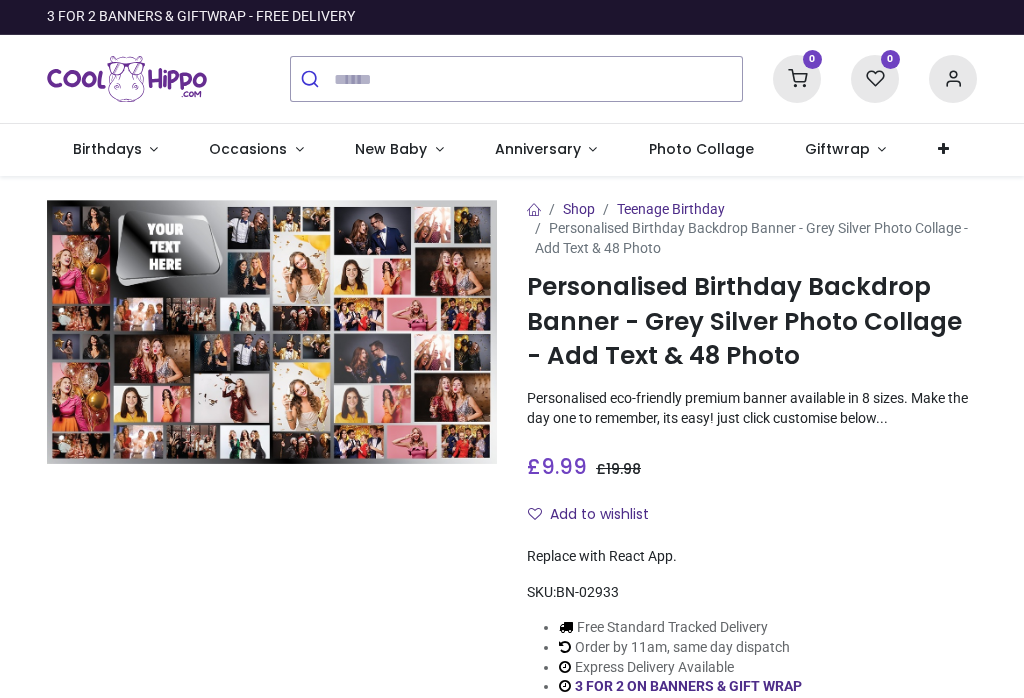 scroll, scrollTop: 0, scrollLeft: 0, axis: both 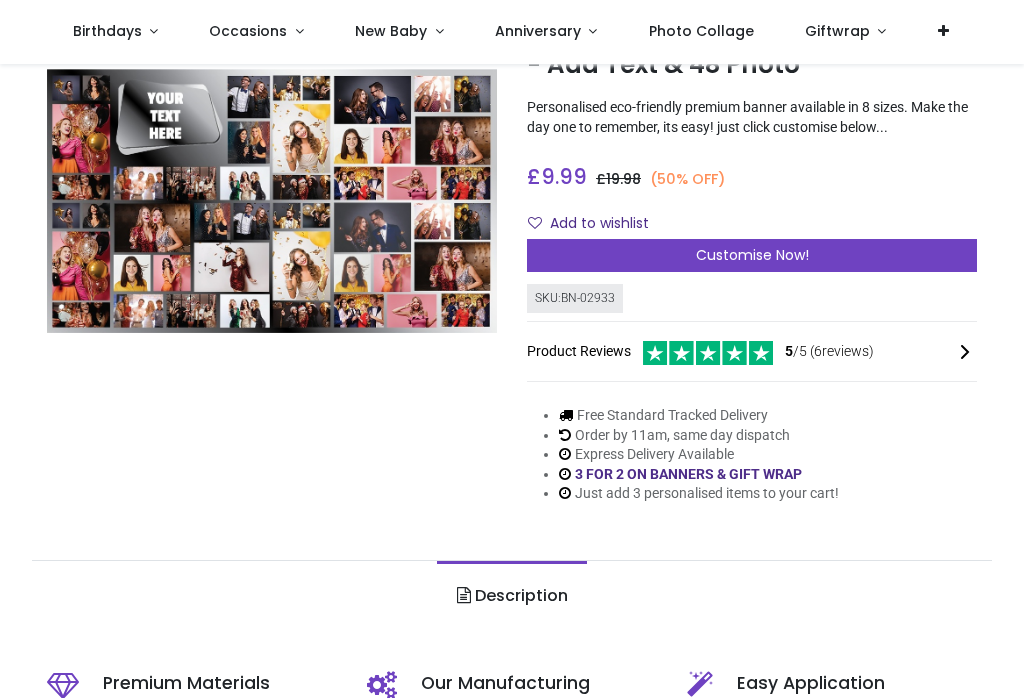 click on "Customise Now!" at bounding box center [752, 256] 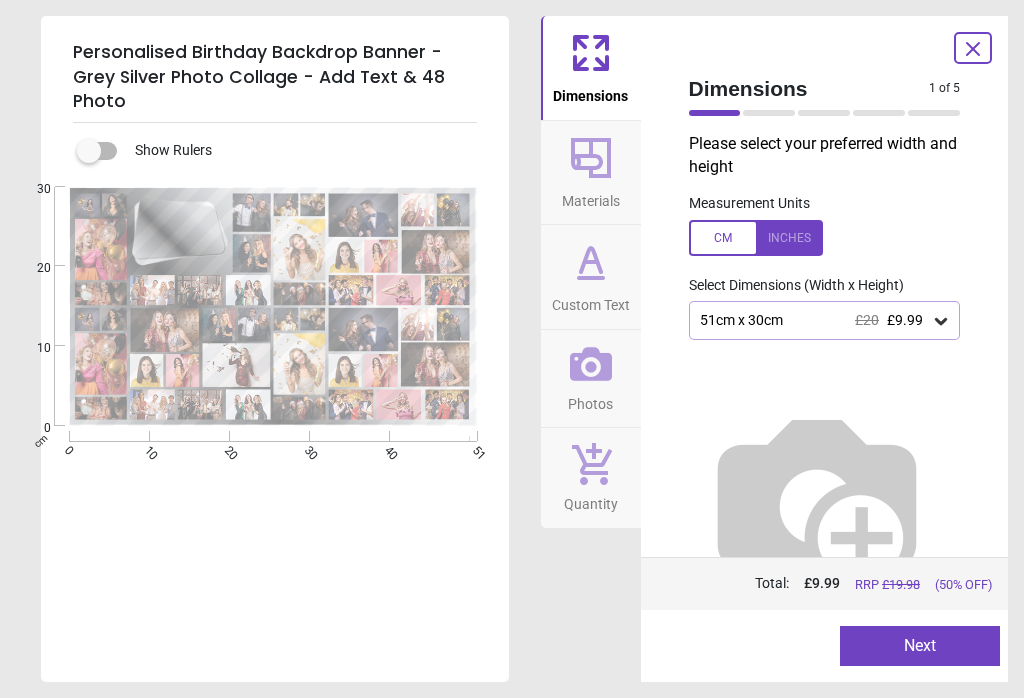 click on "51cm  x  30cm       £20 £9.99" at bounding box center (825, 320) 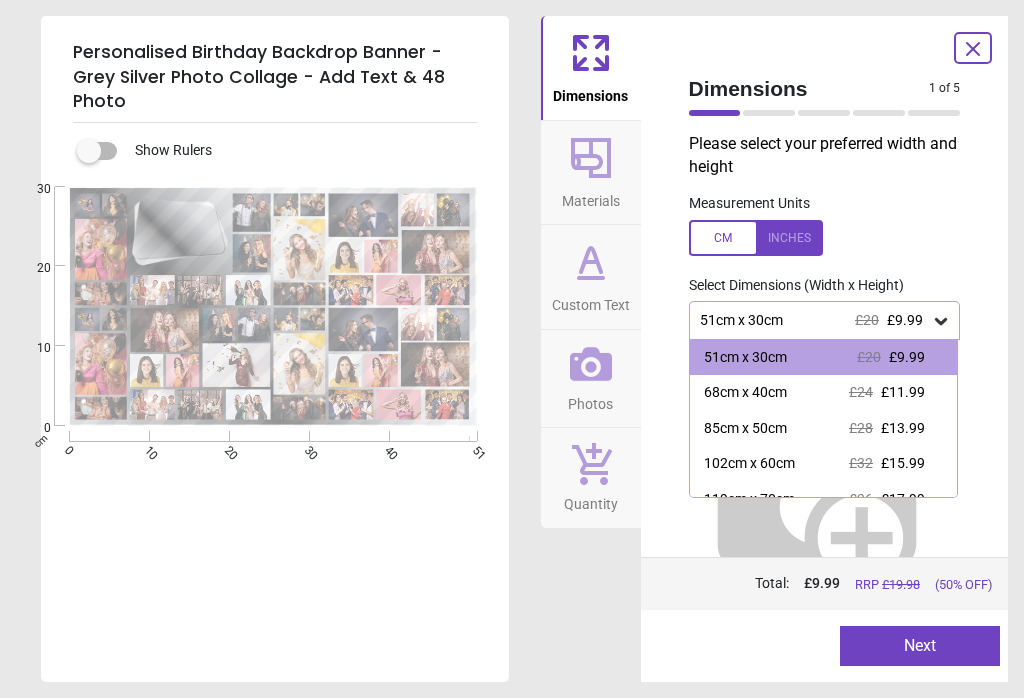 click on "Measurement Units" at bounding box center (825, 225) 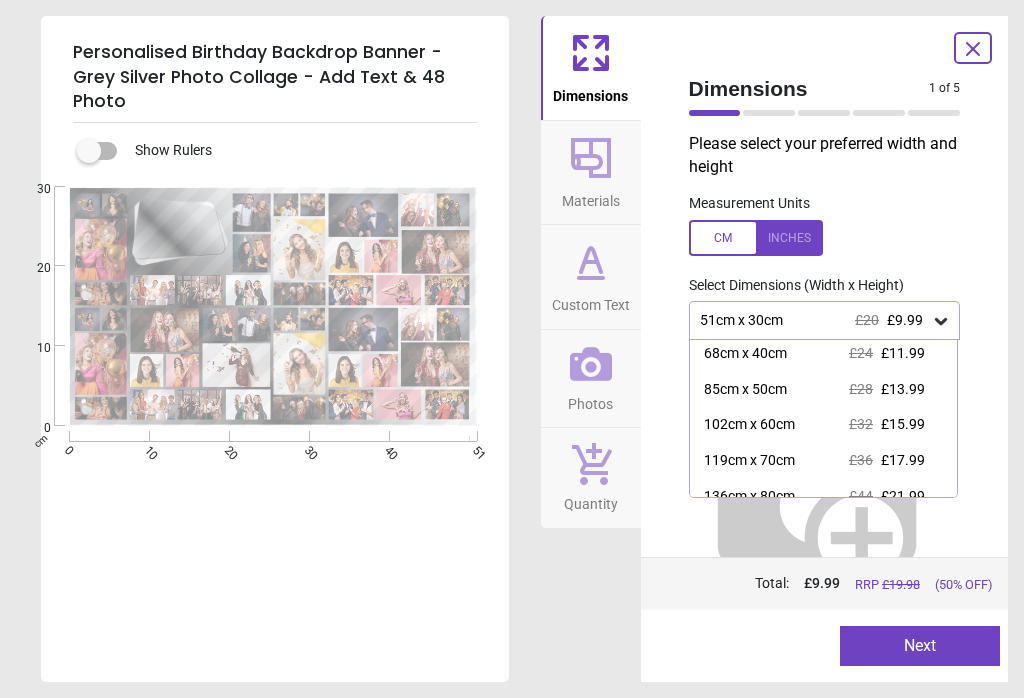 scroll, scrollTop: 40, scrollLeft: 0, axis: vertical 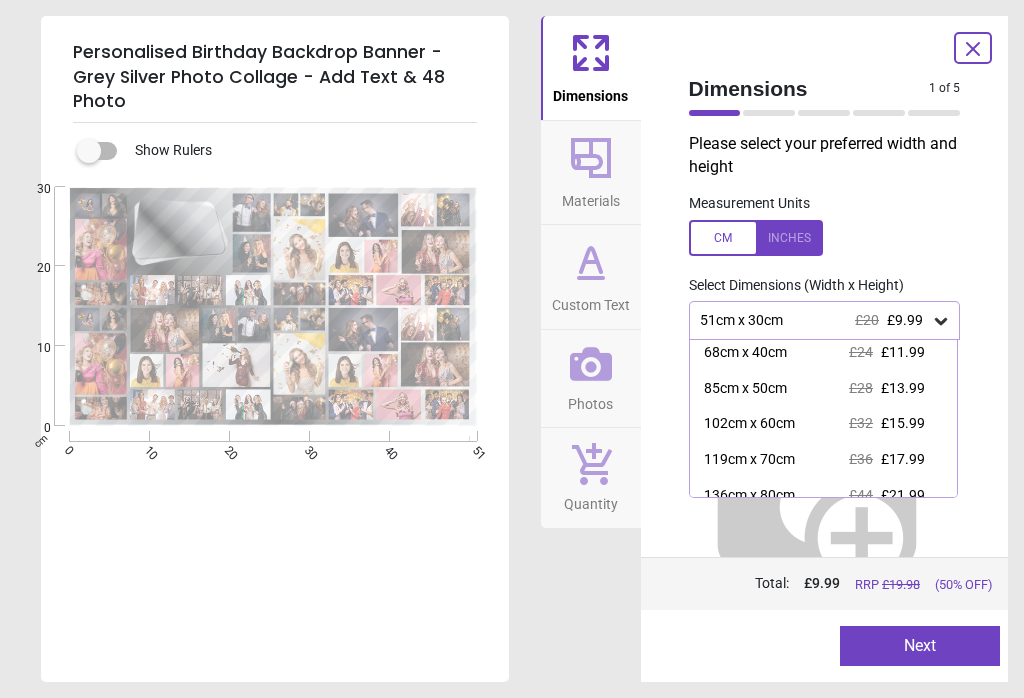 click on "£13.99" at bounding box center (903, 388) 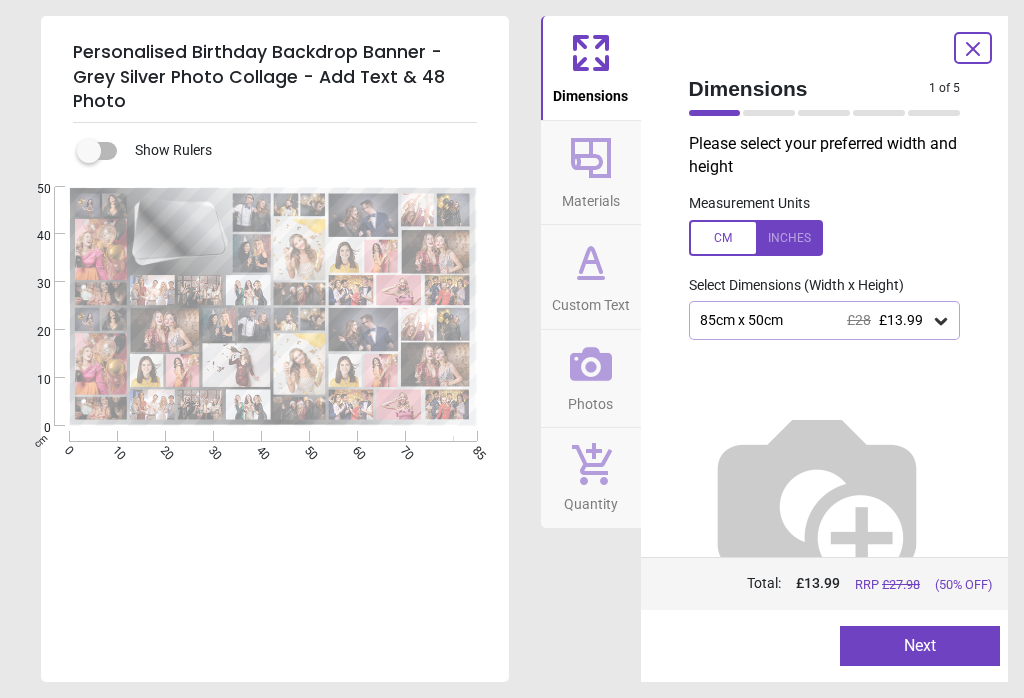 click 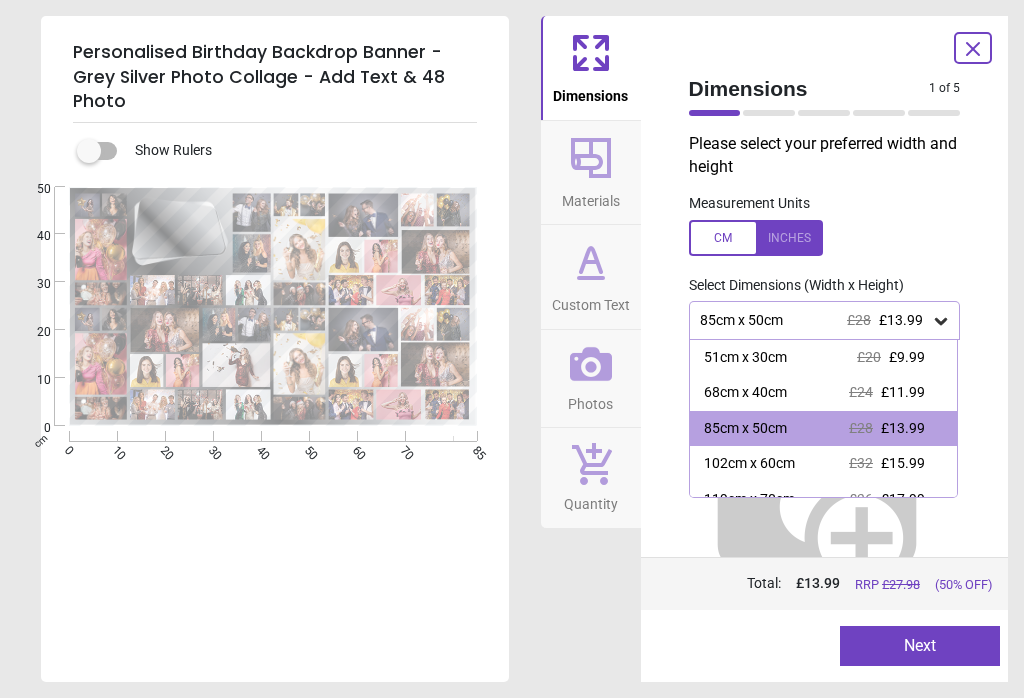 click on "£15.99" at bounding box center (903, 463) 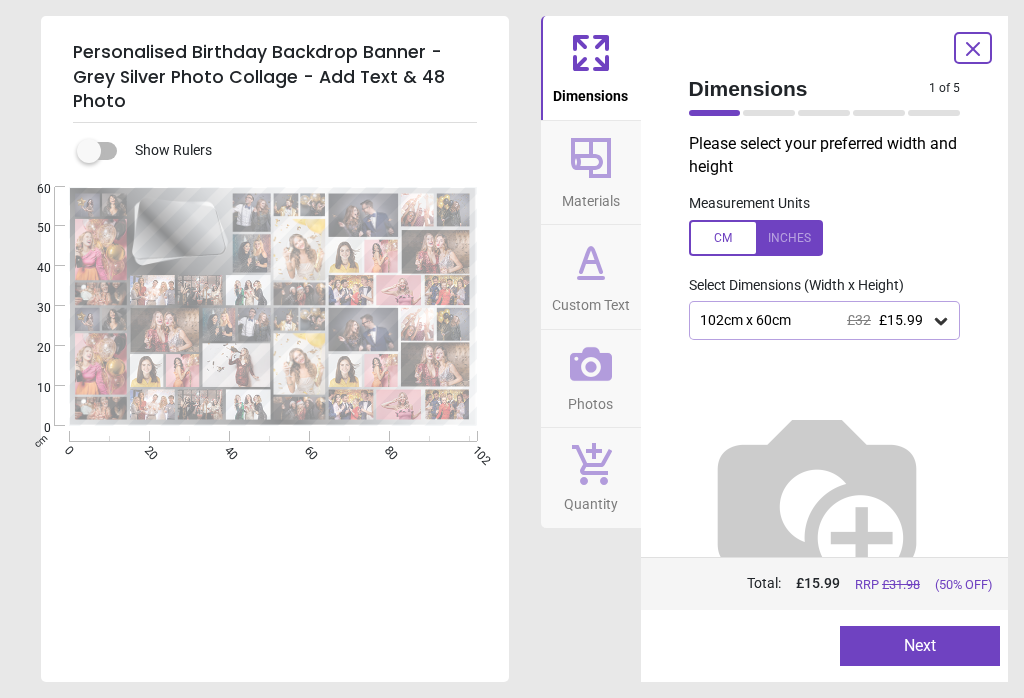 click on "Next" at bounding box center [920, 646] 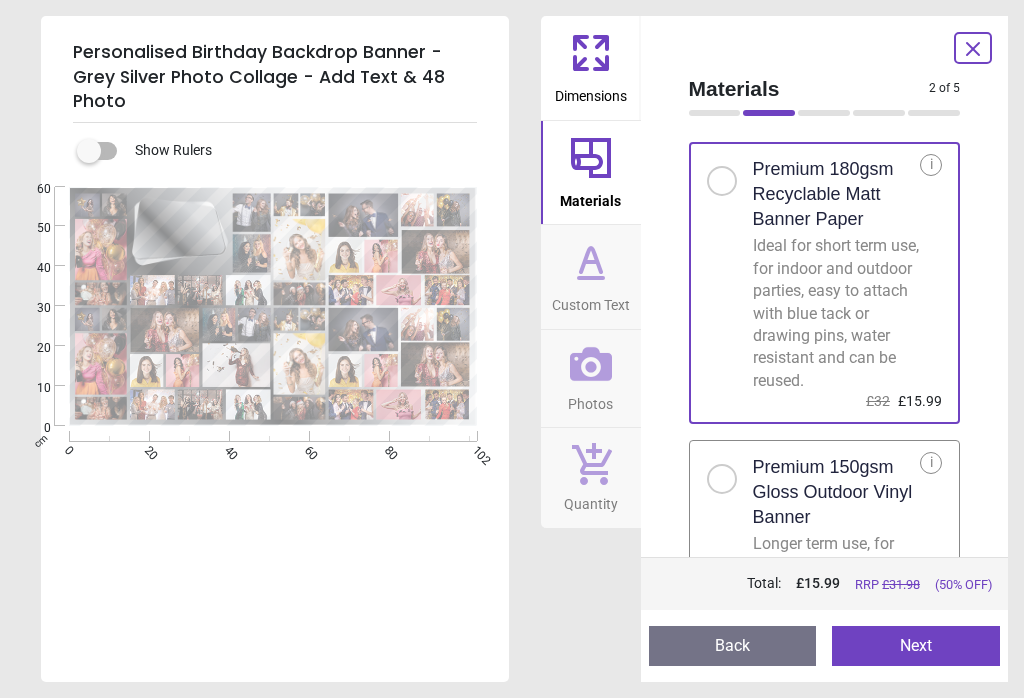 scroll, scrollTop: 18, scrollLeft: 0, axis: vertical 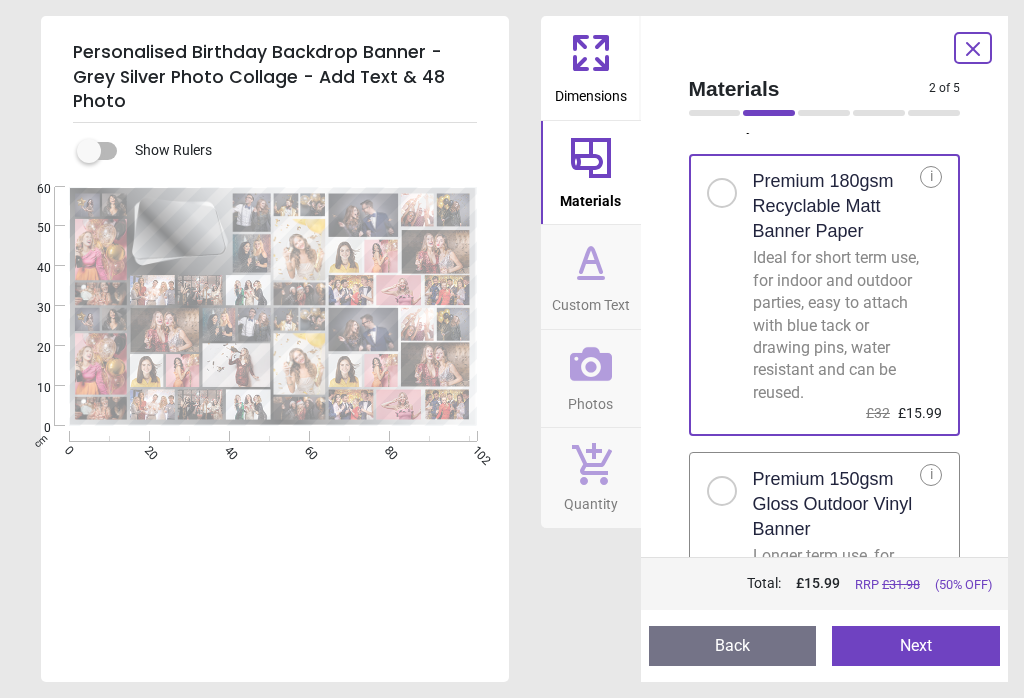 click on "Next" at bounding box center (916, 646) 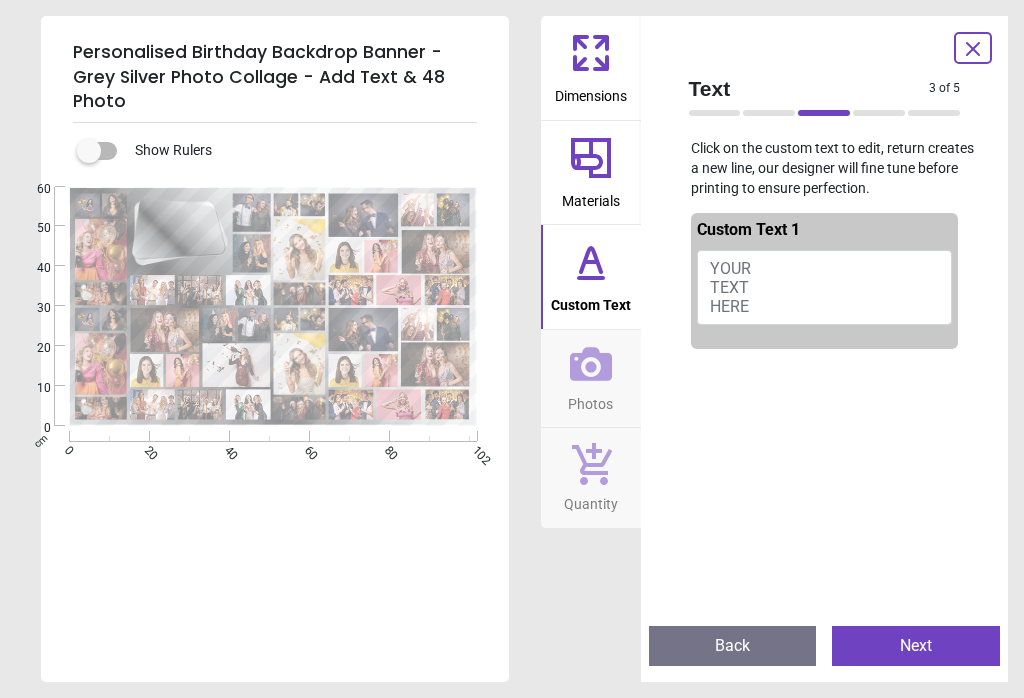 click on "YOUR
TEXT
HERE" at bounding box center [825, 288] 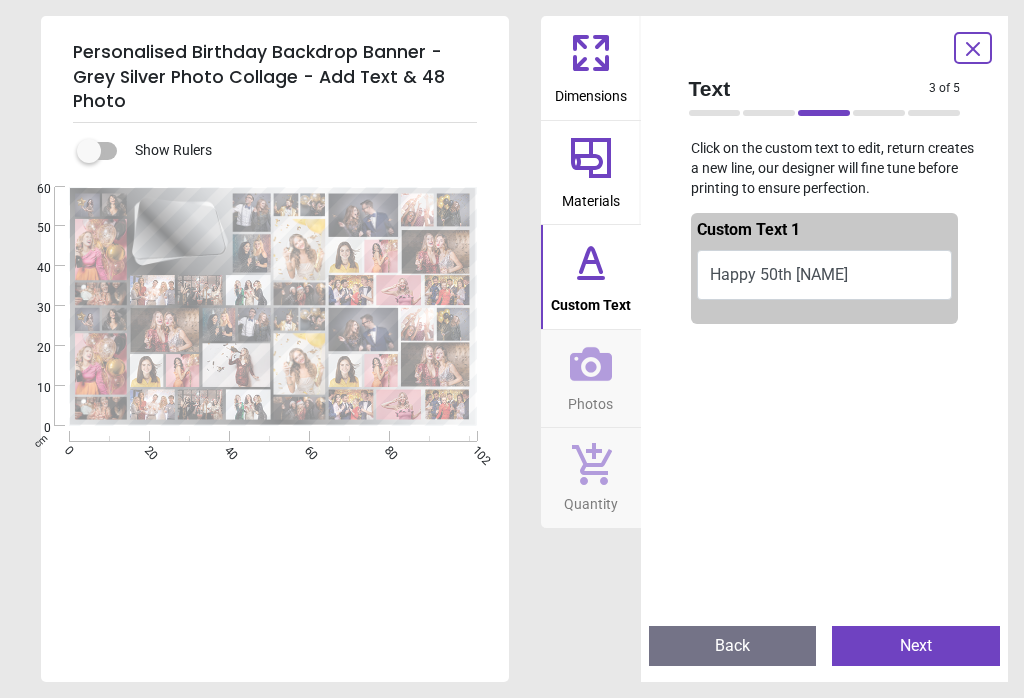 scroll, scrollTop: 0, scrollLeft: 0, axis: both 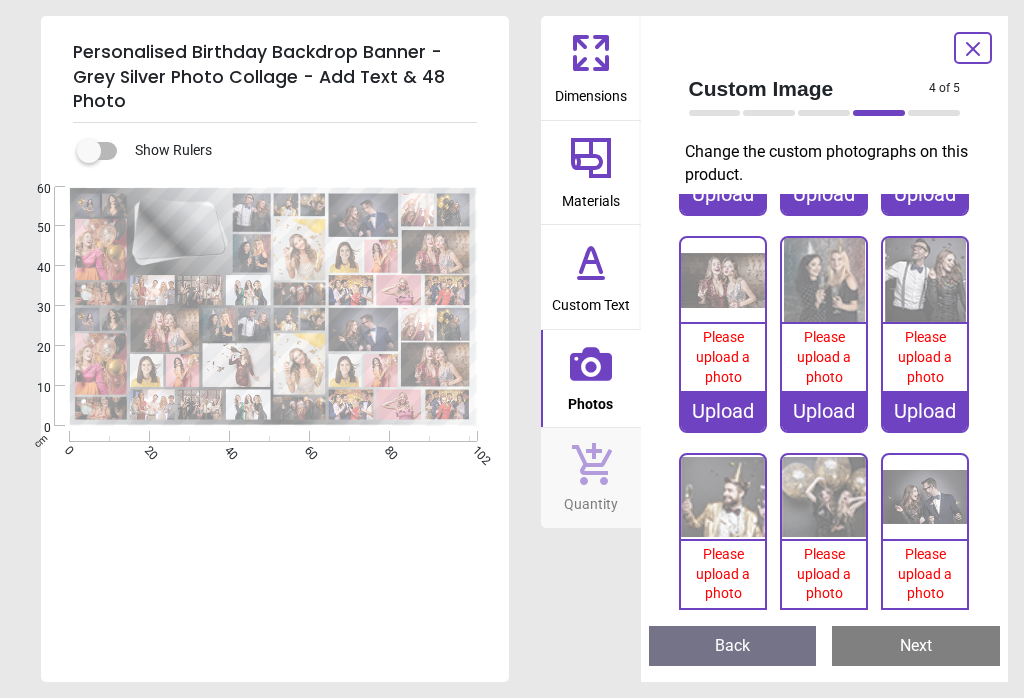 click 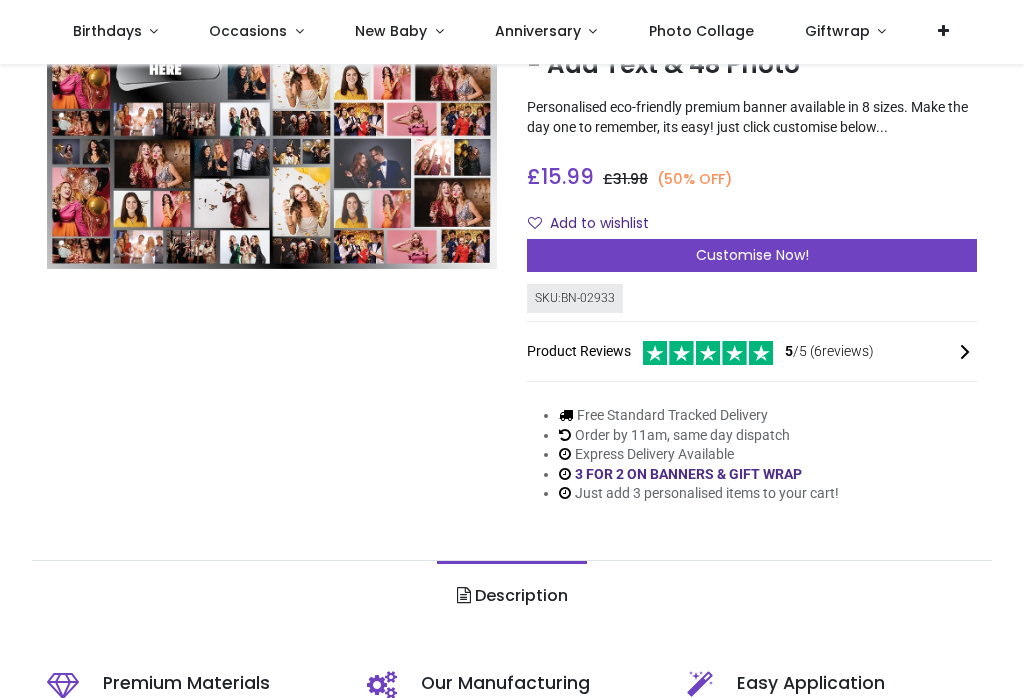 click on "Birthdays
Milestone Birthday
1510  products
0-3 Baby & Toddler Birthday
208  products
Childrens Birthday
122  products" at bounding box center (512, 32) 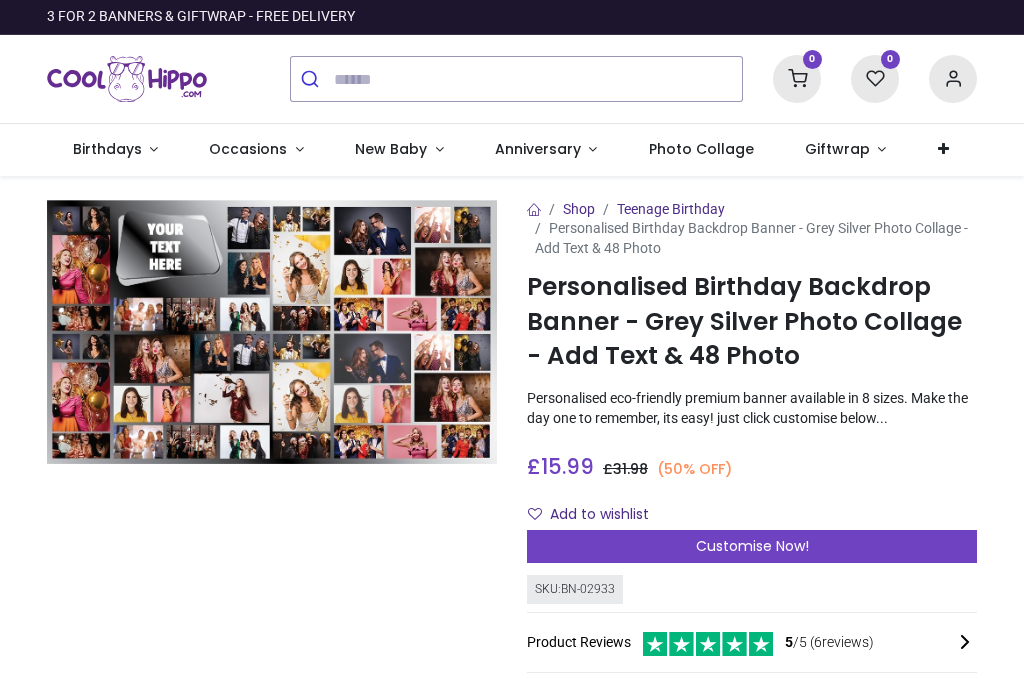 scroll, scrollTop: 0, scrollLeft: 0, axis: both 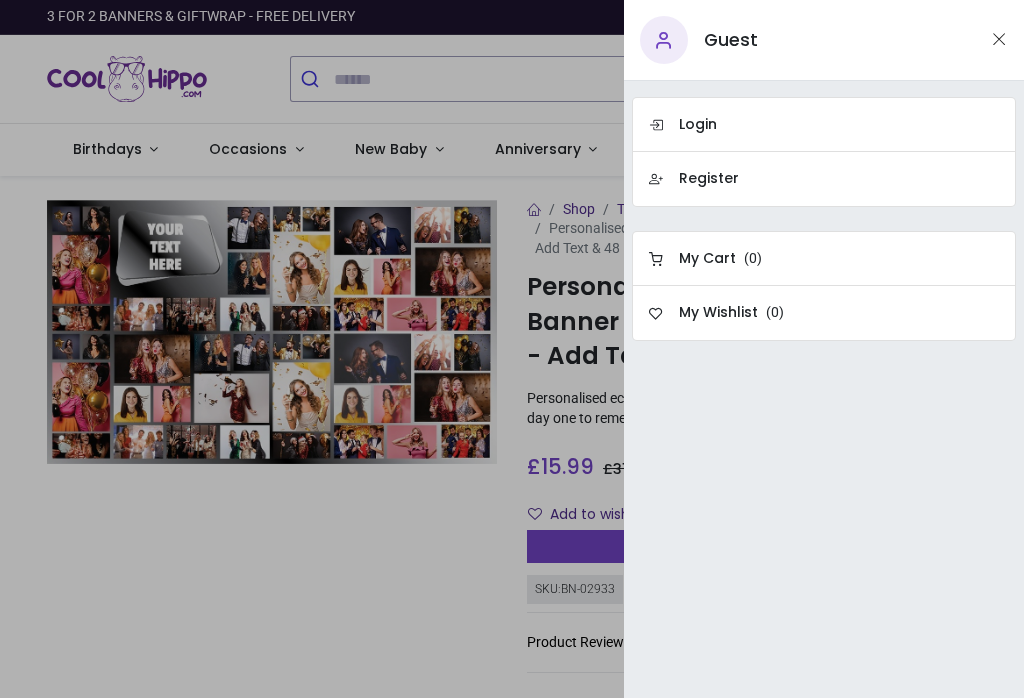 click on "Login" at bounding box center (824, 124) 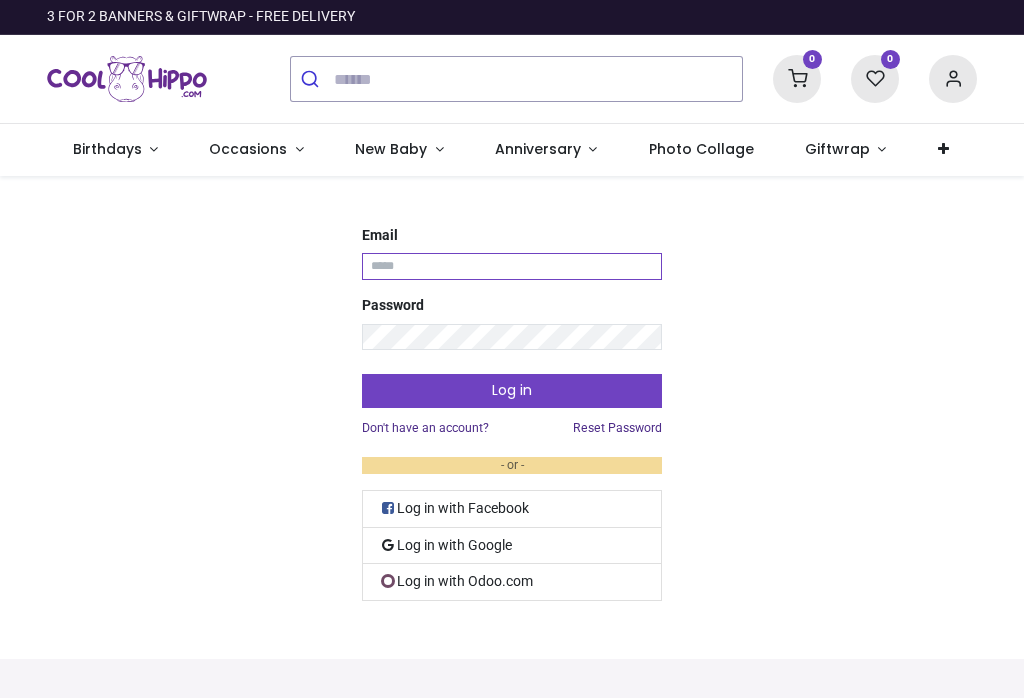 click on "Email" at bounding box center [512, 266] 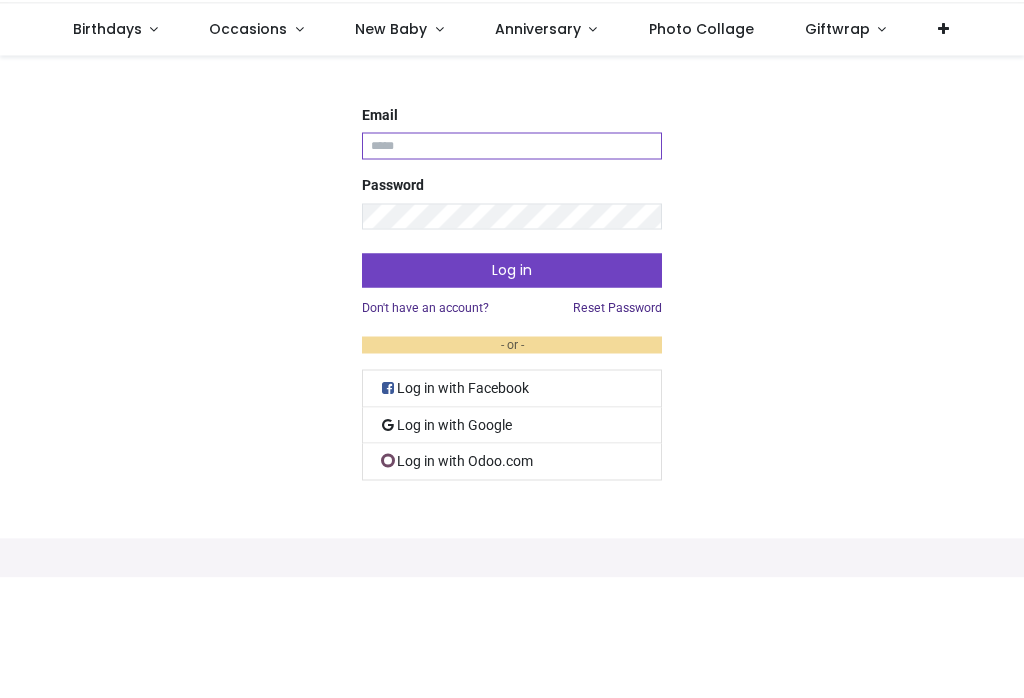 scroll, scrollTop: 0, scrollLeft: 0, axis: both 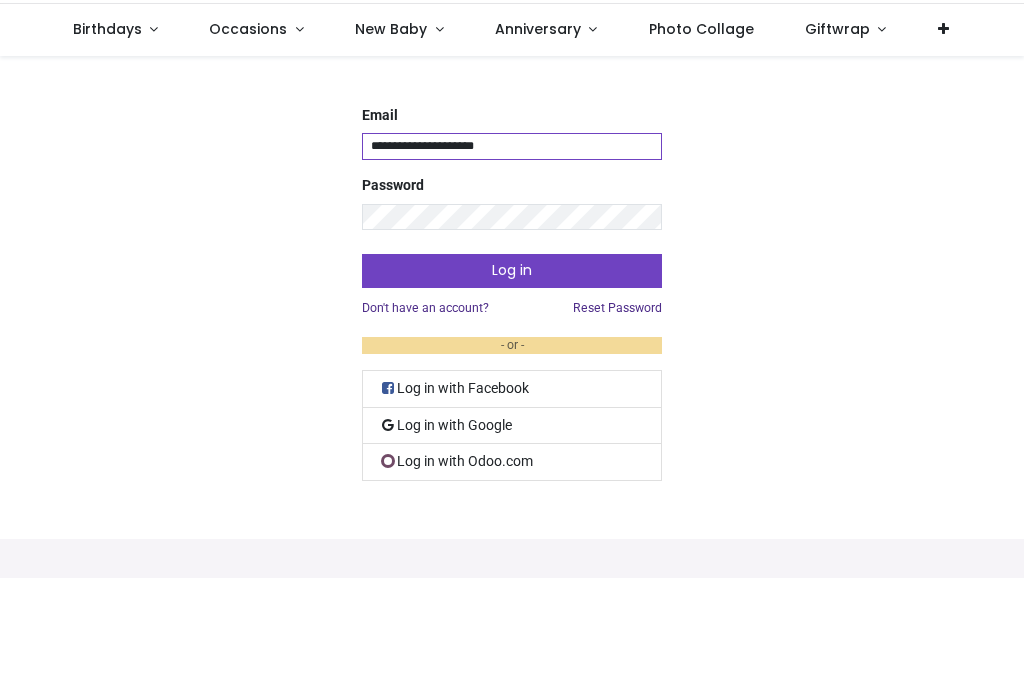type on "**********" 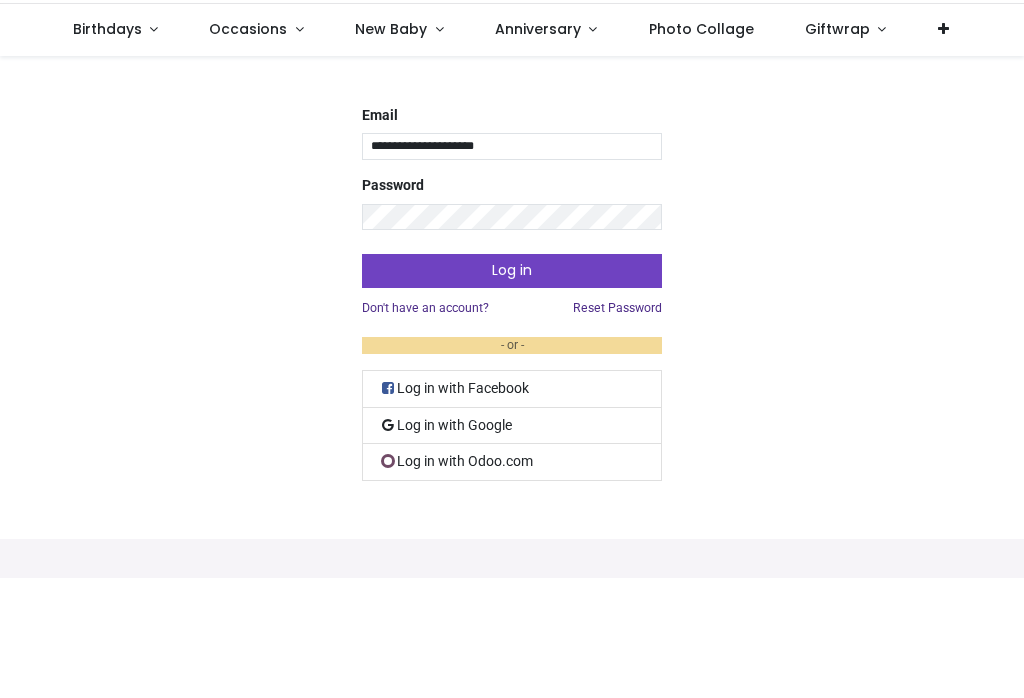 click on "Log in" at bounding box center (512, 391) 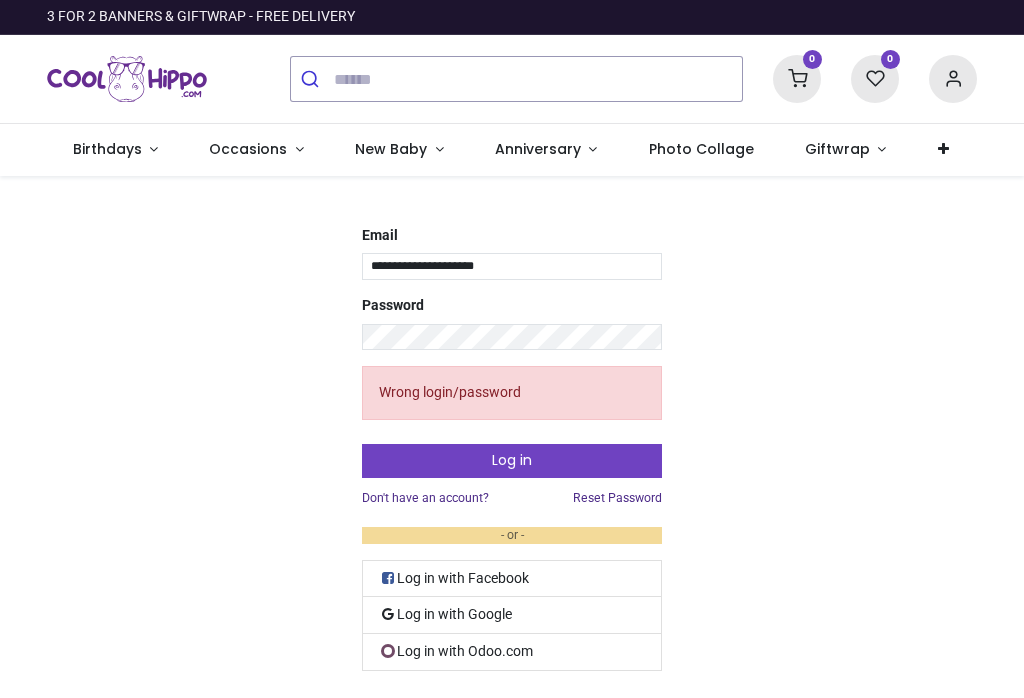 scroll, scrollTop: 0, scrollLeft: 0, axis: both 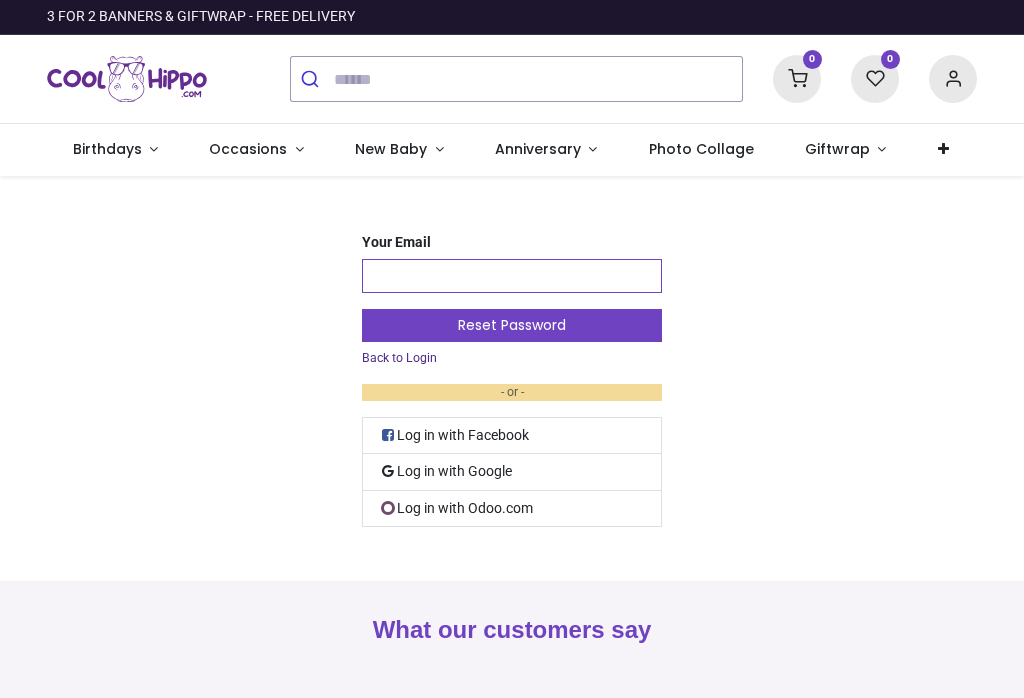 click on "Your Email" at bounding box center [512, 276] 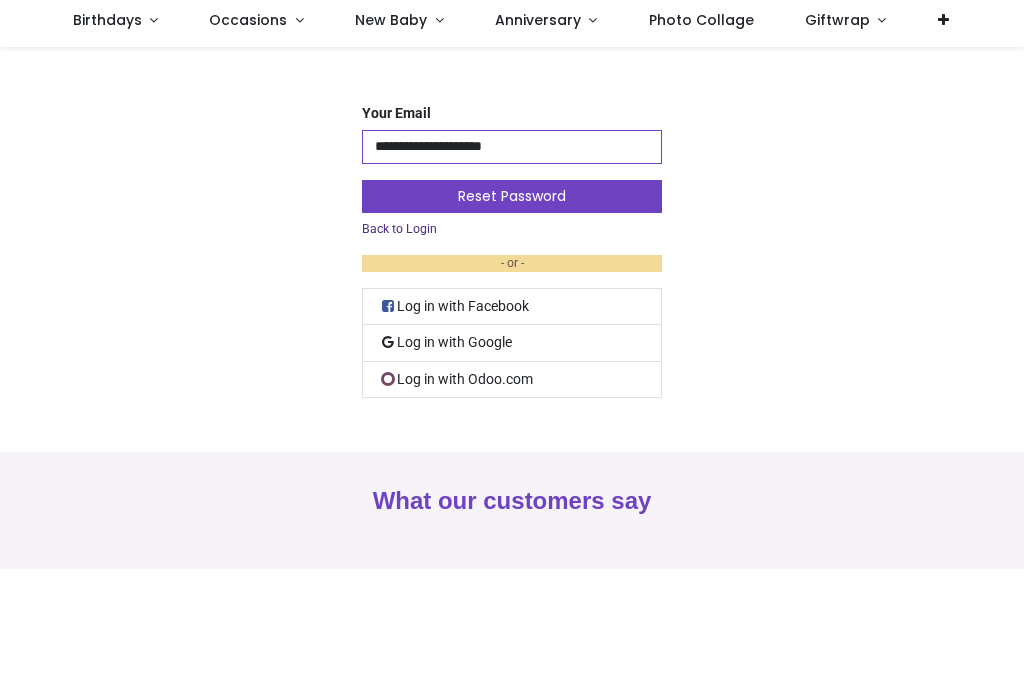 type on "**********" 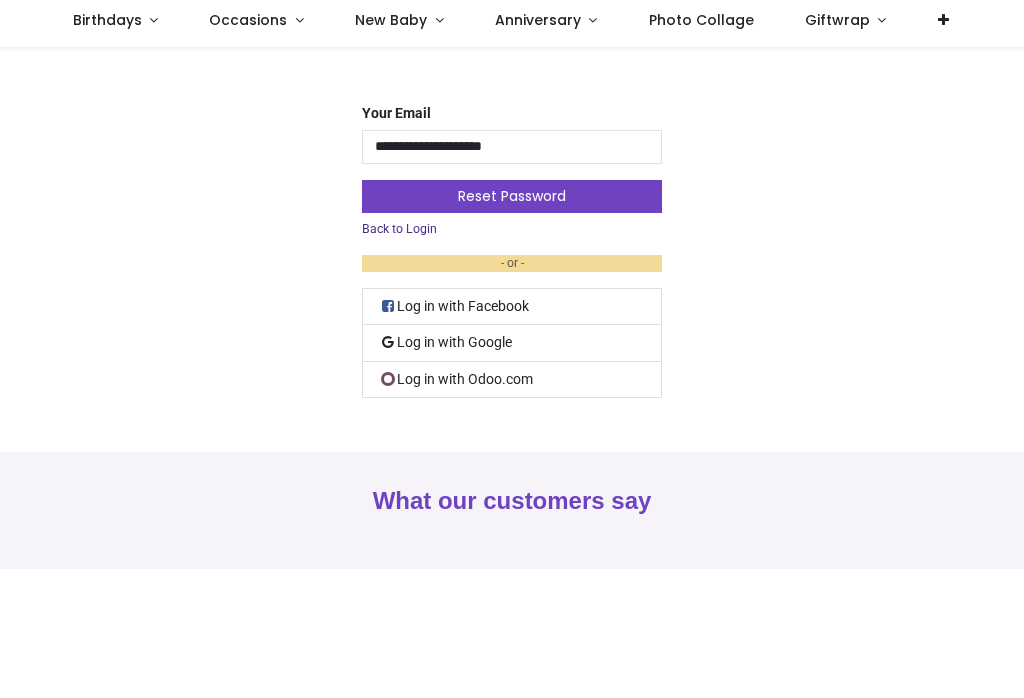 click on "Reset Password" at bounding box center (512, 326) 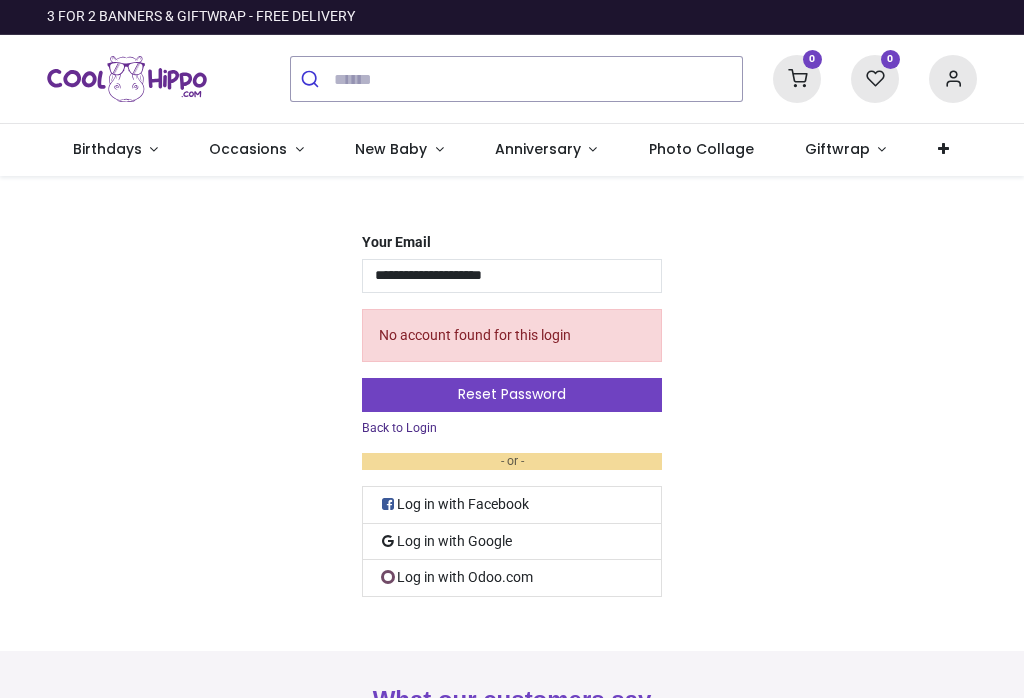 scroll, scrollTop: 0, scrollLeft: 0, axis: both 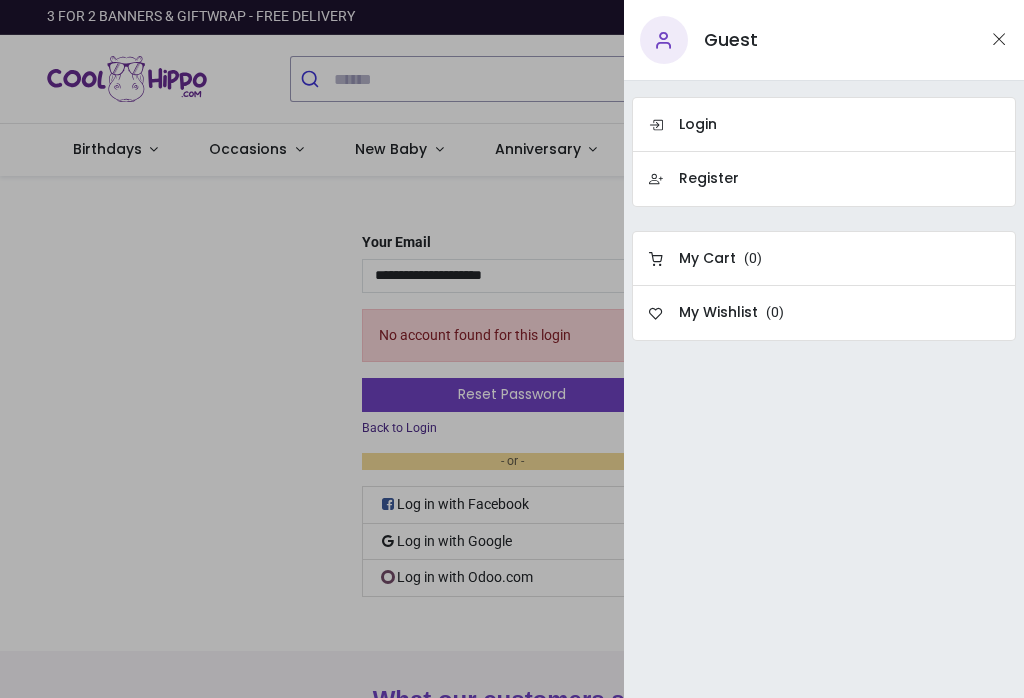 click on "Guest" at bounding box center (824, 40) 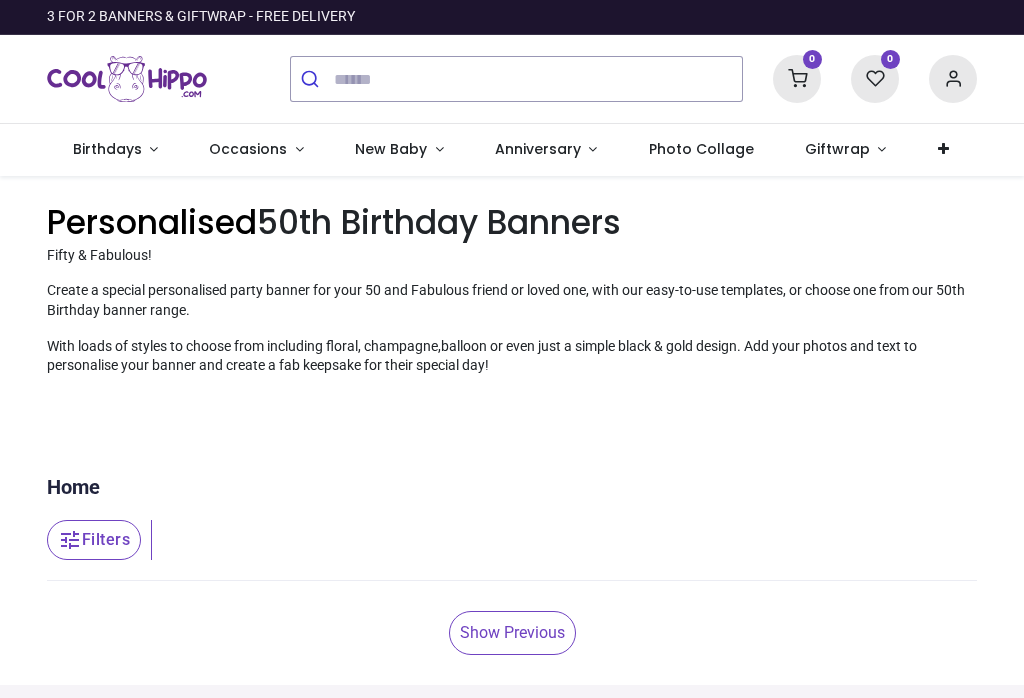 scroll, scrollTop: 0, scrollLeft: 0, axis: both 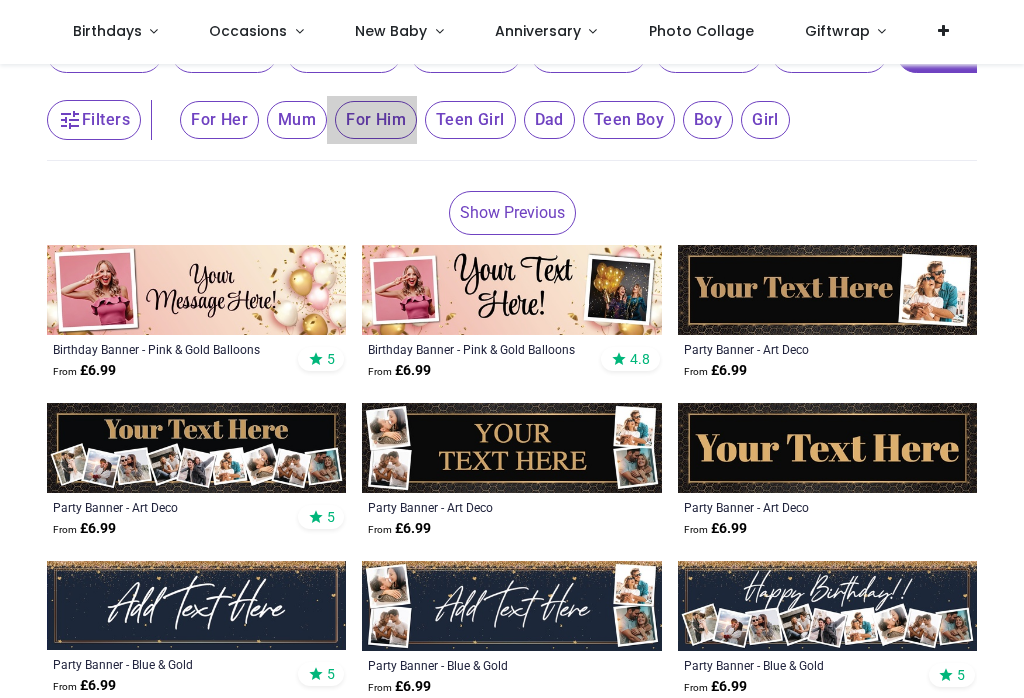 click on "For Him" at bounding box center (219, 120) 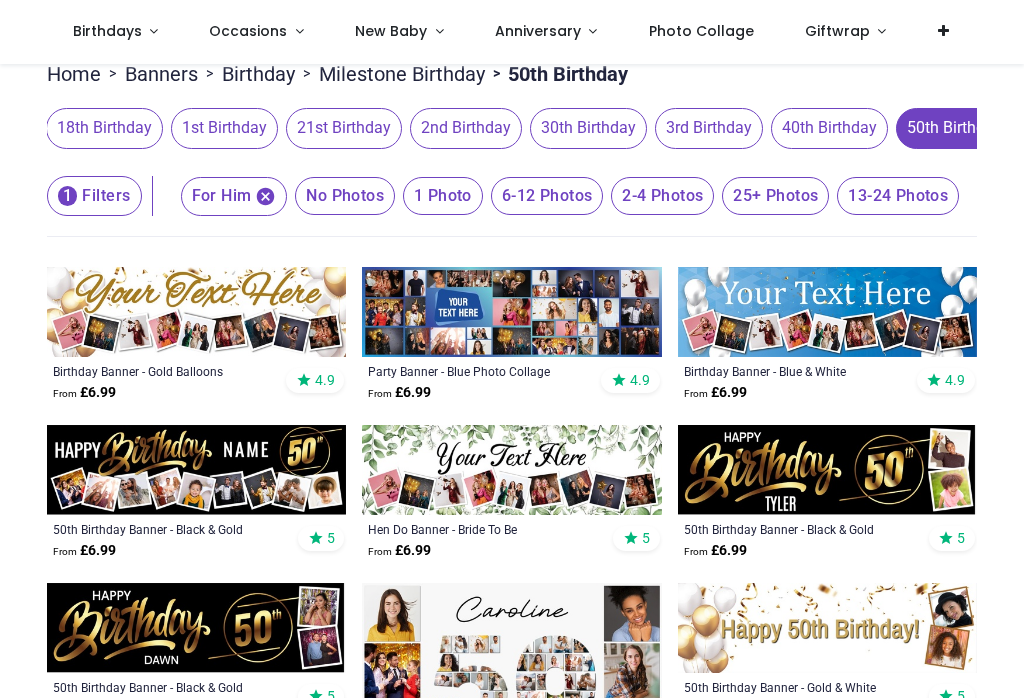 scroll, scrollTop: 305, scrollLeft: 0, axis: vertical 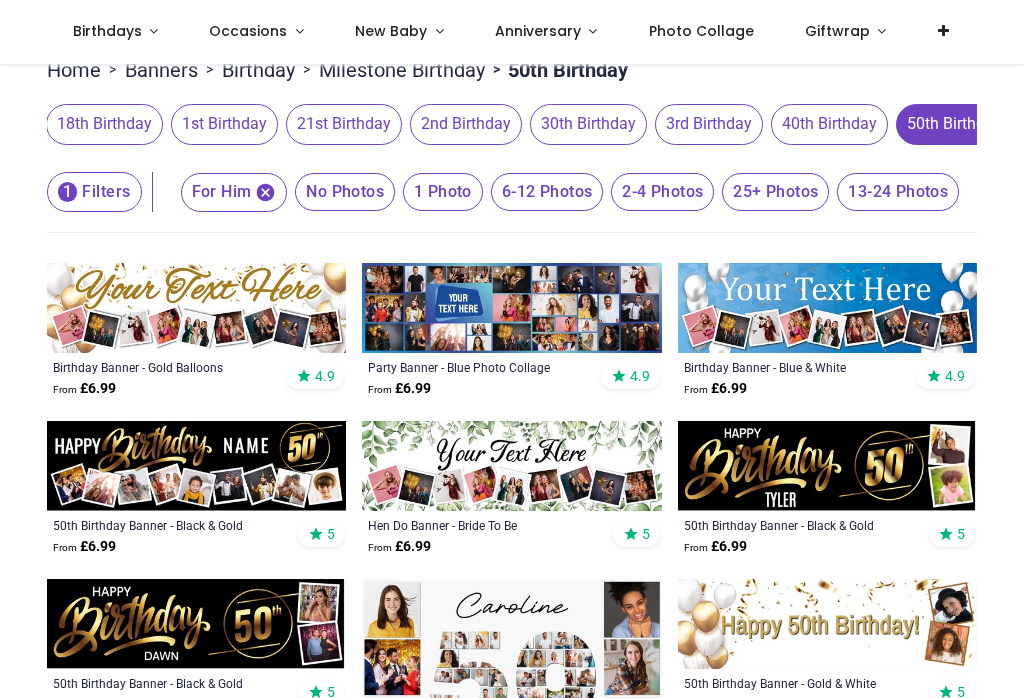 click 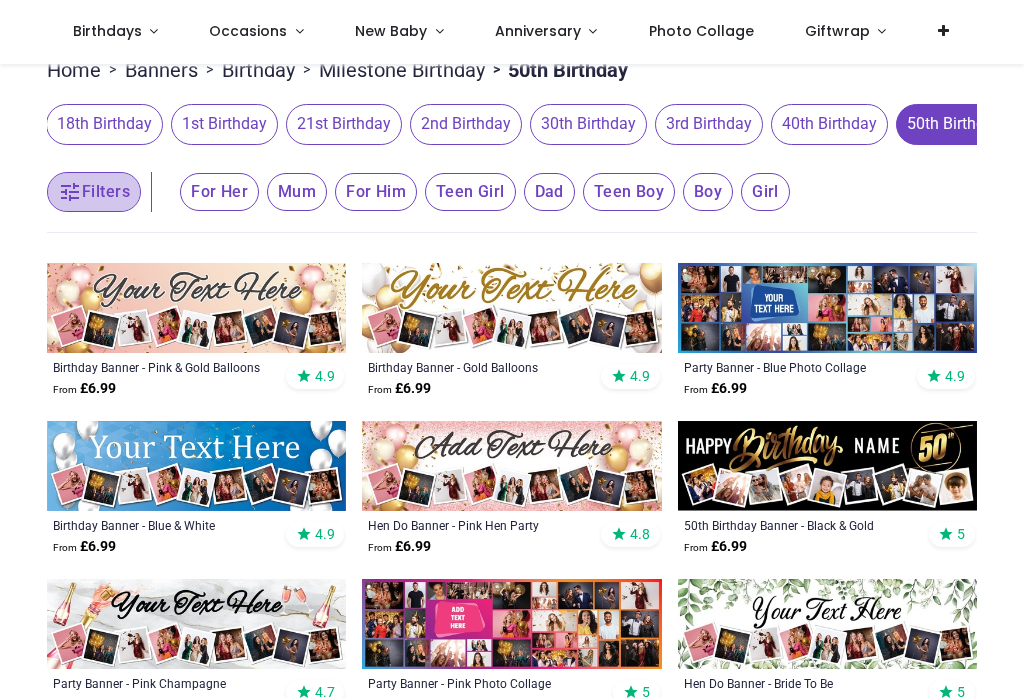 click on "Filters" at bounding box center (94, 192) 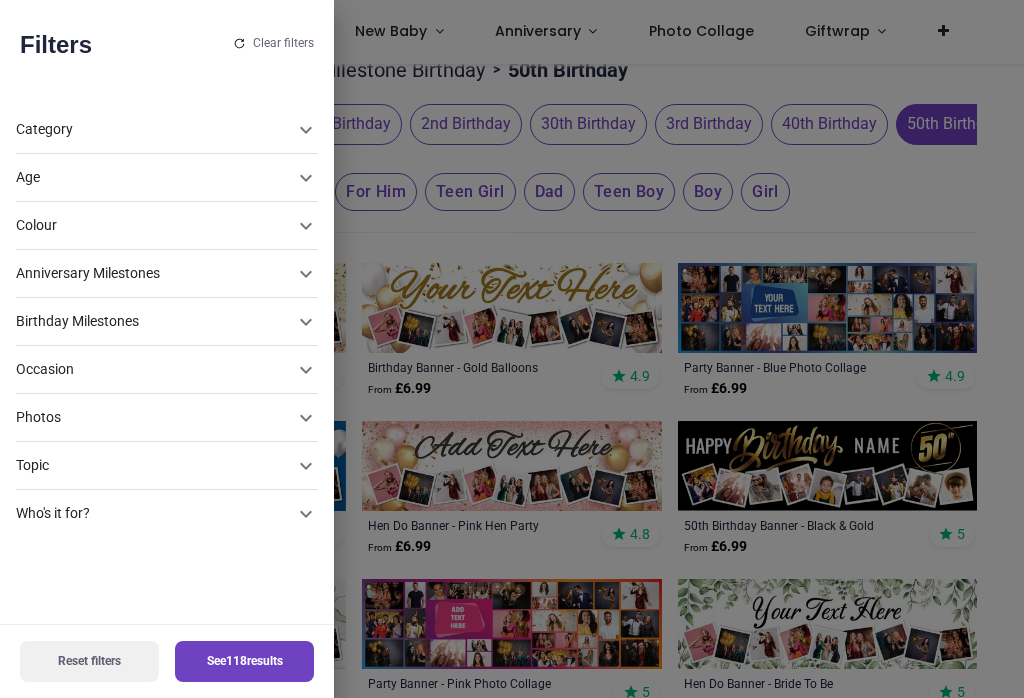 click at bounding box center [512, 349] 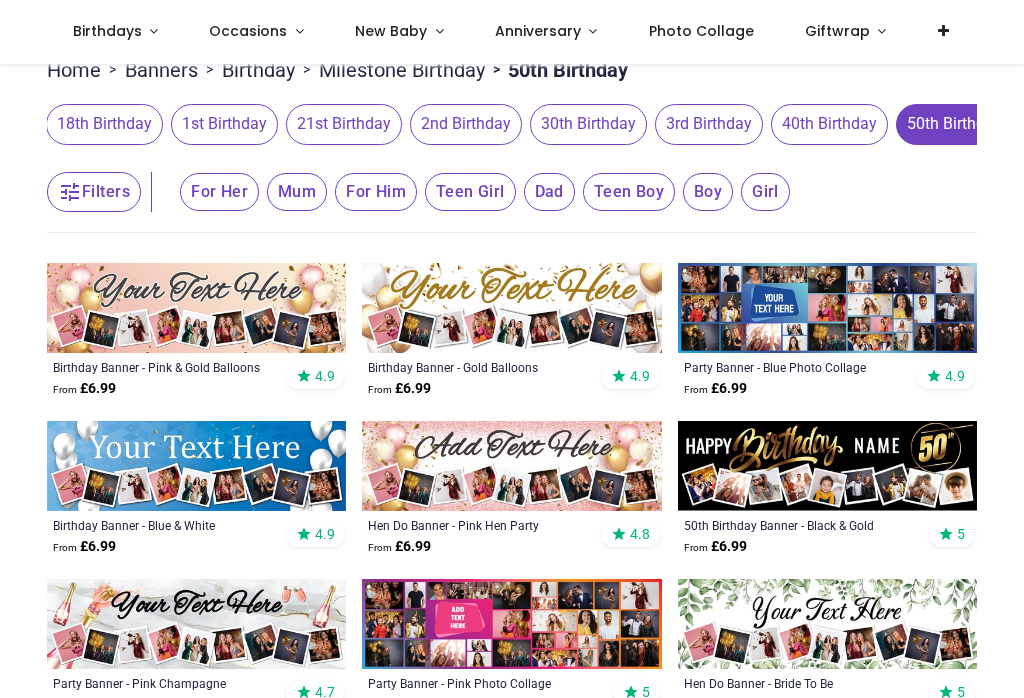 click on "For Him" at bounding box center (219, 192) 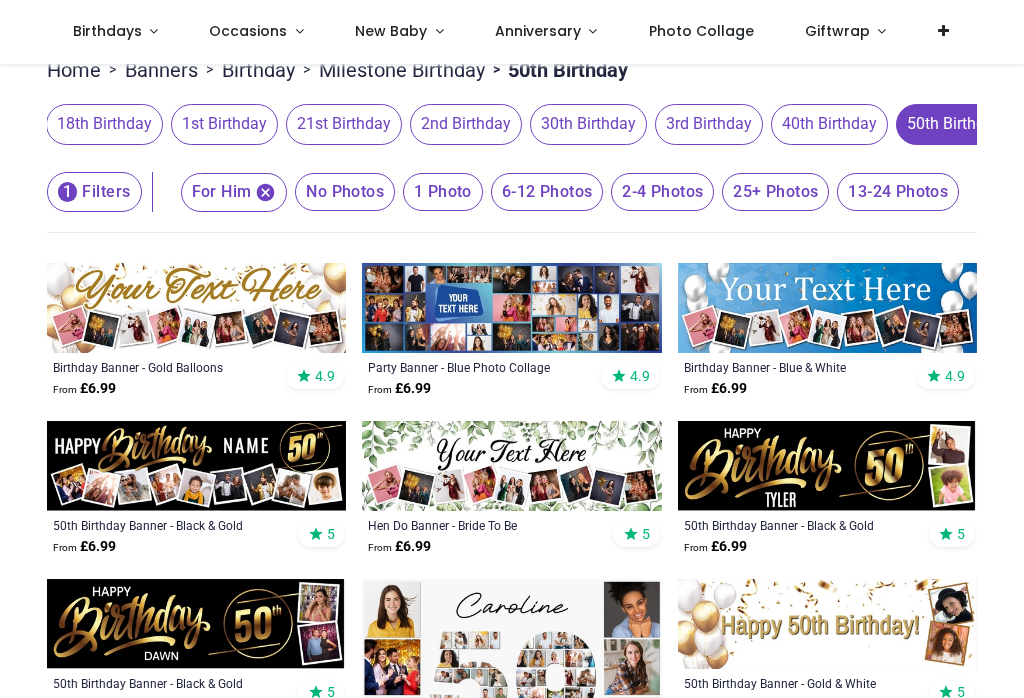 click on "13-24 Photos" at bounding box center (345, 192) 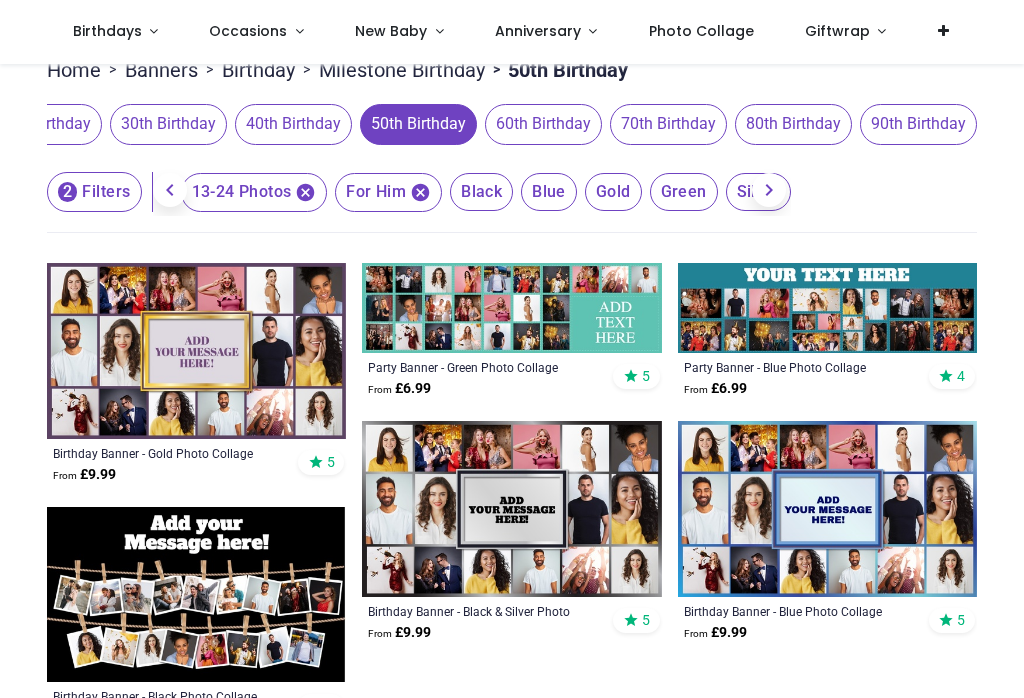 scroll, scrollTop: 0, scrollLeft: 65, axis: horizontal 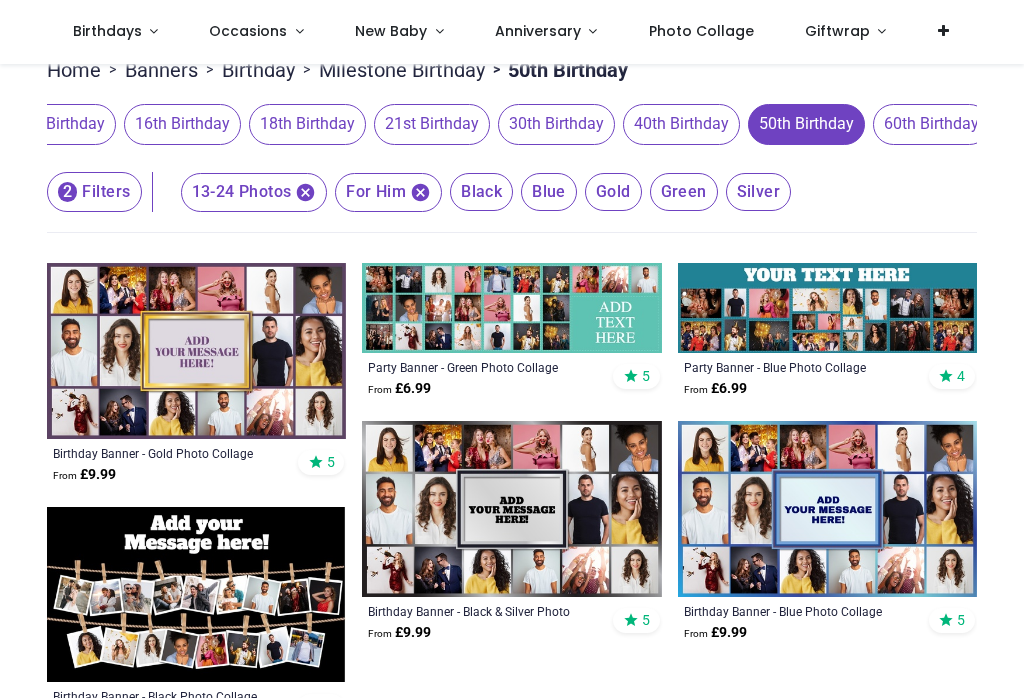 click on "2 Filters" at bounding box center (94, 192) 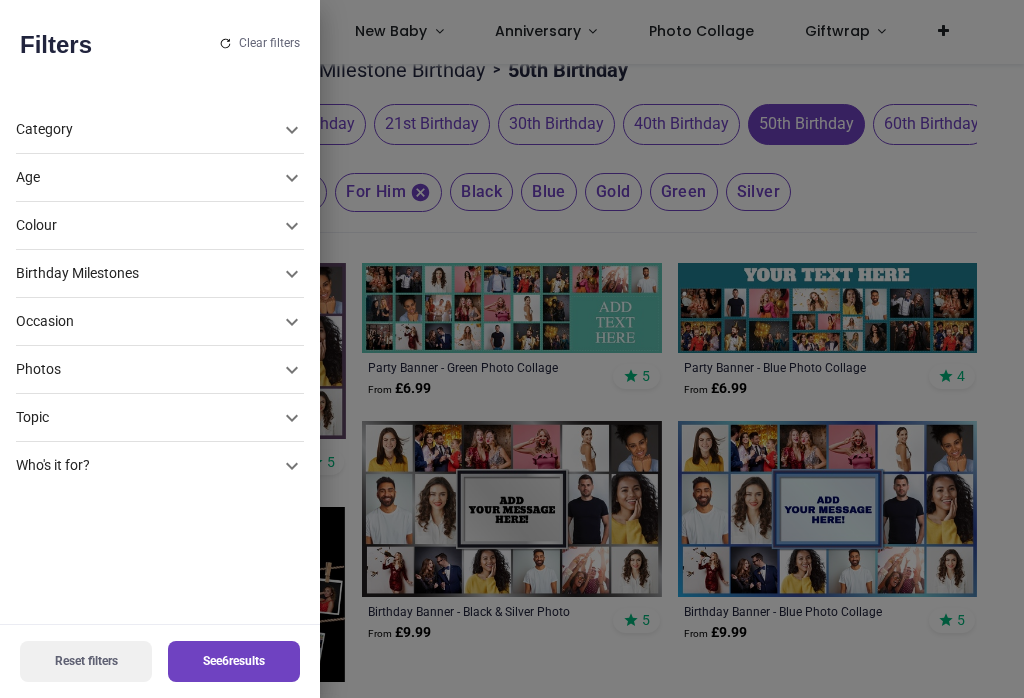 click on "Reset filters" at bounding box center [86, 661] 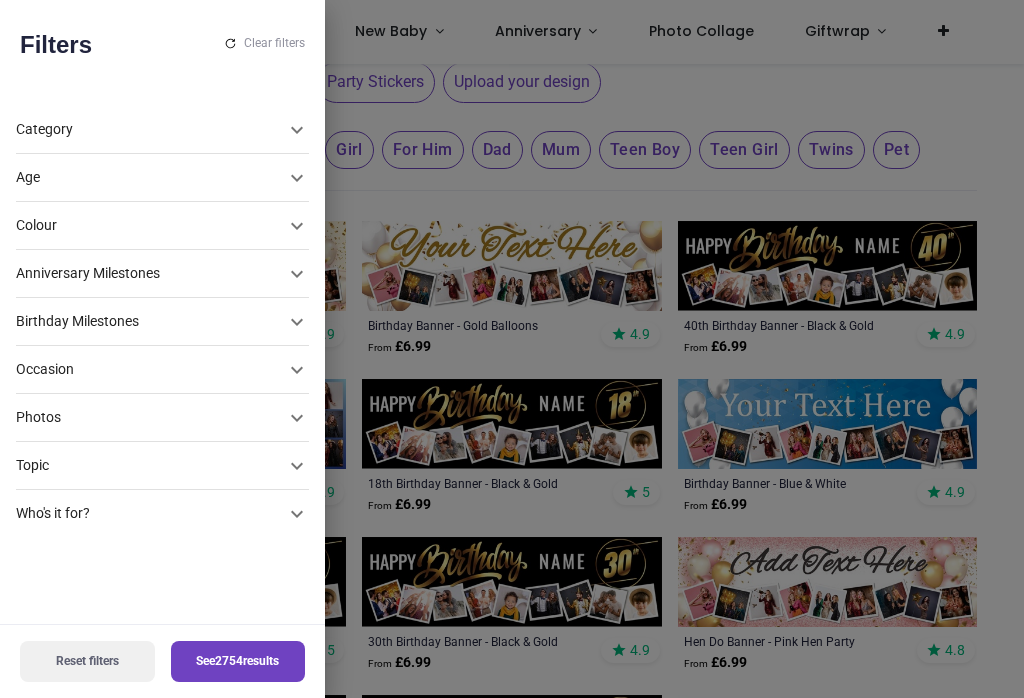 click at bounding box center [512, 349] 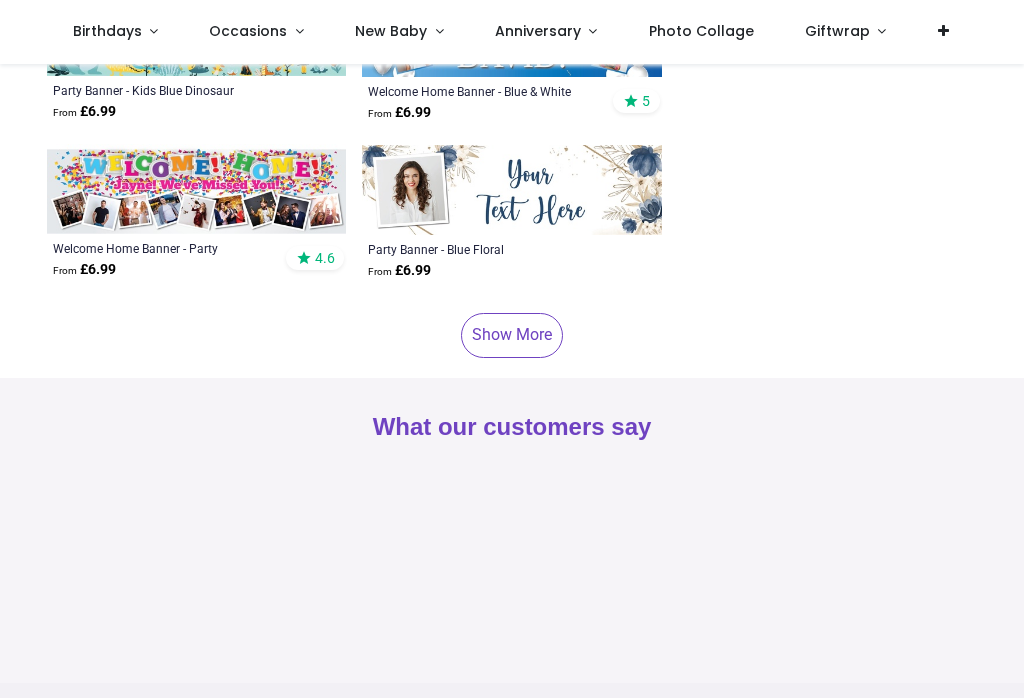 scroll, scrollTop: 7950, scrollLeft: 0, axis: vertical 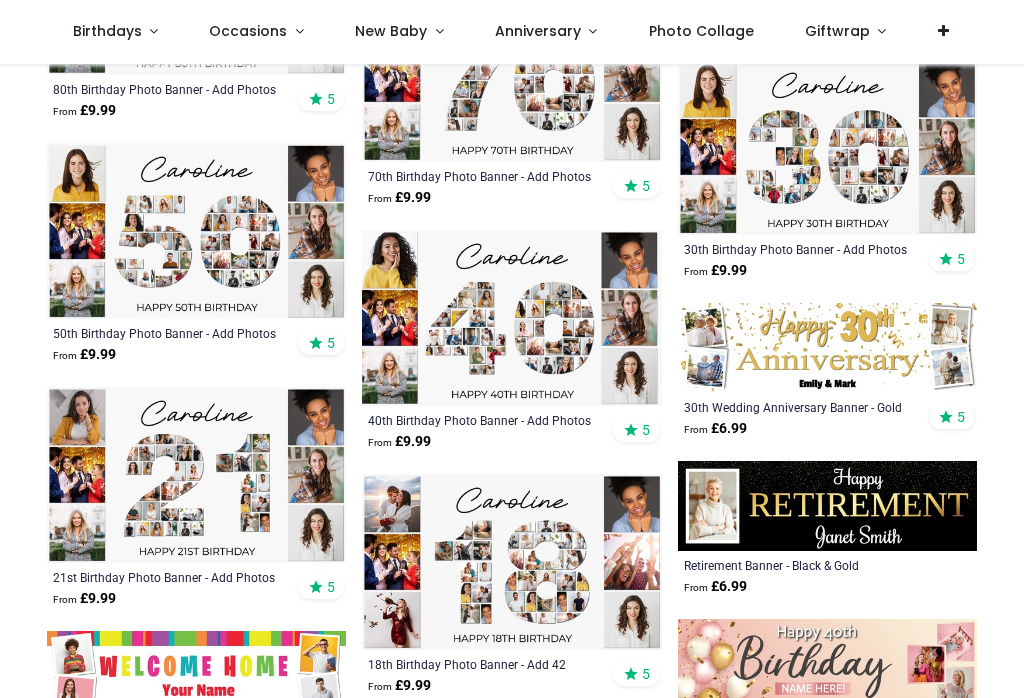 click at bounding box center (196, 231) 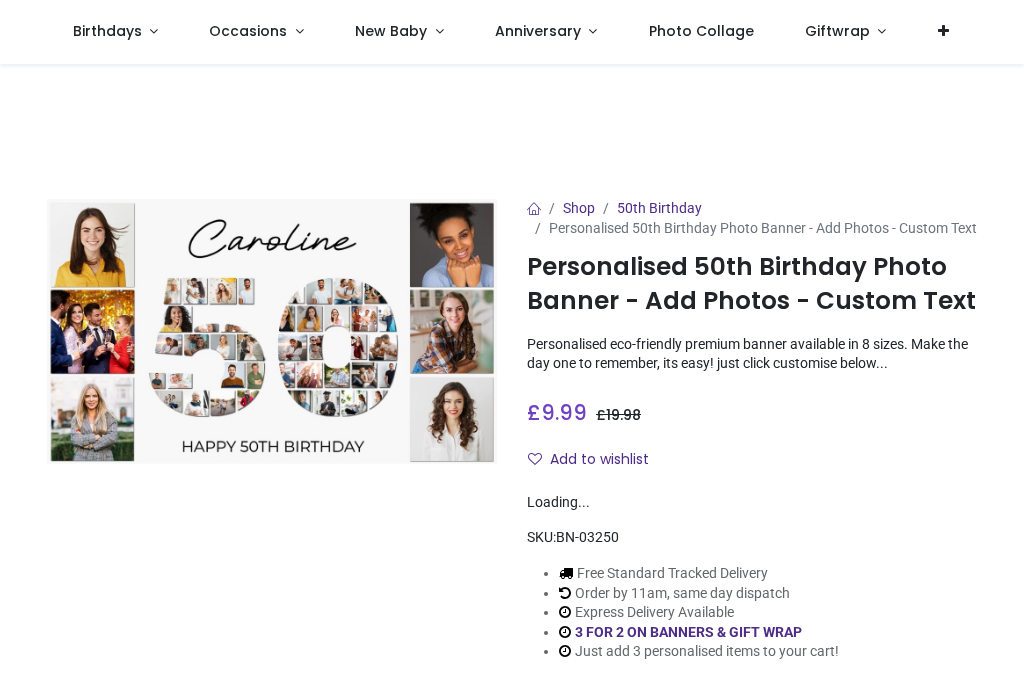 scroll, scrollTop: 0, scrollLeft: 0, axis: both 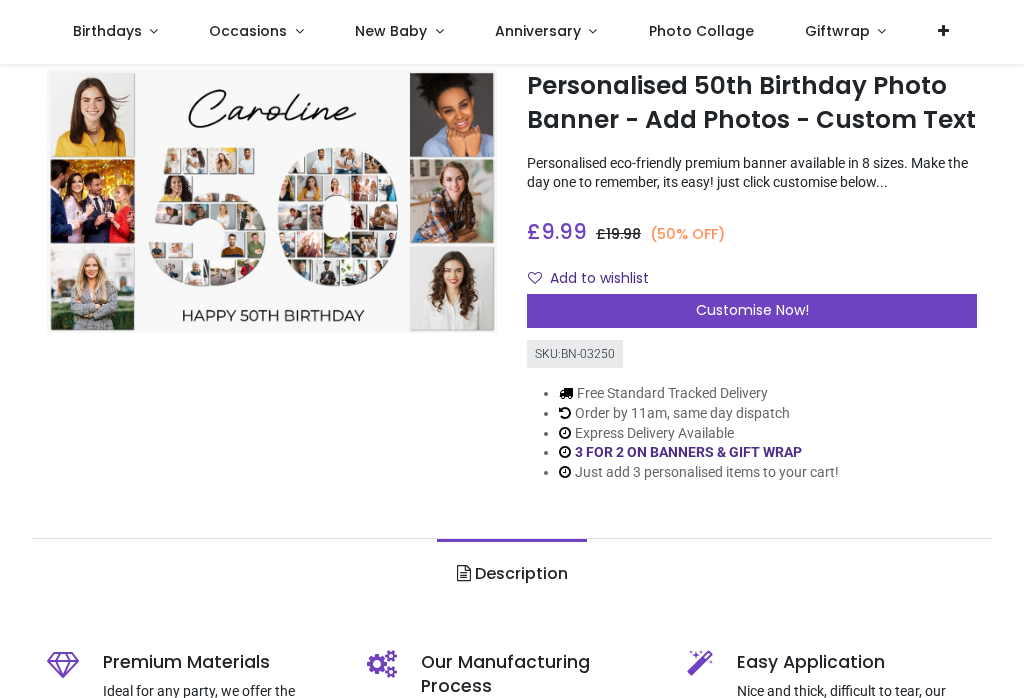click on "Customise Now!" at bounding box center (752, 311) 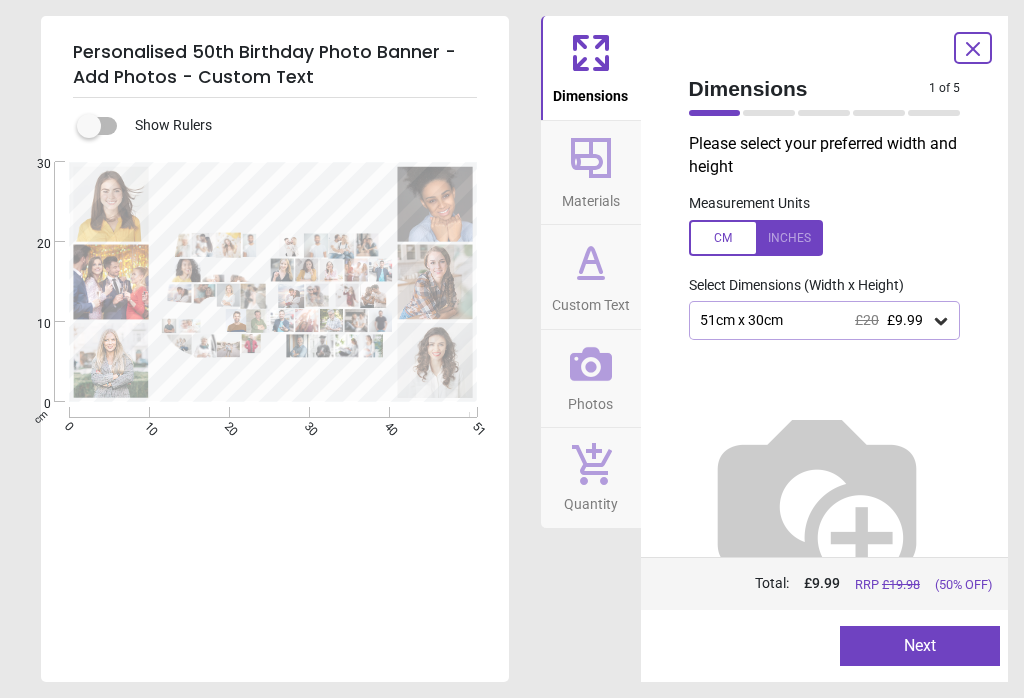 click on "51cm  x  30cm       £20 £9.99" at bounding box center [825, 320] 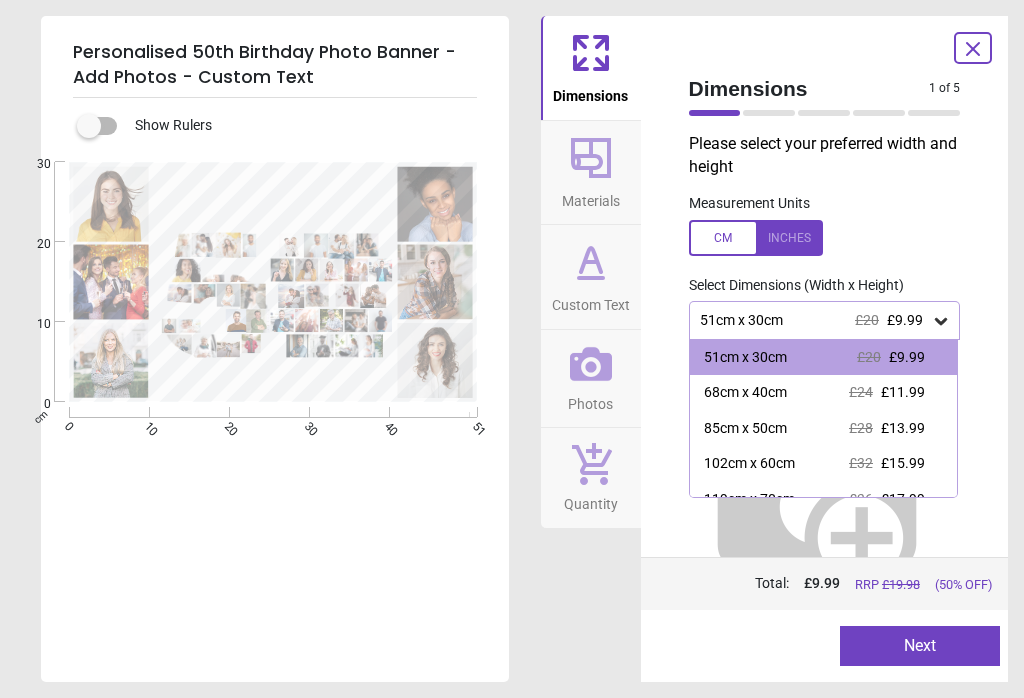 click on "£15.99" at bounding box center [903, 463] 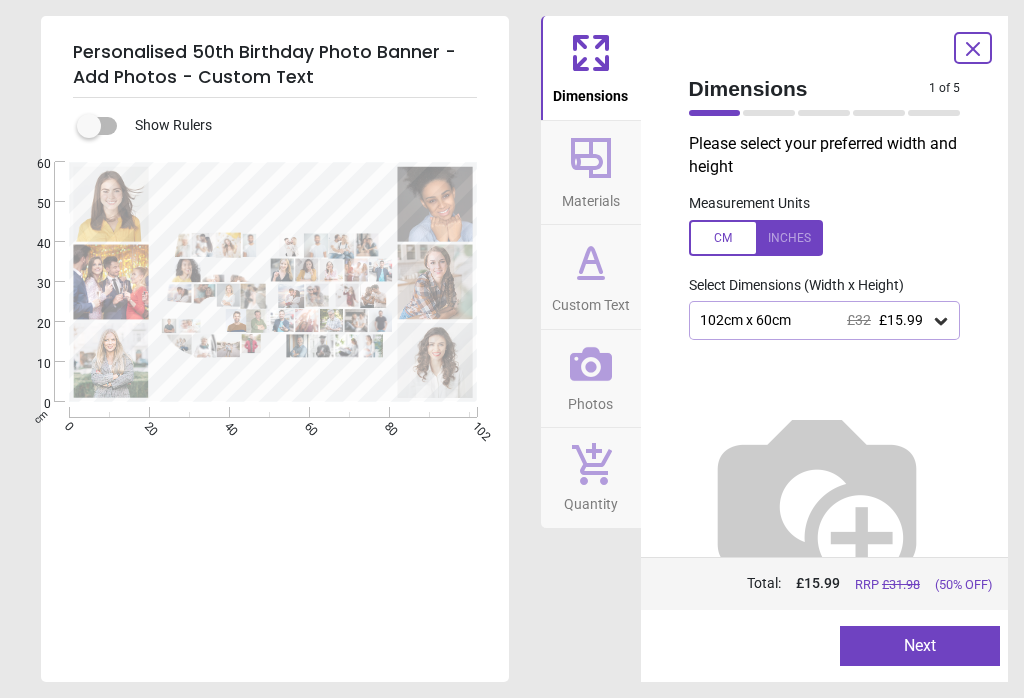 click on "Next" at bounding box center (920, 646) 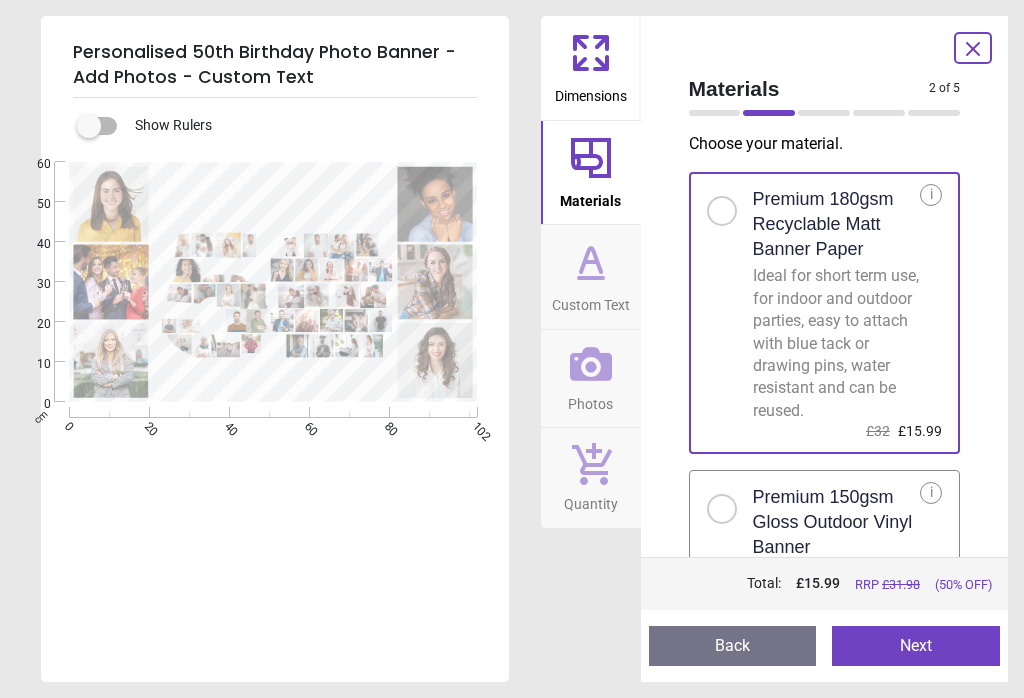 click on "Next" at bounding box center (916, 646) 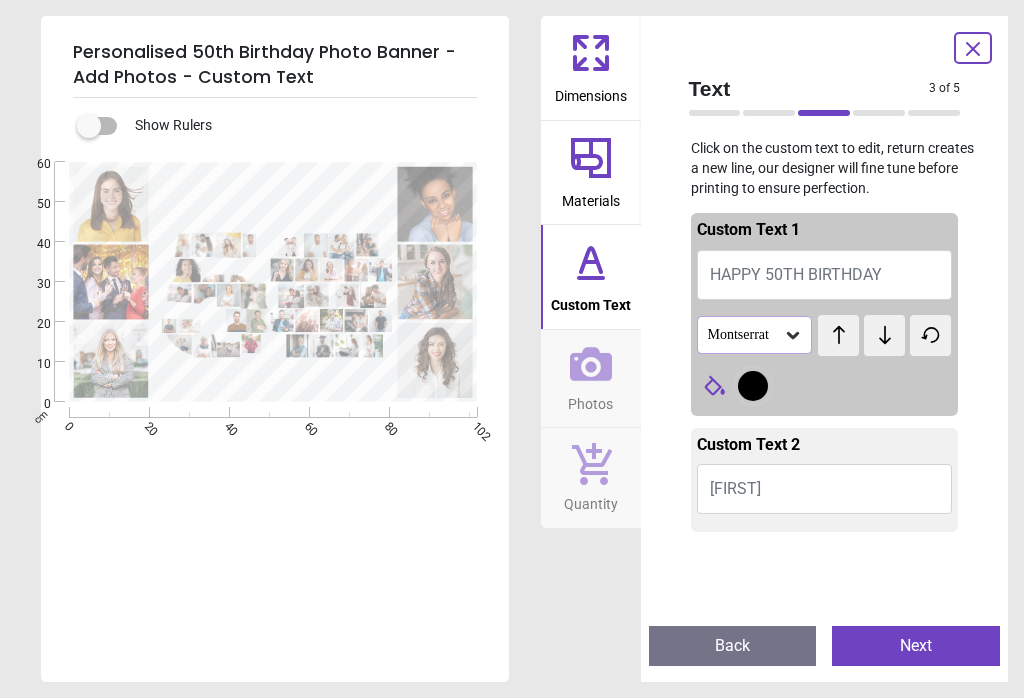 click on "Caroline" at bounding box center (825, 489) 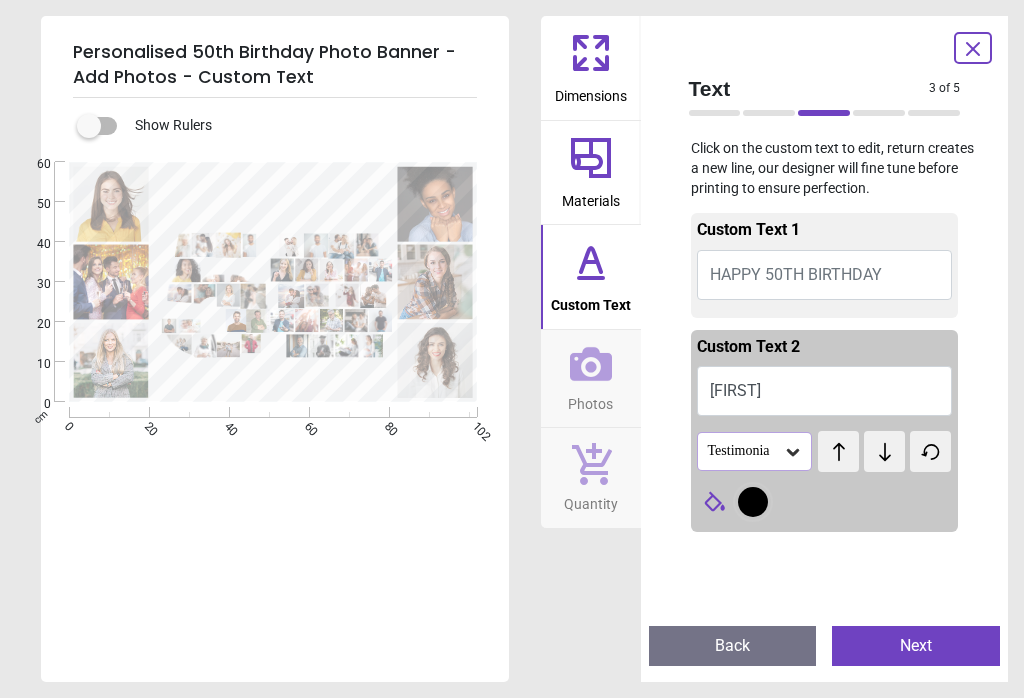 type on "*****" 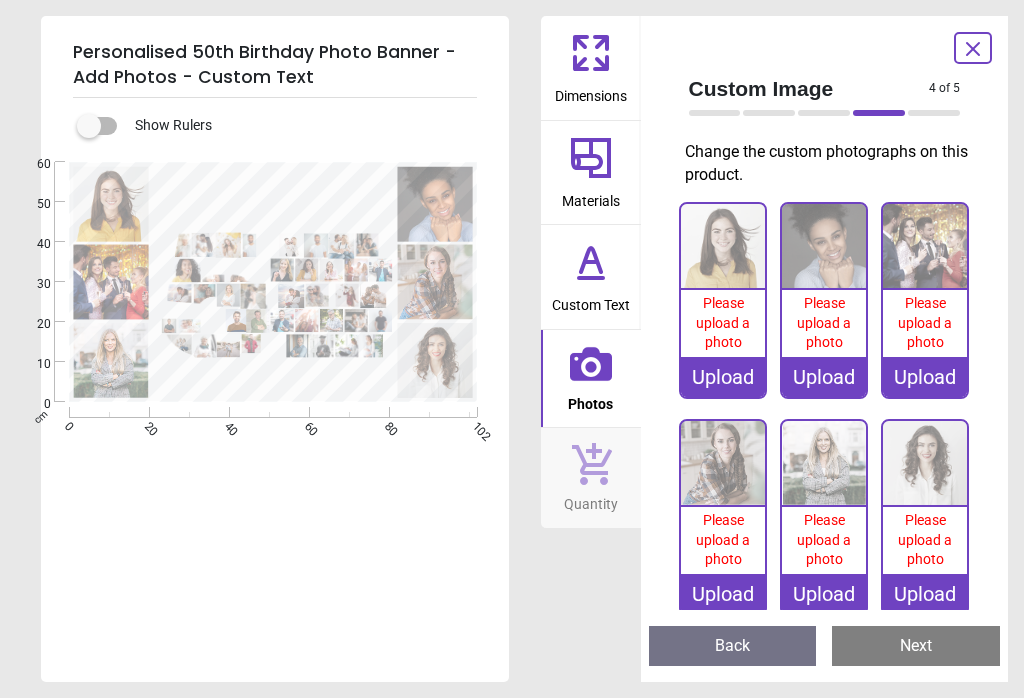 click on "Please upload a photo" at bounding box center (723, 322) 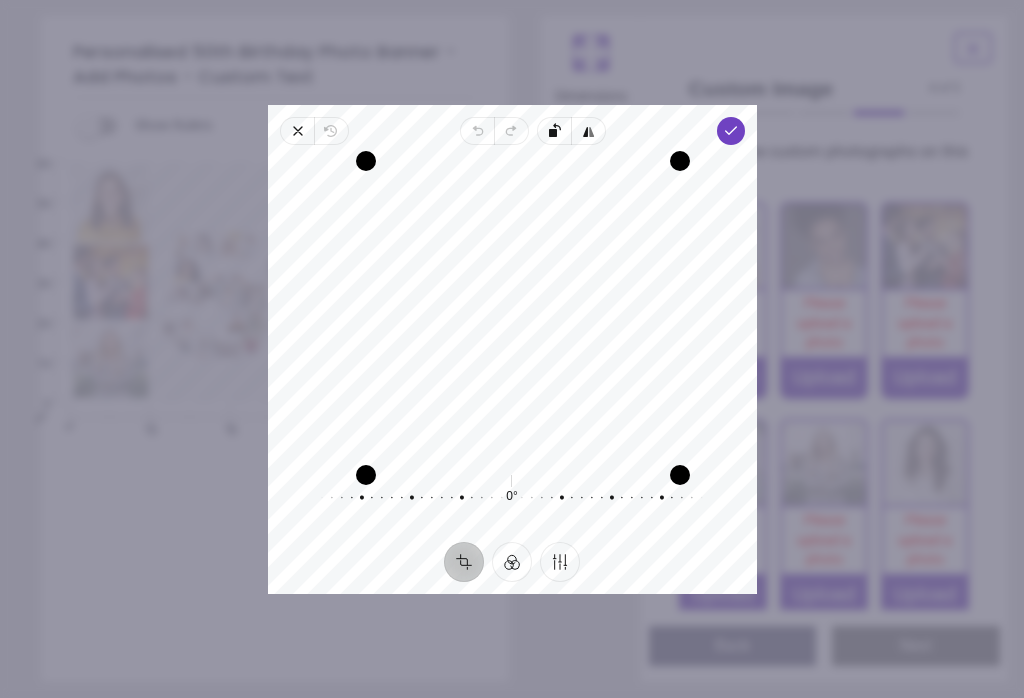 click on "Done" at bounding box center [730, 131] 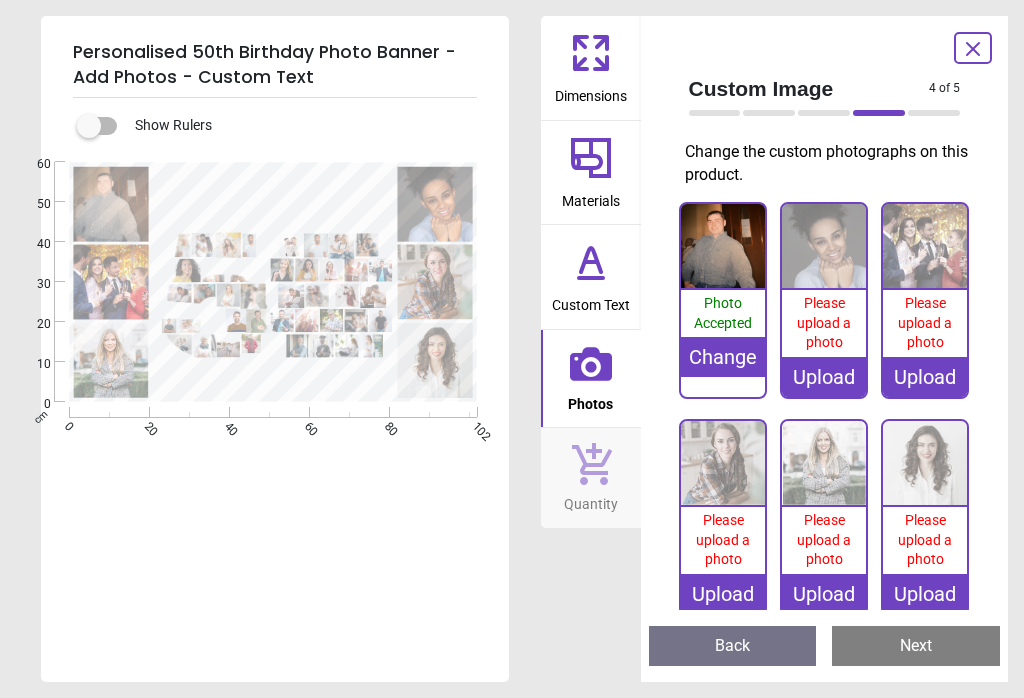 click on "Please upload a photo" at bounding box center [824, 322] 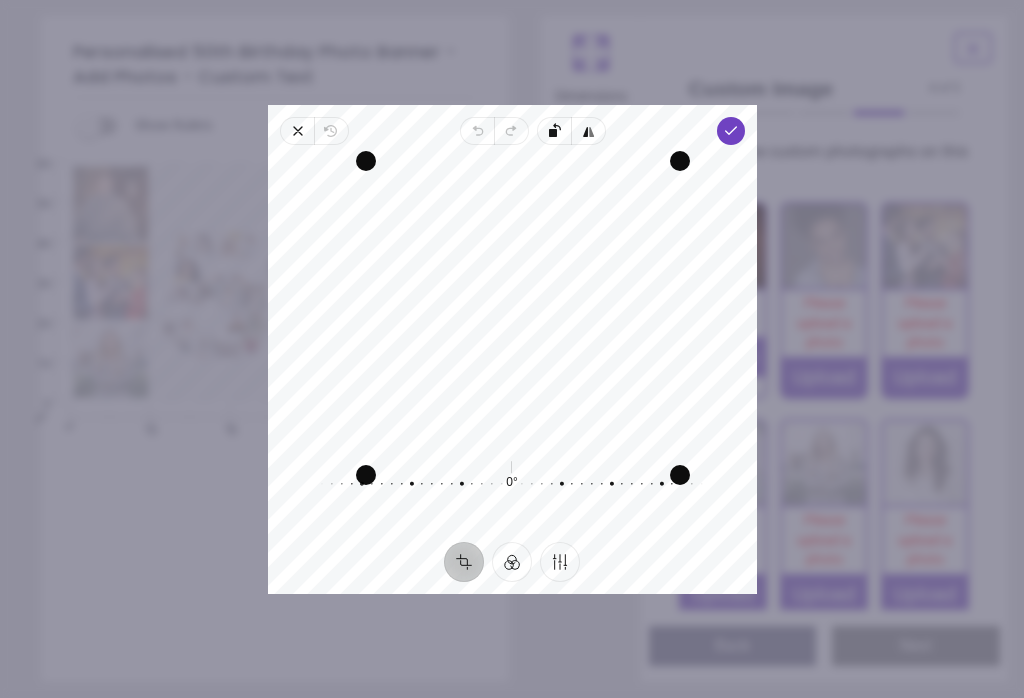 click 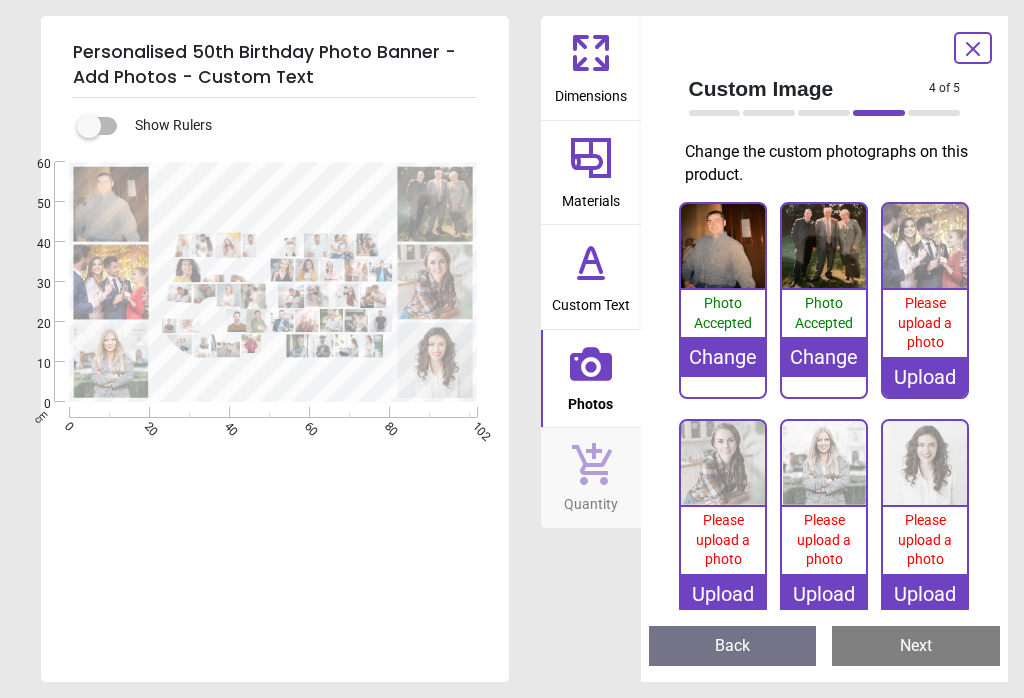 scroll, scrollTop: 0, scrollLeft: 0, axis: both 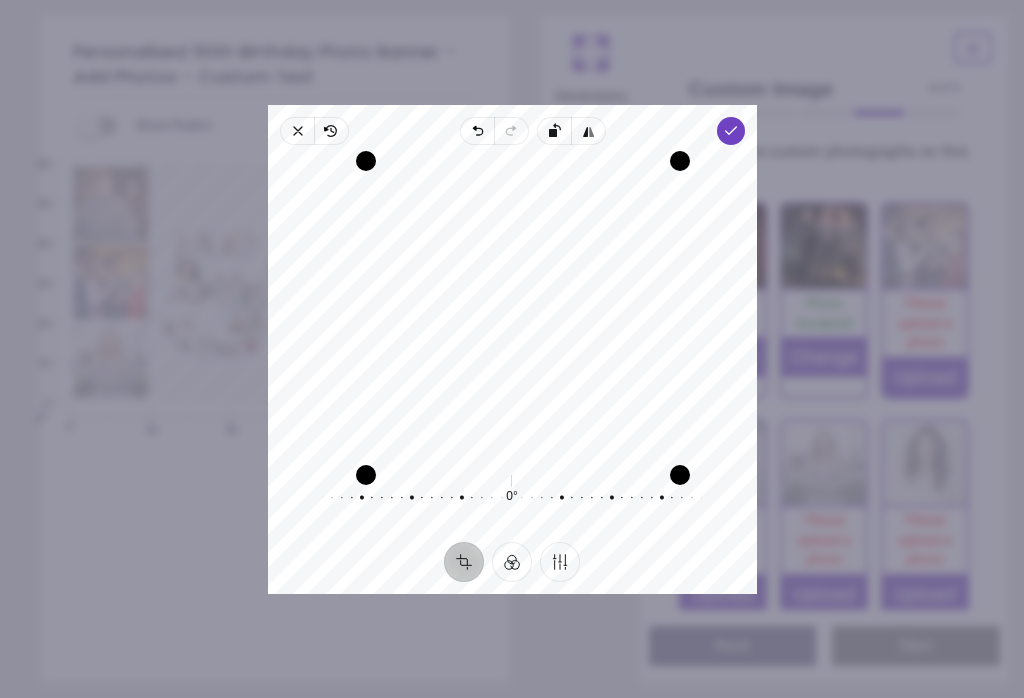 click 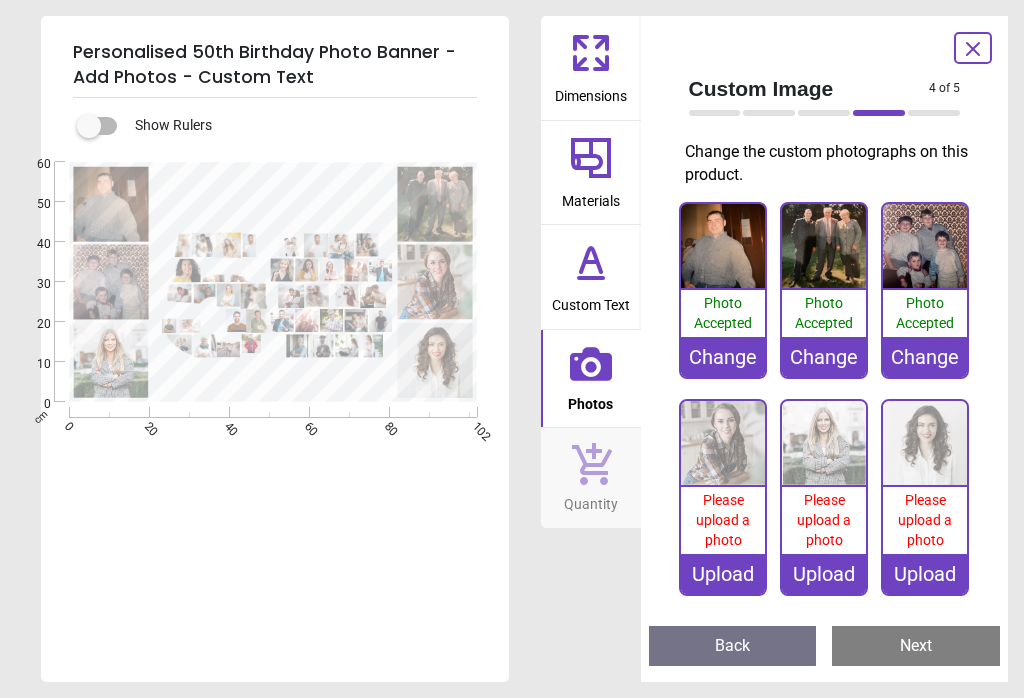 click on "Please upload a photo" at bounding box center [723, 519] 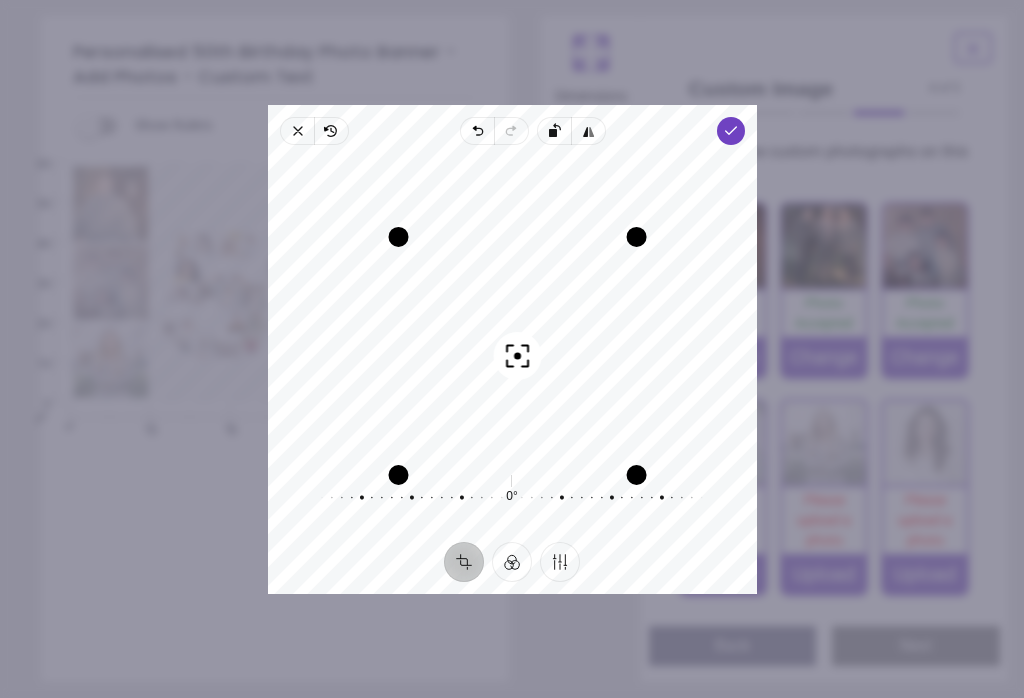 click 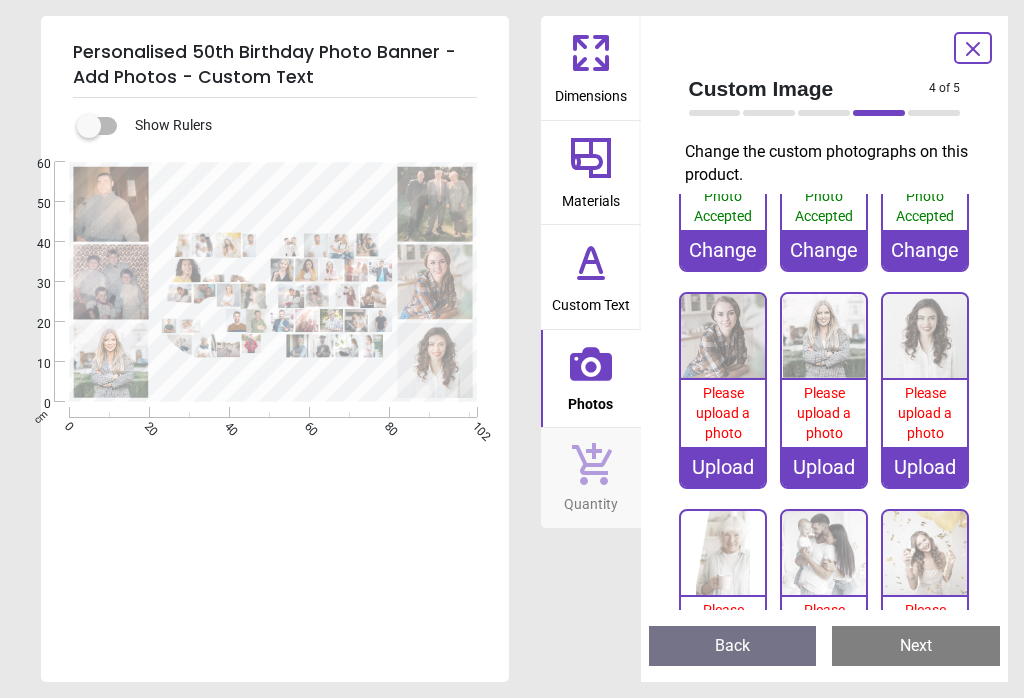 scroll, scrollTop: 115, scrollLeft: 0, axis: vertical 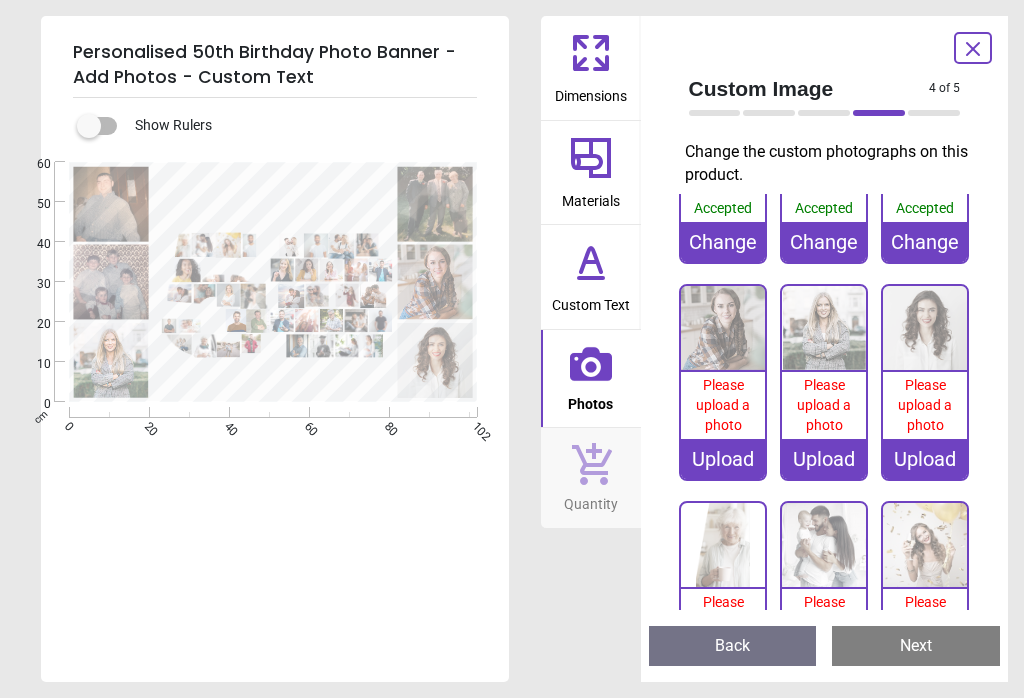 click on "Please upload a photo" at bounding box center [723, 404] 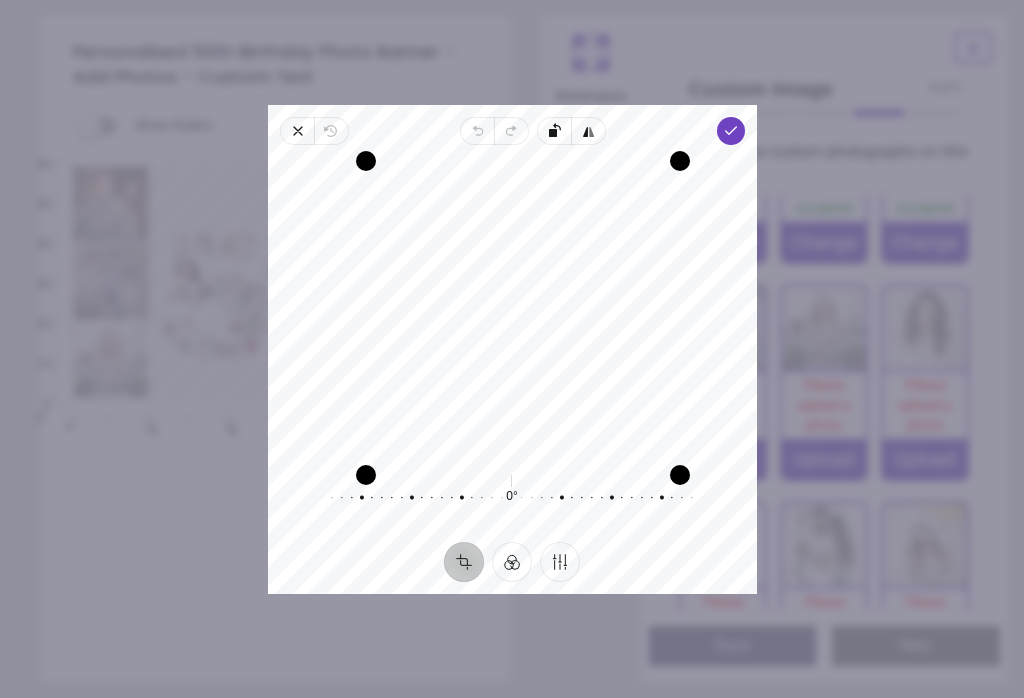 click 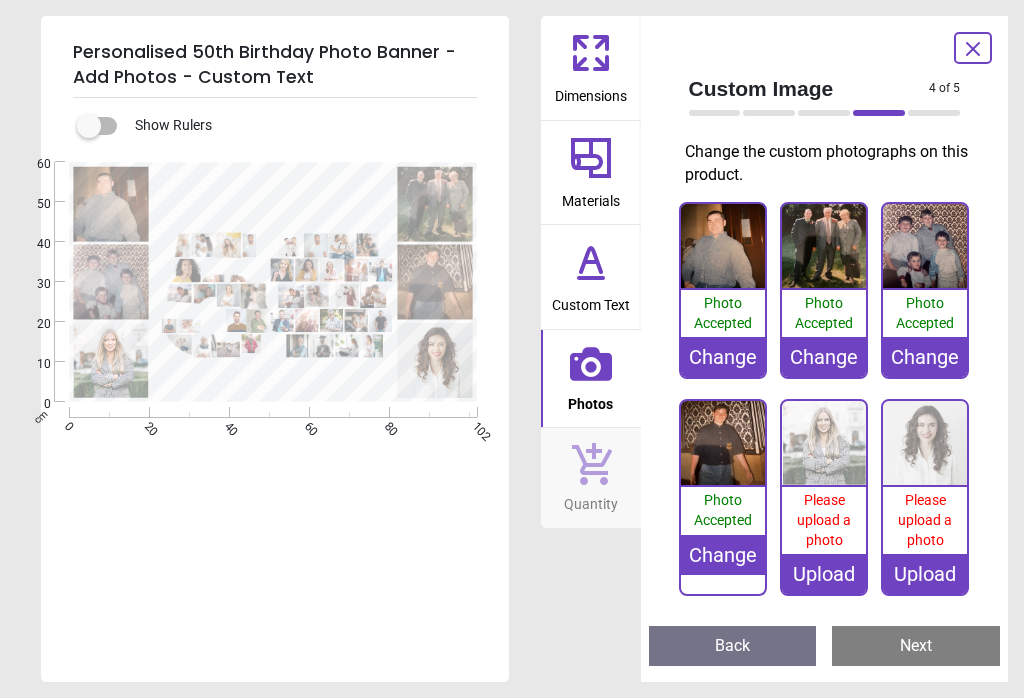 scroll, scrollTop: 0, scrollLeft: 0, axis: both 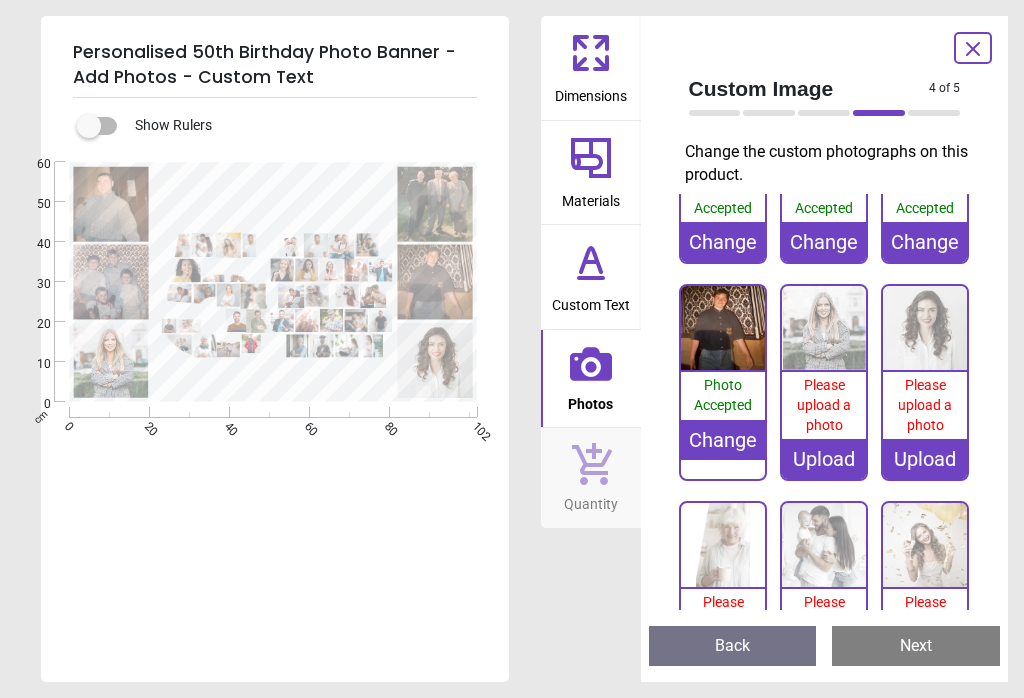 click on "Please upload a photo" at bounding box center [824, 405] 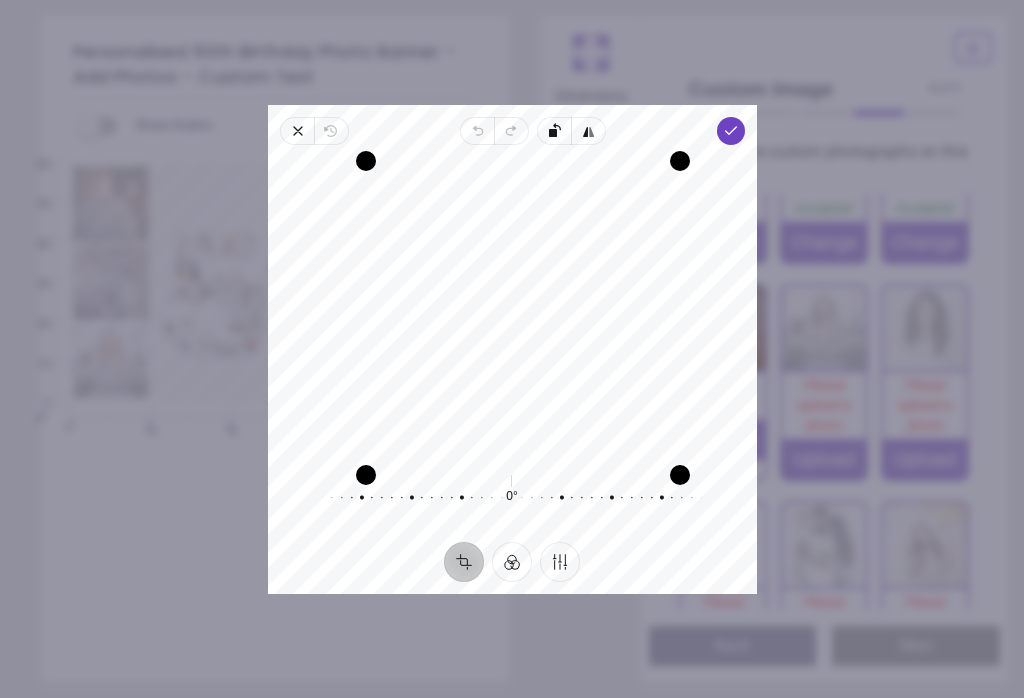 click 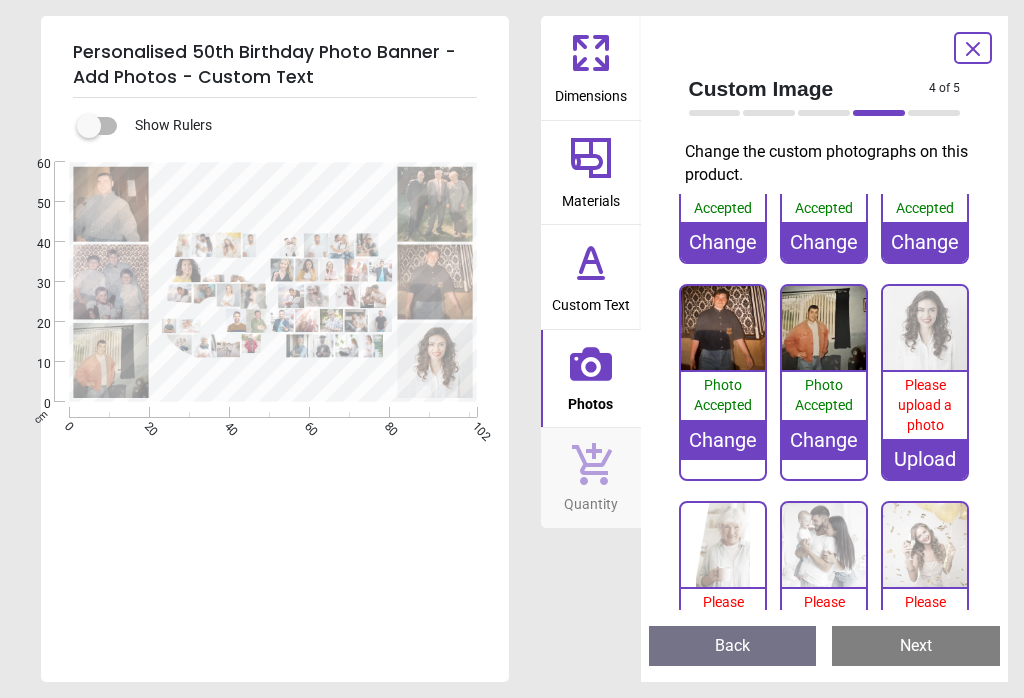 click on "Please upload a photo" at bounding box center (925, 404) 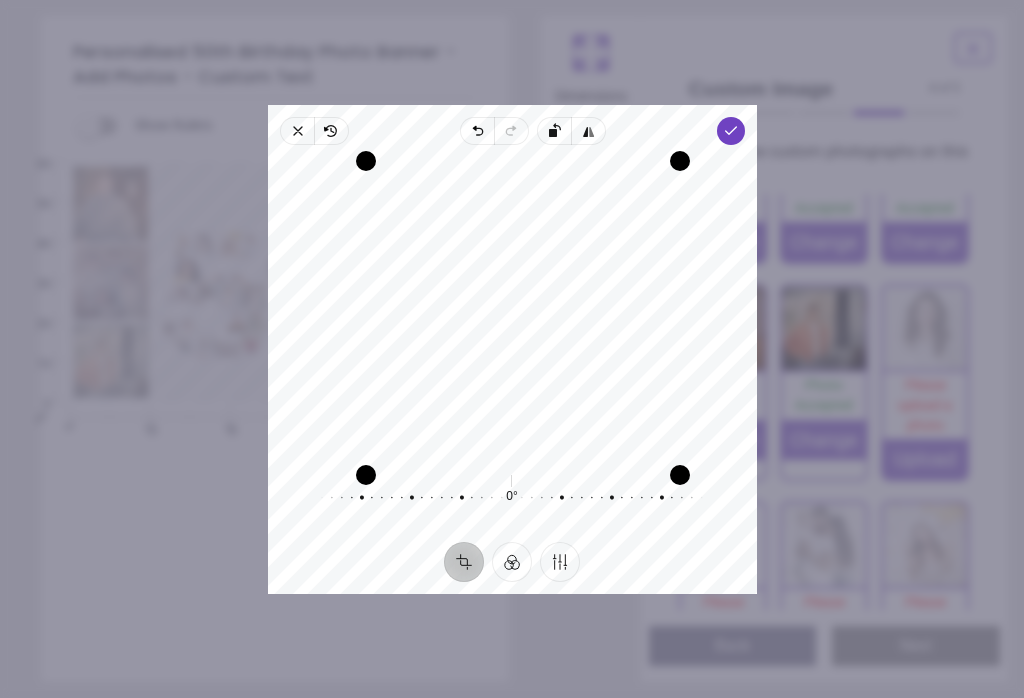 click 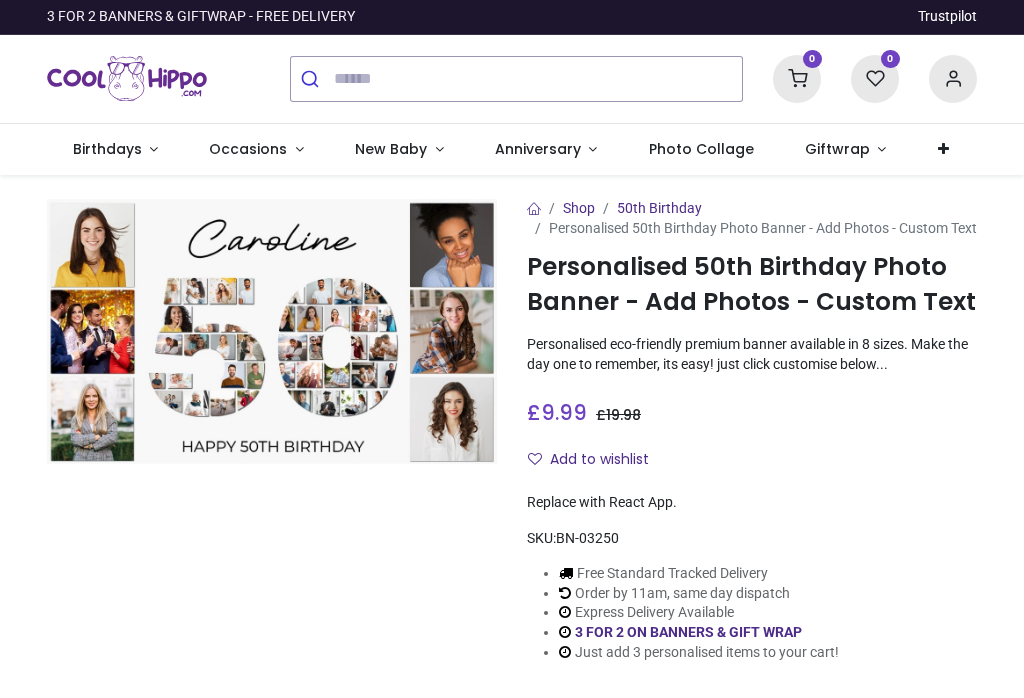 scroll, scrollTop: 0, scrollLeft: 0, axis: both 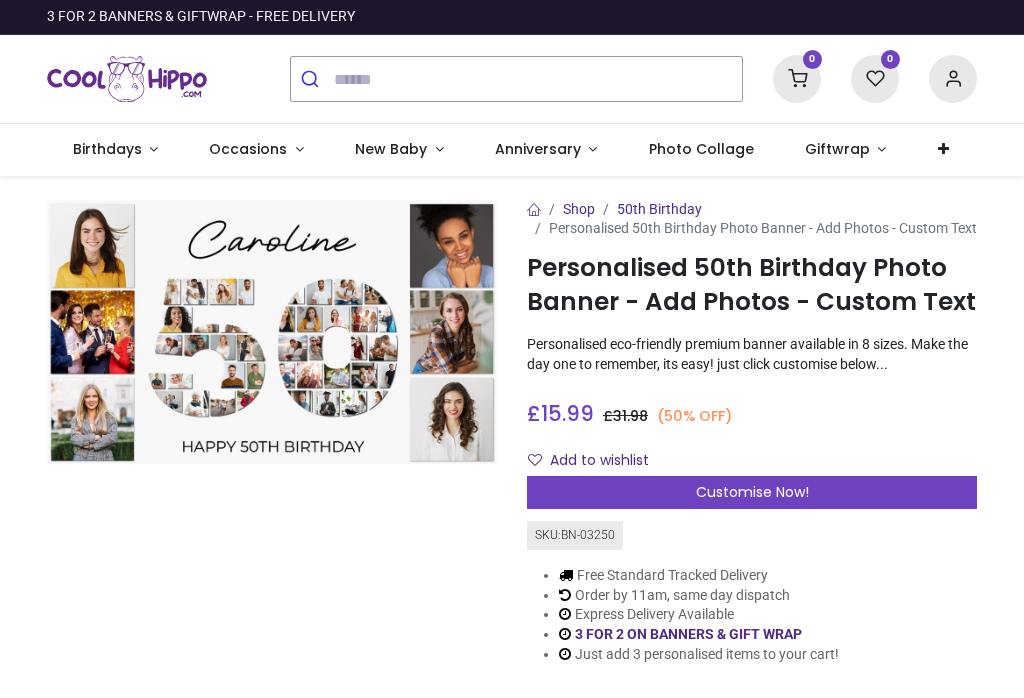 click at bounding box center (953, 79) 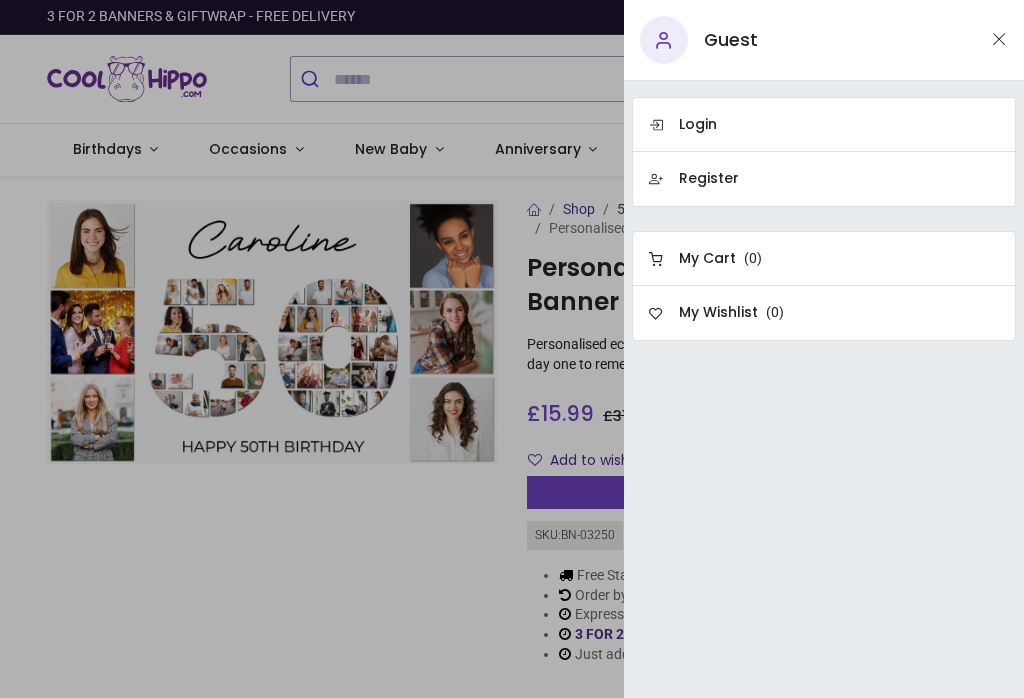 click on "Register" at bounding box center [824, 179] 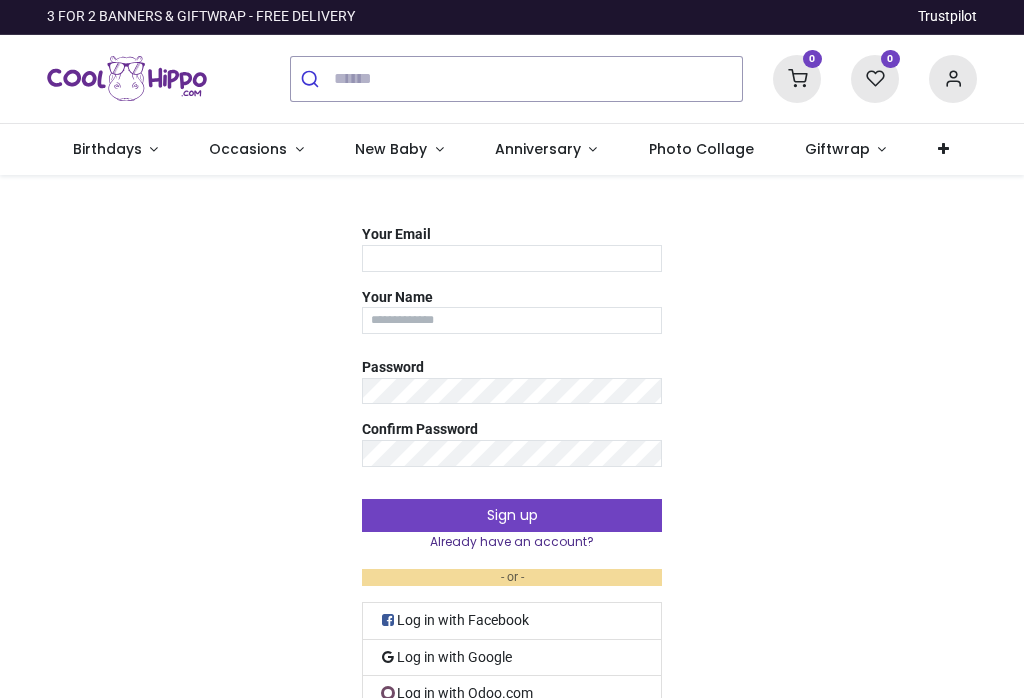 scroll, scrollTop: 0, scrollLeft: 0, axis: both 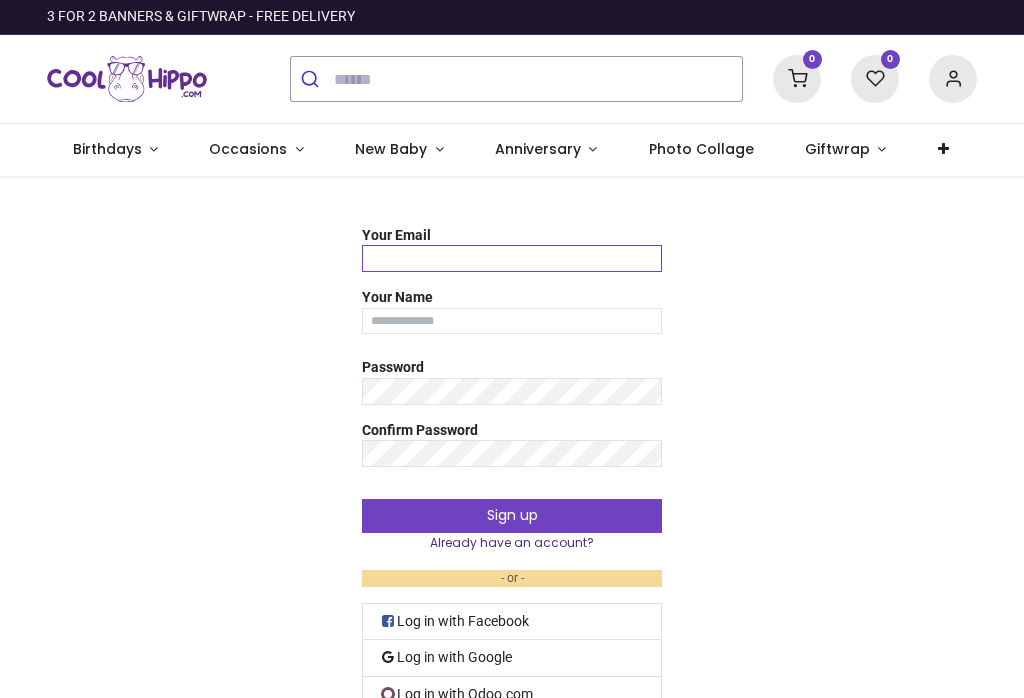 click on "Your Email" at bounding box center [512, 258] 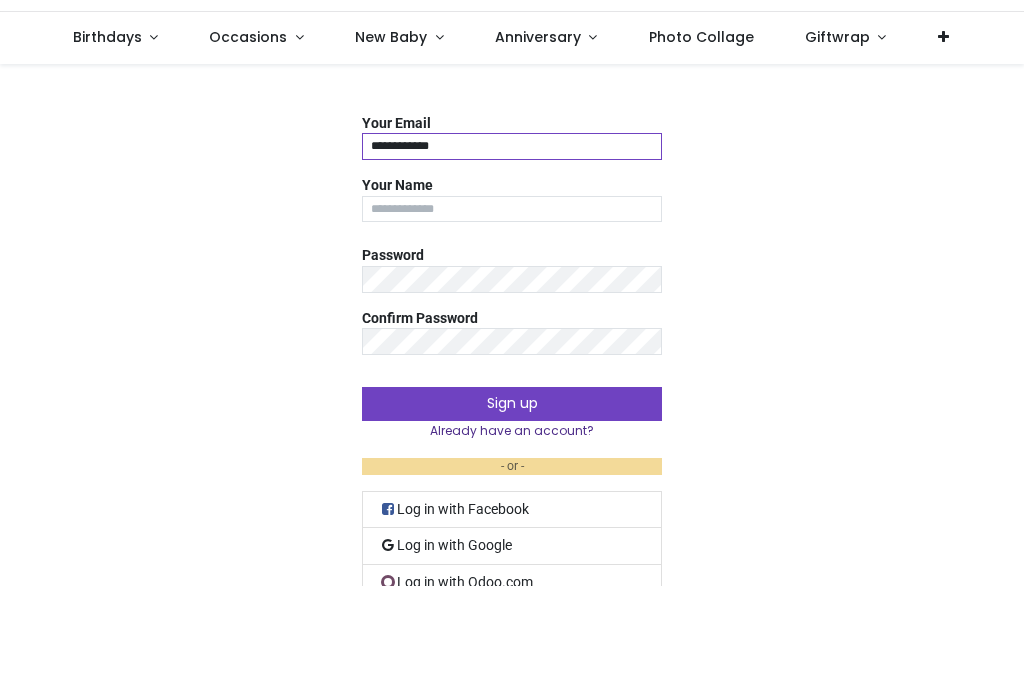 type on "**********" 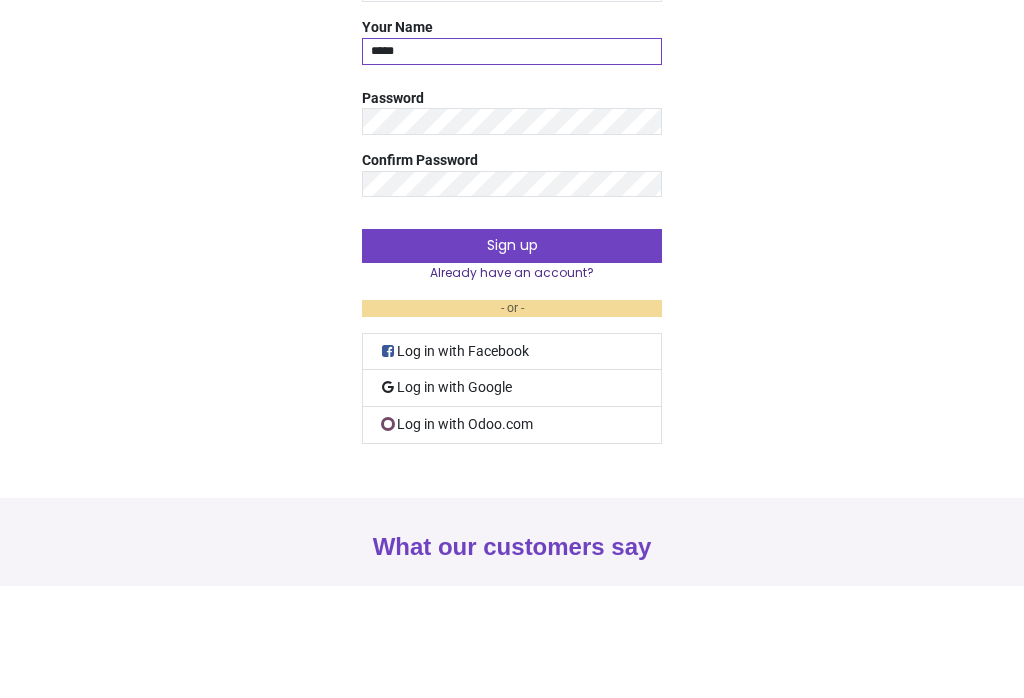 scroll, scrollTop: 48, scrollLeft: 0, axis: vertical 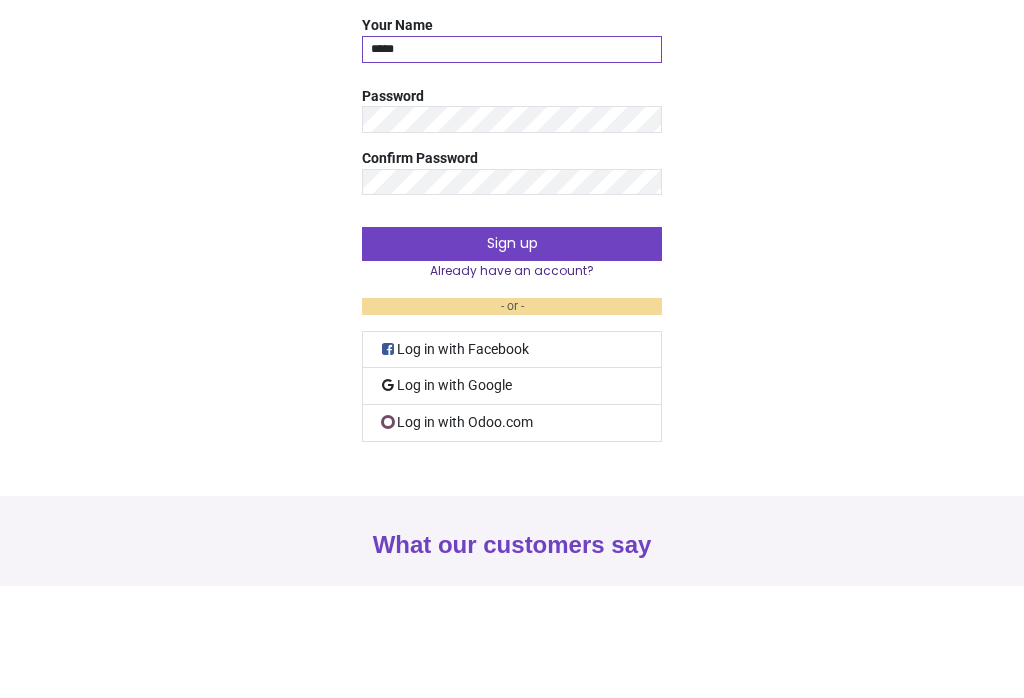 type on "*****" 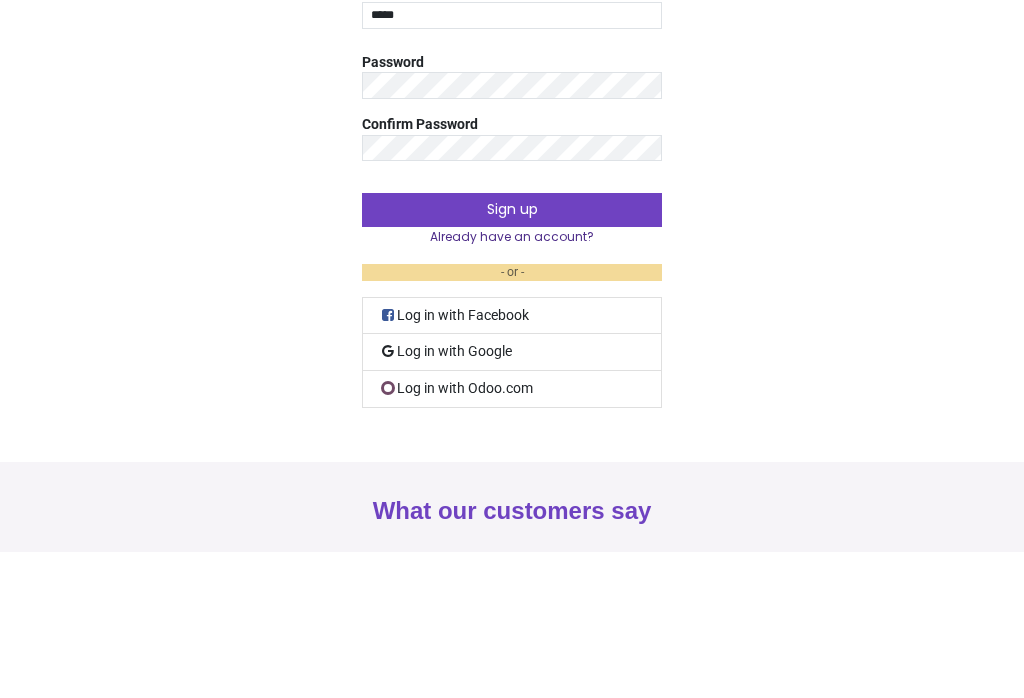 click on "Sign up" at bounding box center [512, 356] 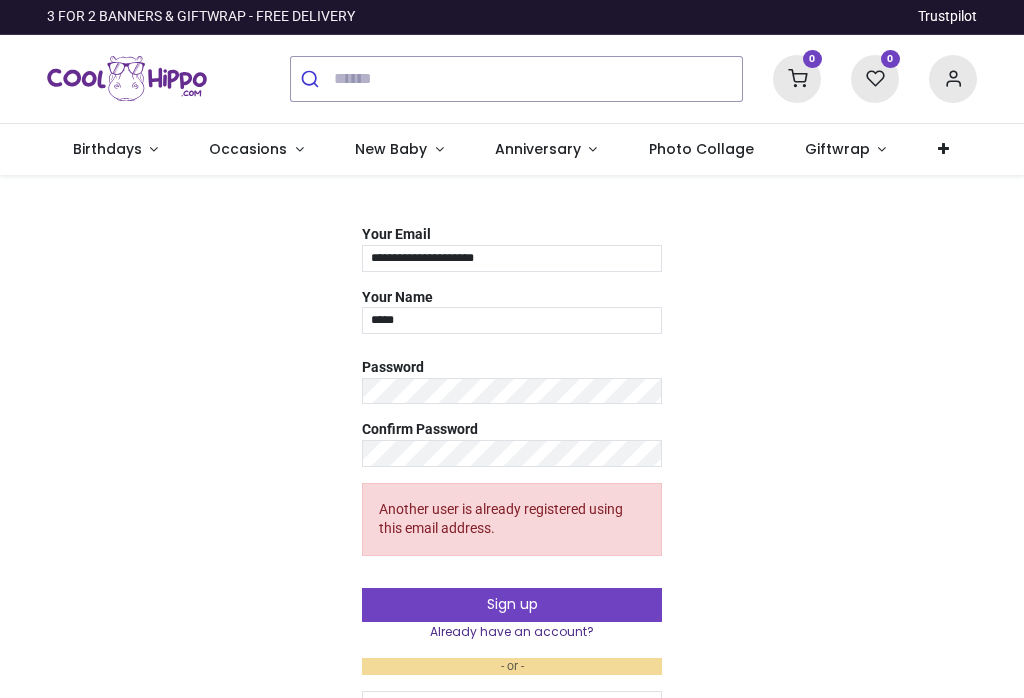 scroll, scrollTop: 0, scrollLeft: 0, axis: both 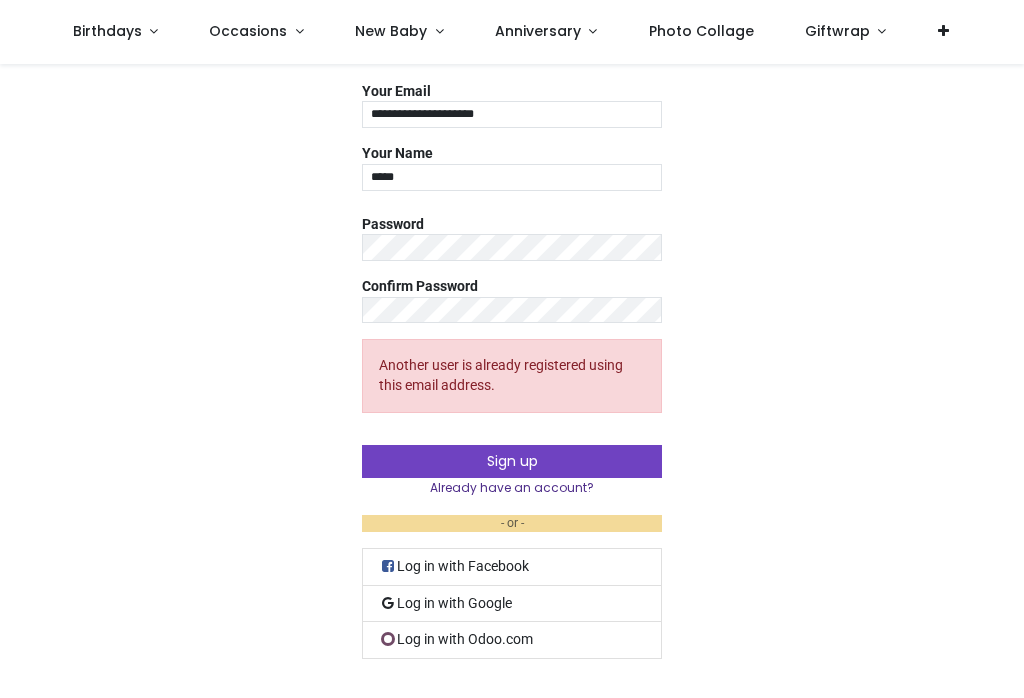 click on "Already have an account?" at bounding box center [512, 488] 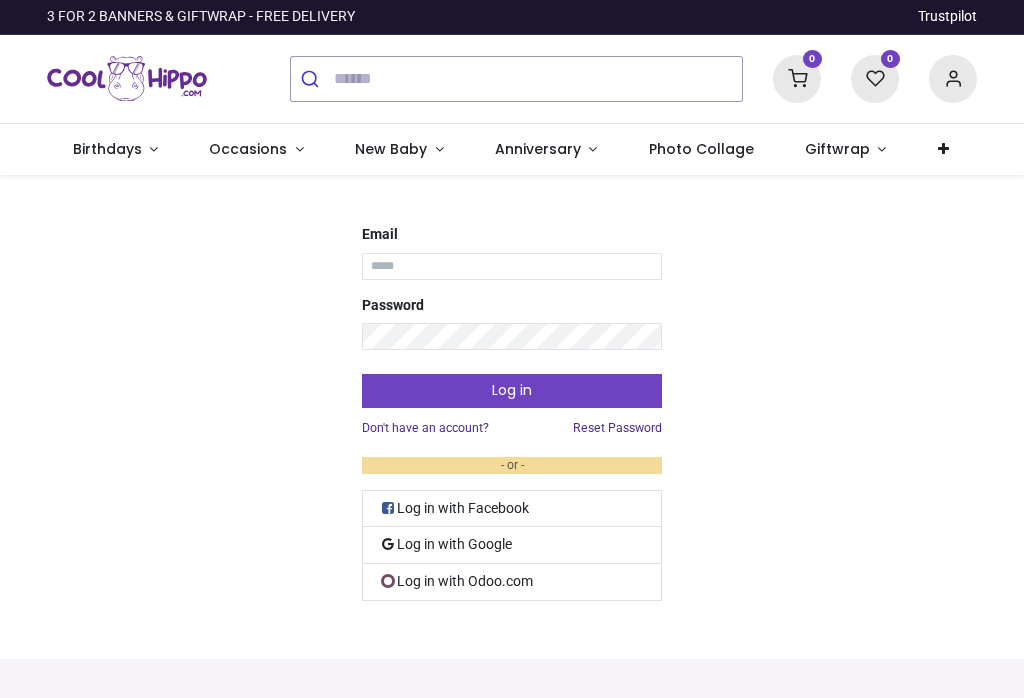 scroll, scrollTop: 0, scrollLeft: 0, axis: both 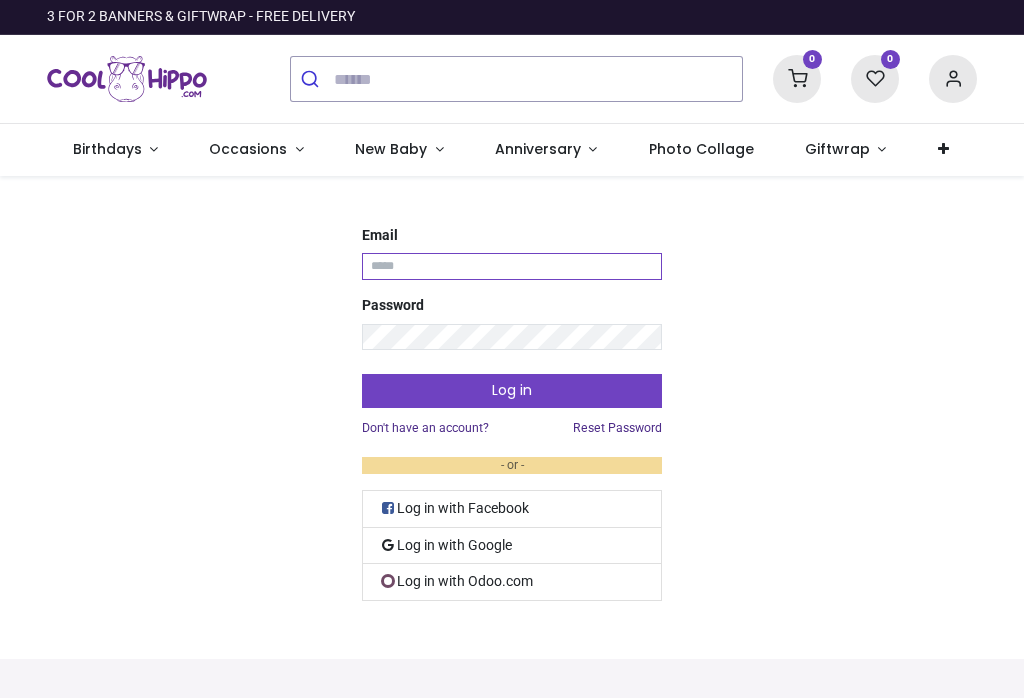 click on "Email" at bounding box center (512, 266) 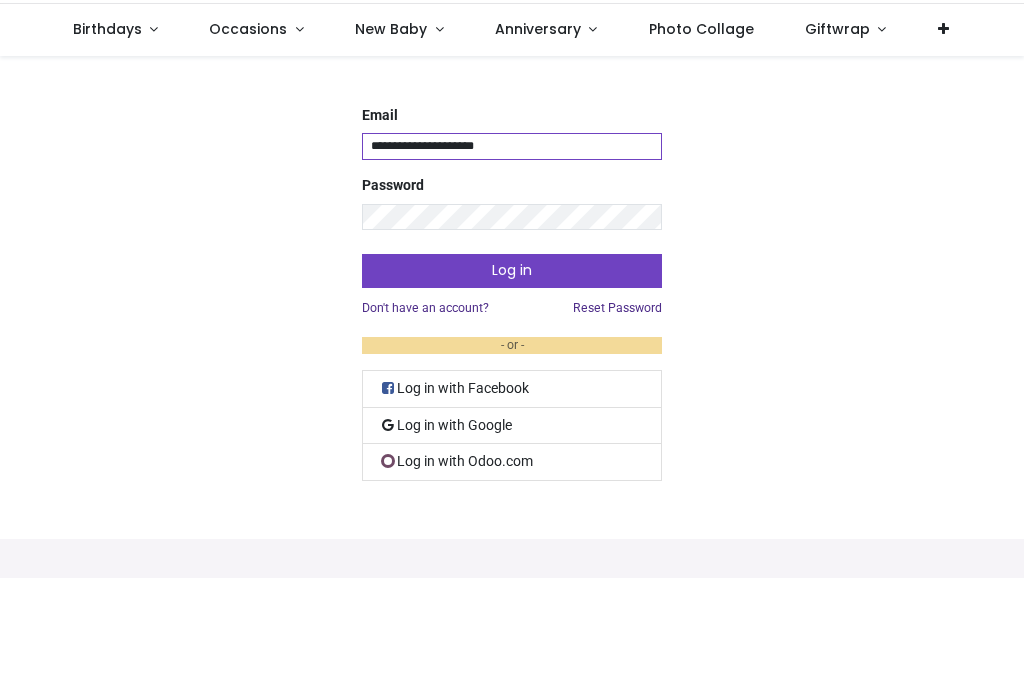 type on "**********" 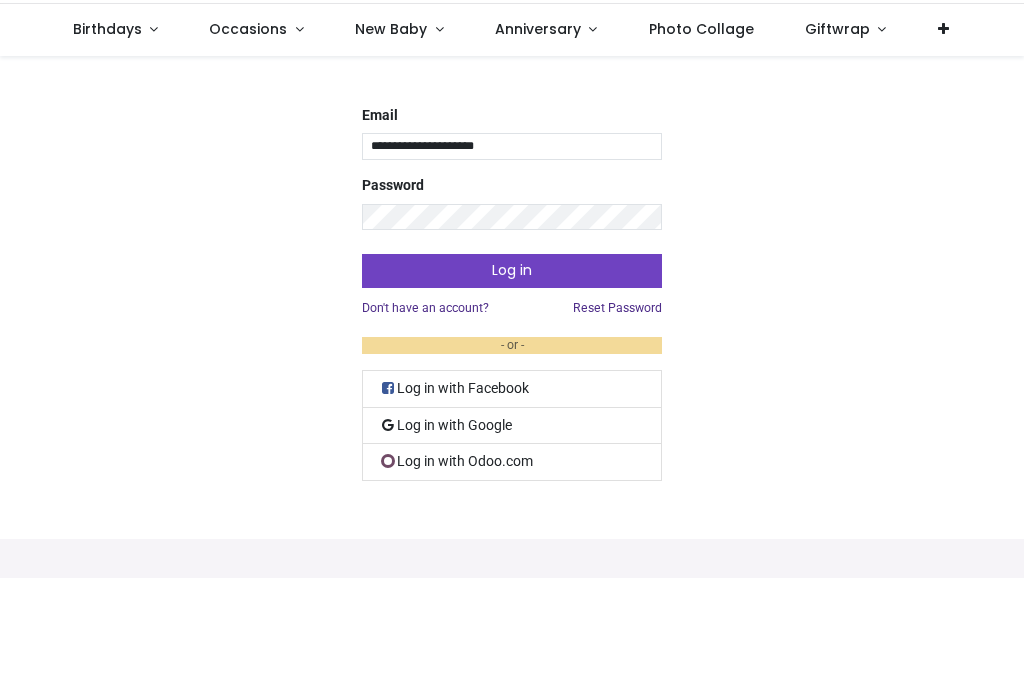 click on "Log in" at bounding box center (512, 391) 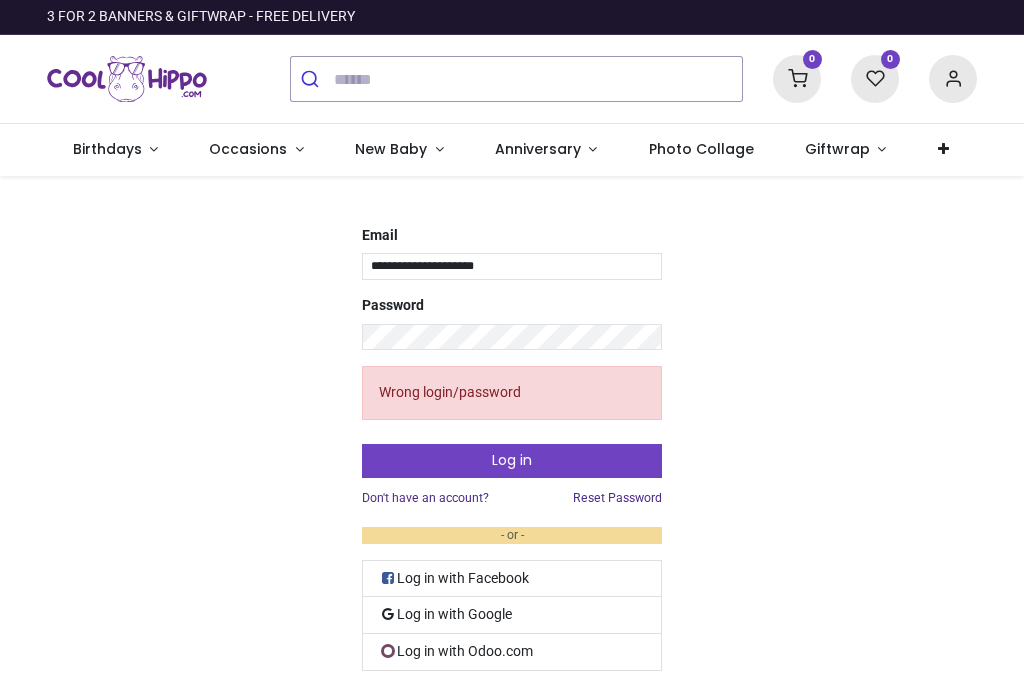 scroll, scrollTop: 0, scrollLeft: 0, axis: both 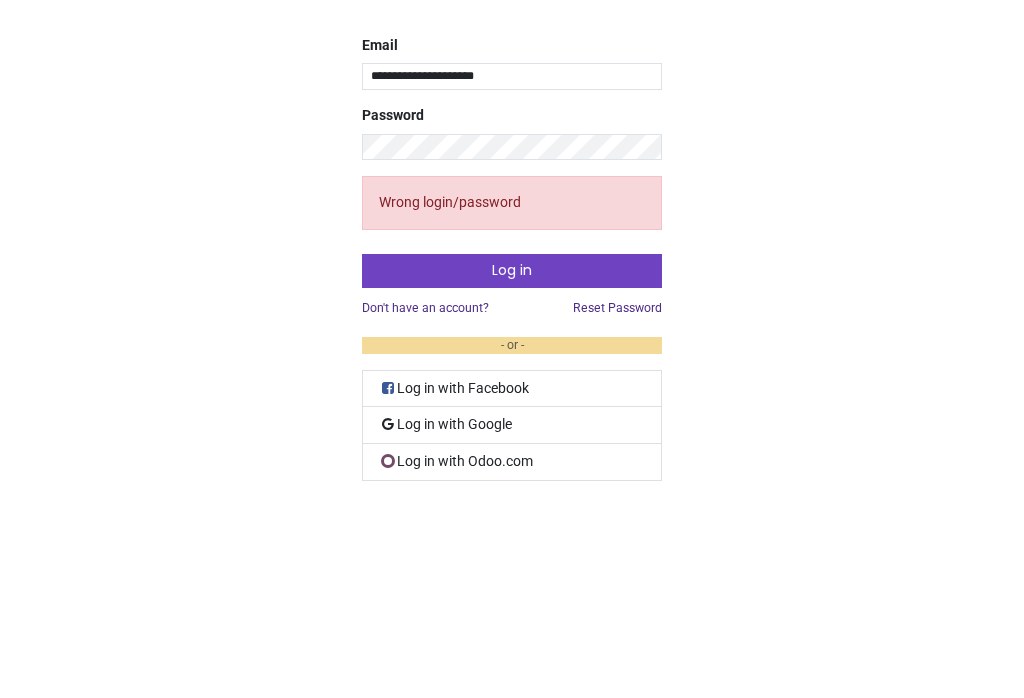 click on "Log in" at bounding box center (512, 461) 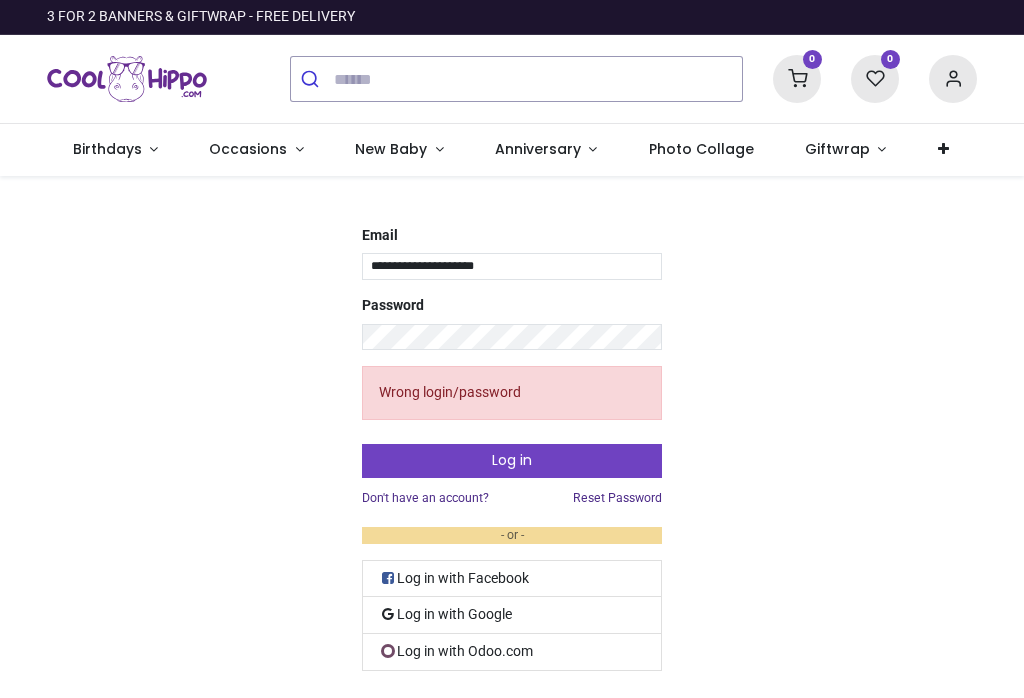scroll, scrollTop: 0, scrollLeft: 0, axis: both 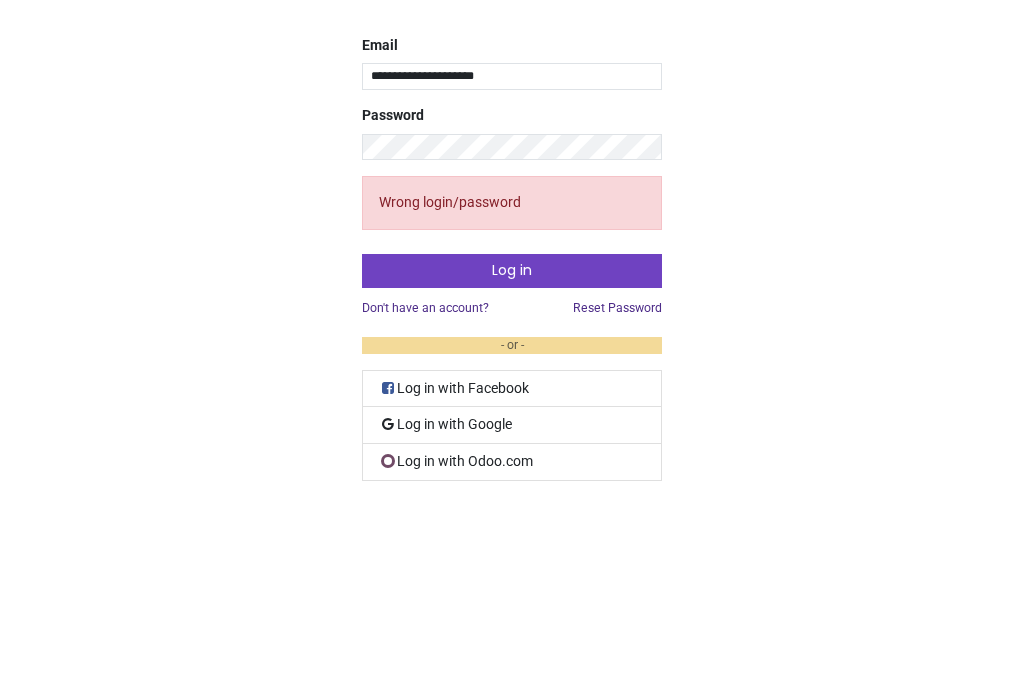 click on "Log in" at bounding box center (512, 461) 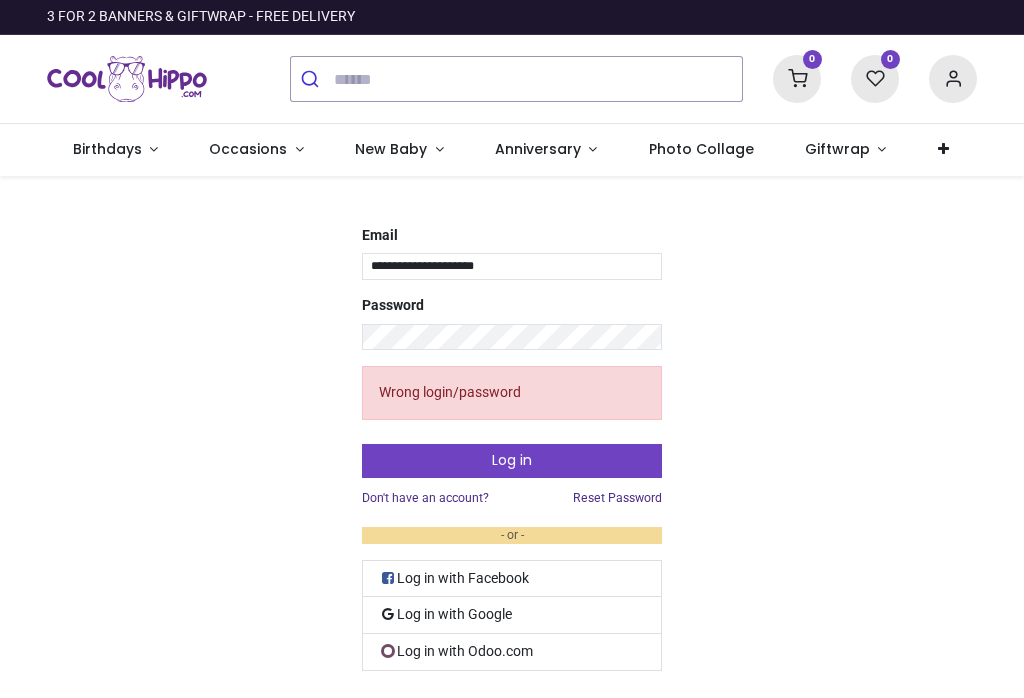 scroll, scrollTop: 0, scrollLeft: 0, axis: both 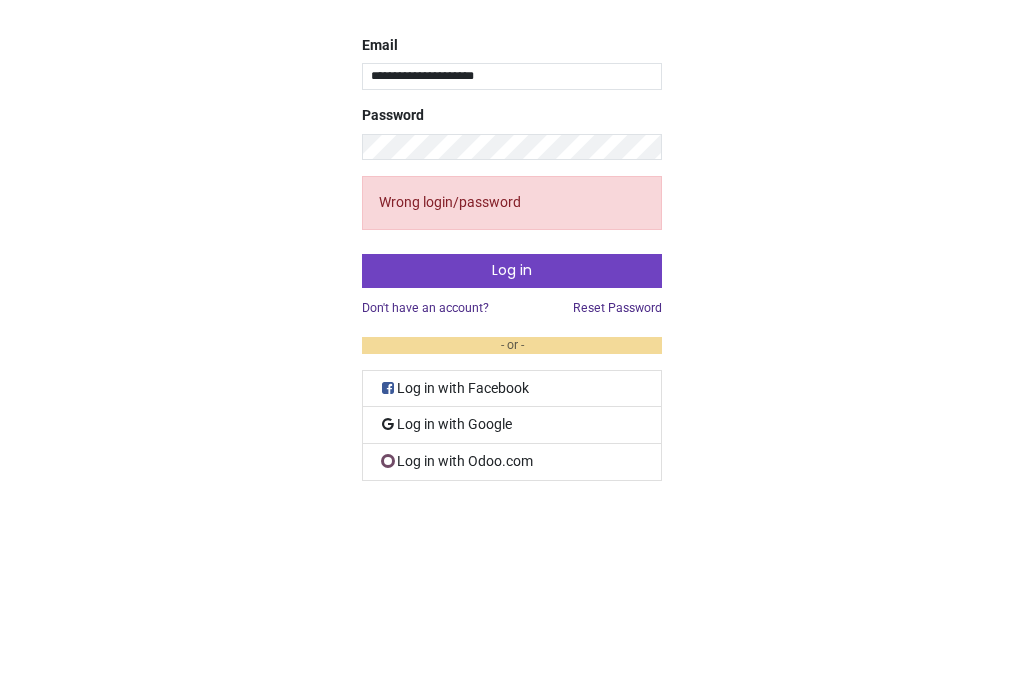 click on "Log in" at bounding box center (512, 461) 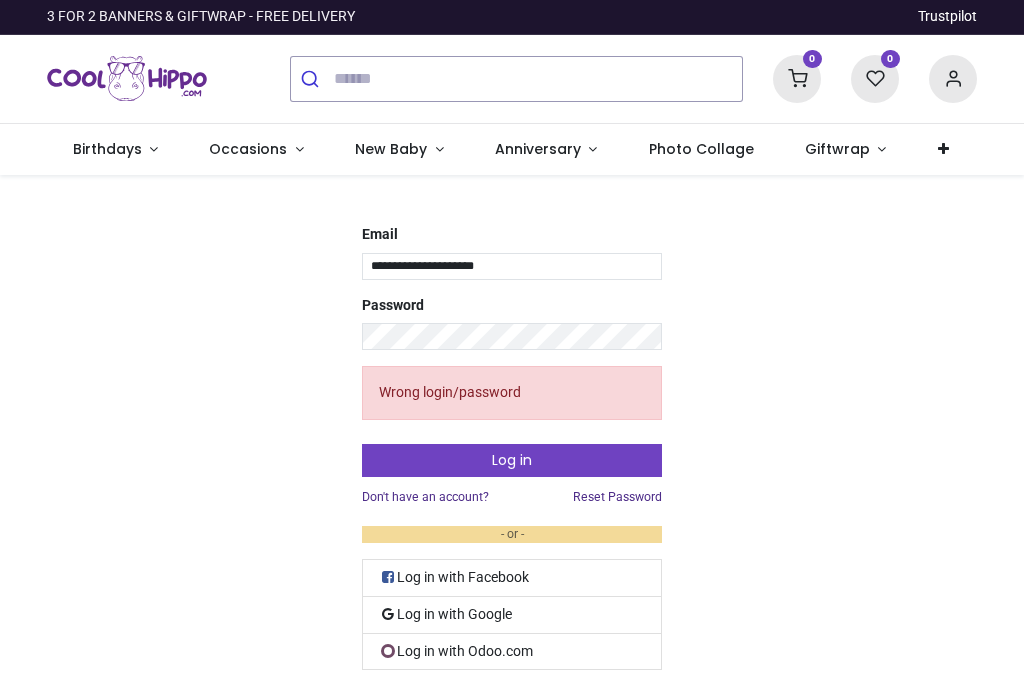 scroll, scrollTop: 0, scrollLeft: 0, axis: both 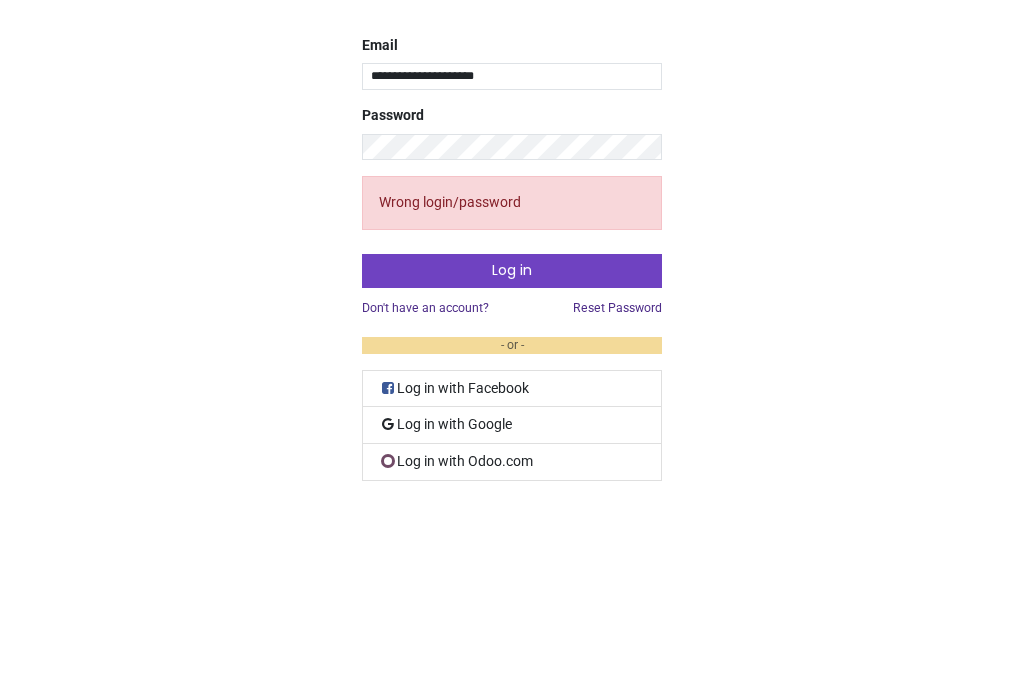 click on "Log in" at bounding box center [512, 461] 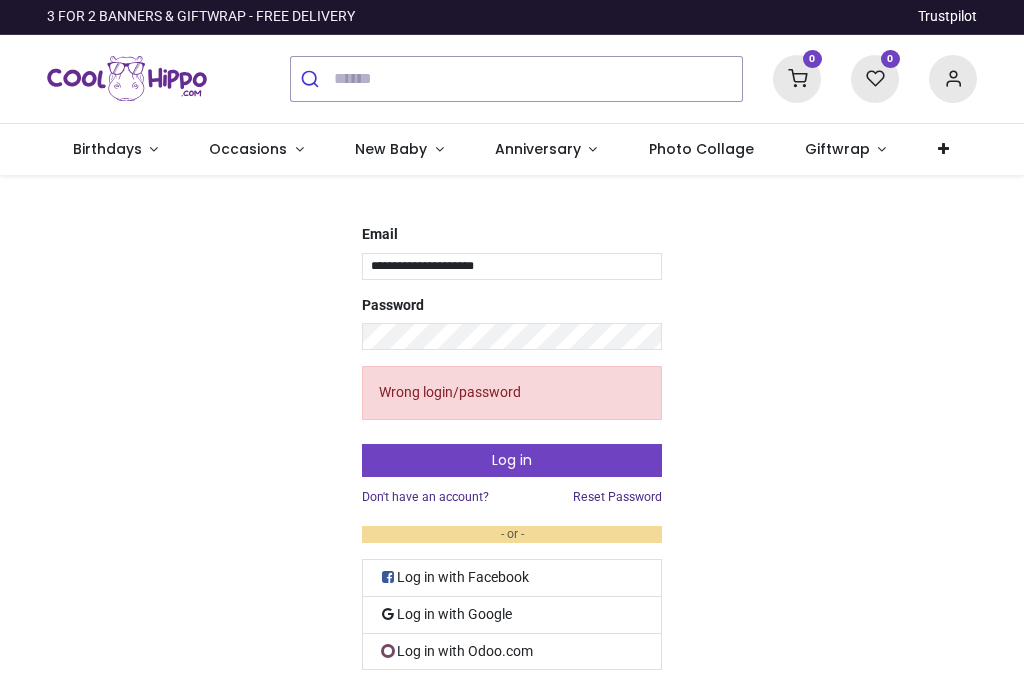 scroll, scrollTop: 0, scrollLeft: 0, axis: both 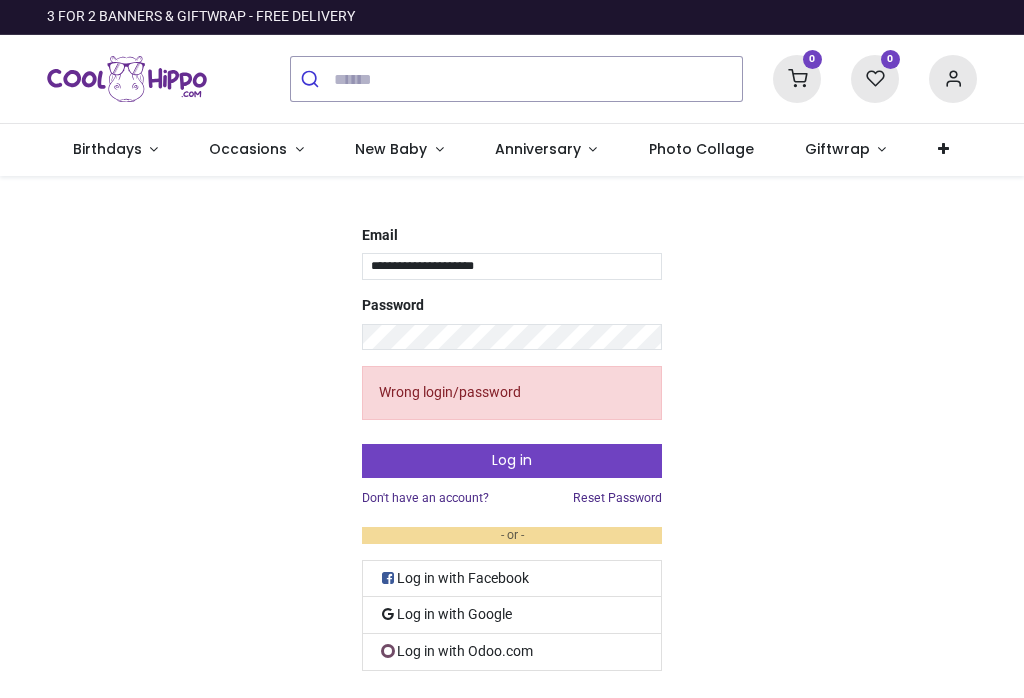 click on "Reset Password" at bounding box center (617, 498) 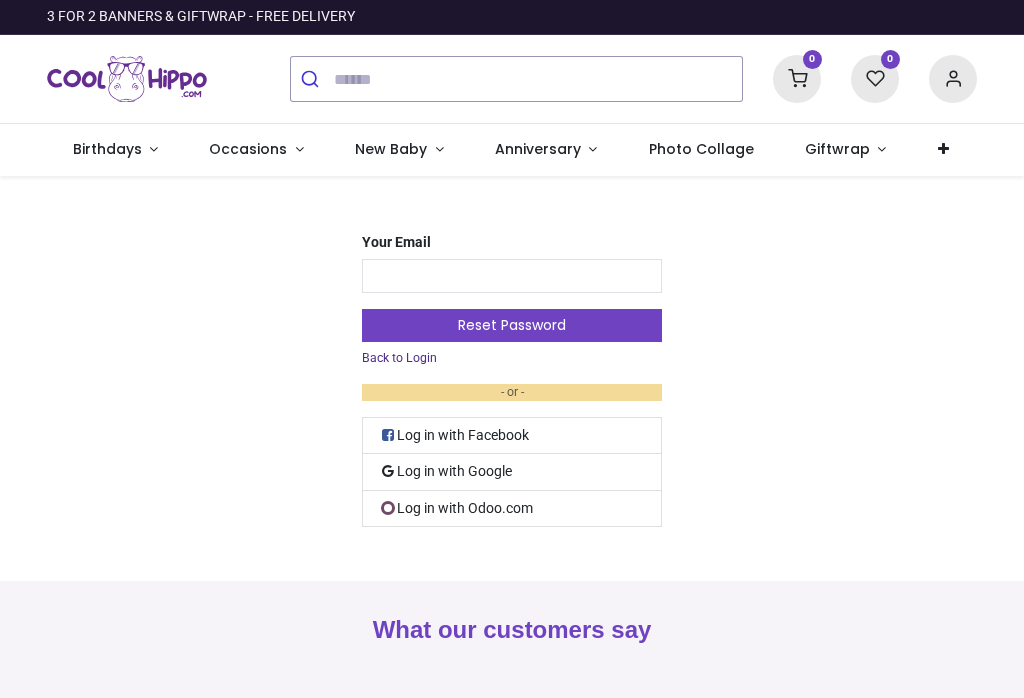 scroll, scrollTop: 0, scrollLeft: 0, axis: both 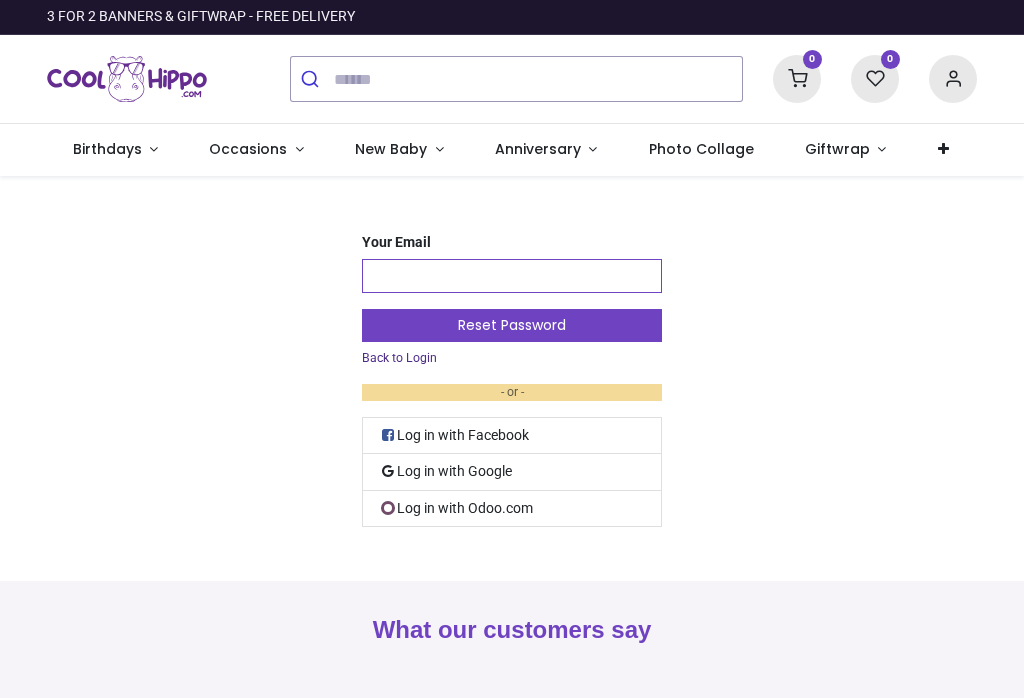 click on "Your Email" at bounding box center (512, 276) 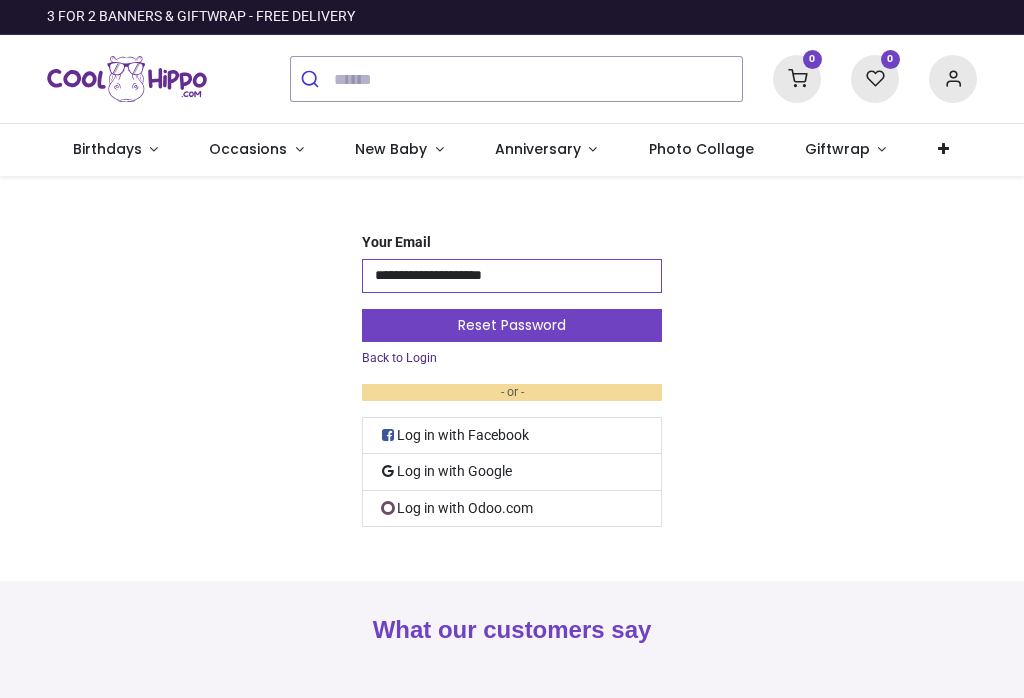 type on "**********" 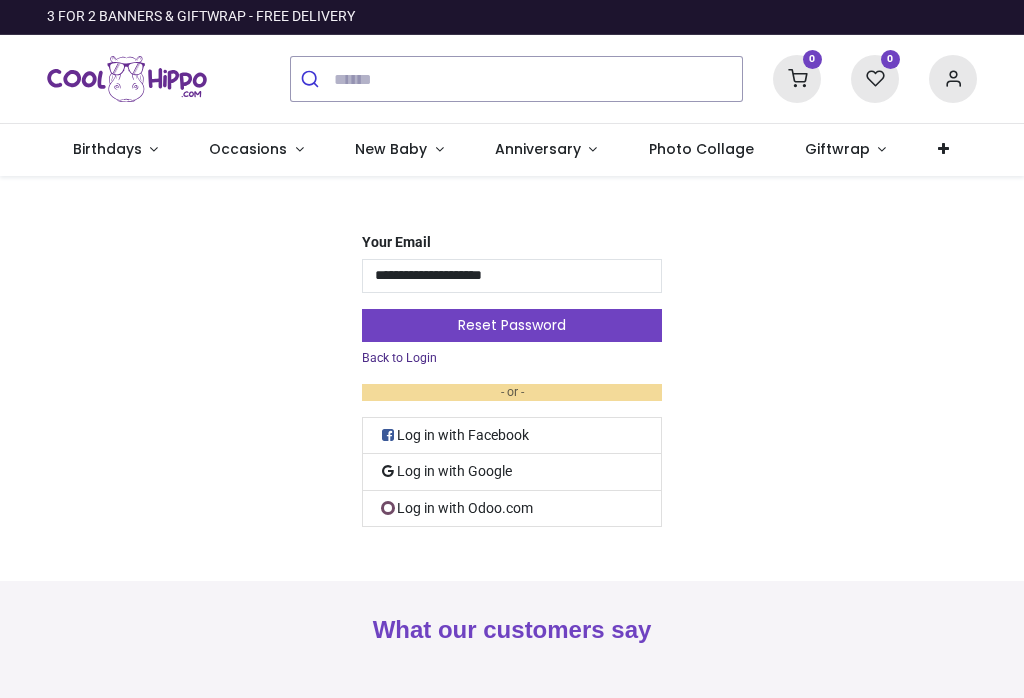 click on "Reset Password" at bounding box center (512, 326) 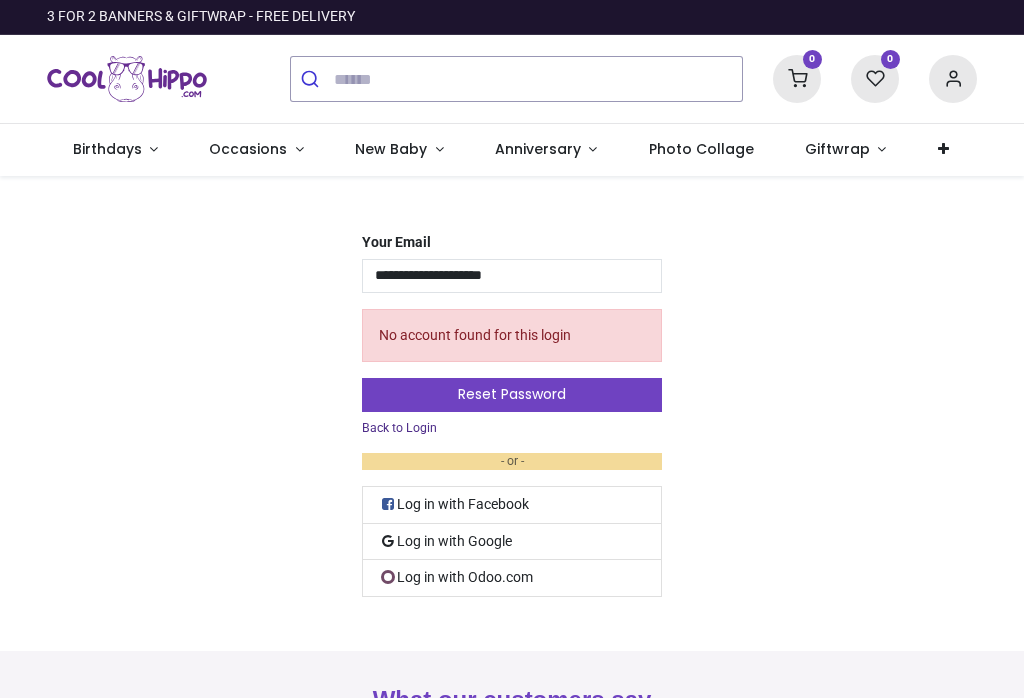 scroll, scrollTop: 0, scrollLeft: 0, axis: both 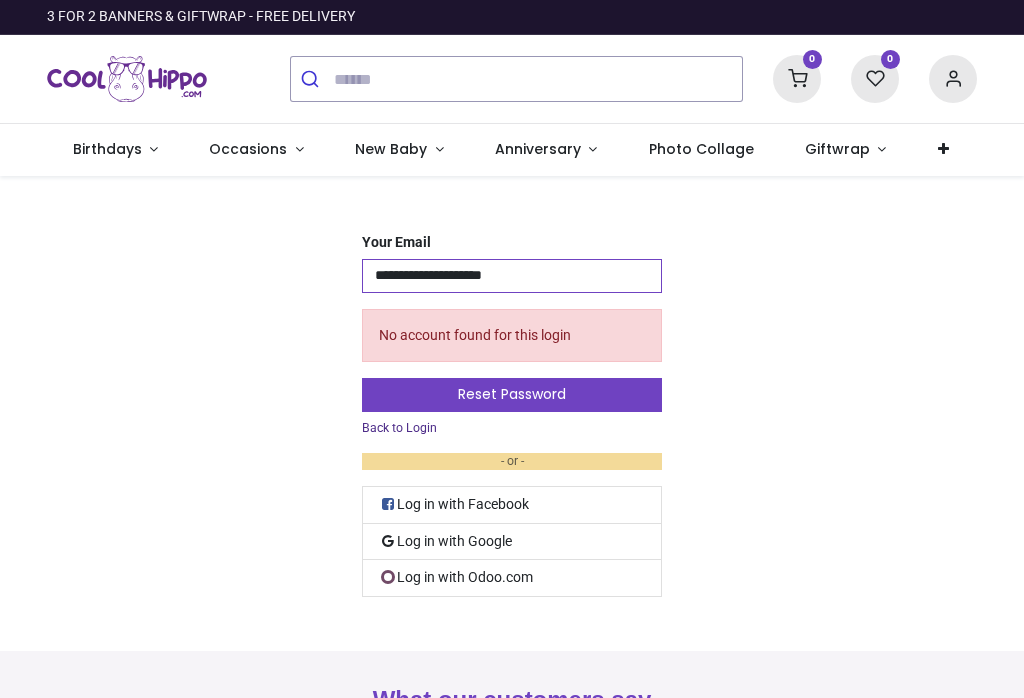 click on "**********" at bounding box center (512, 276) 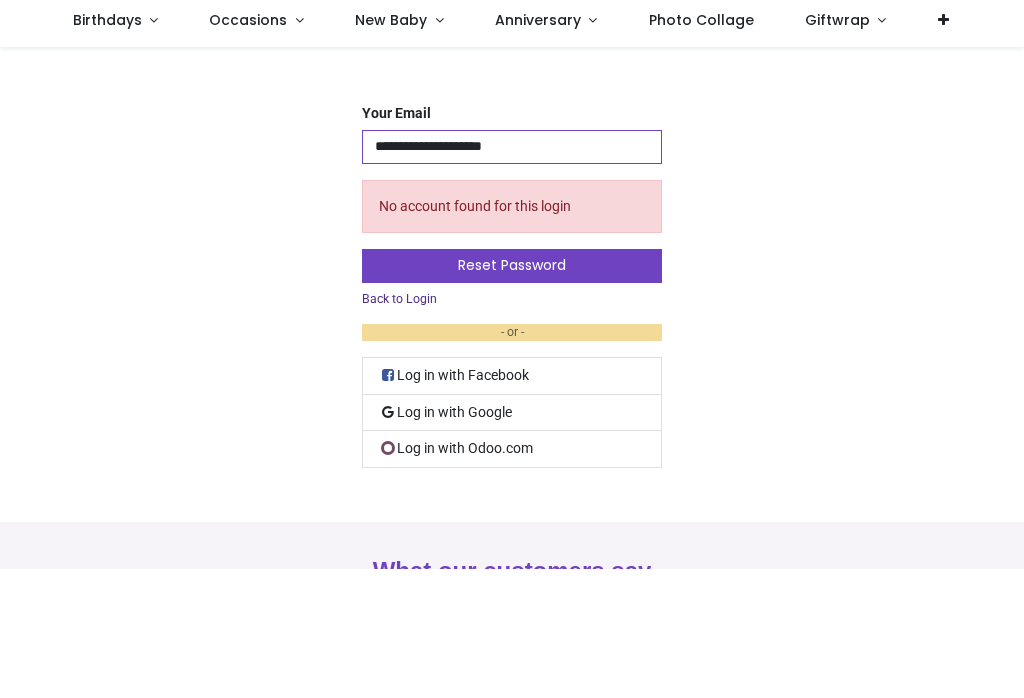 type on "**********" 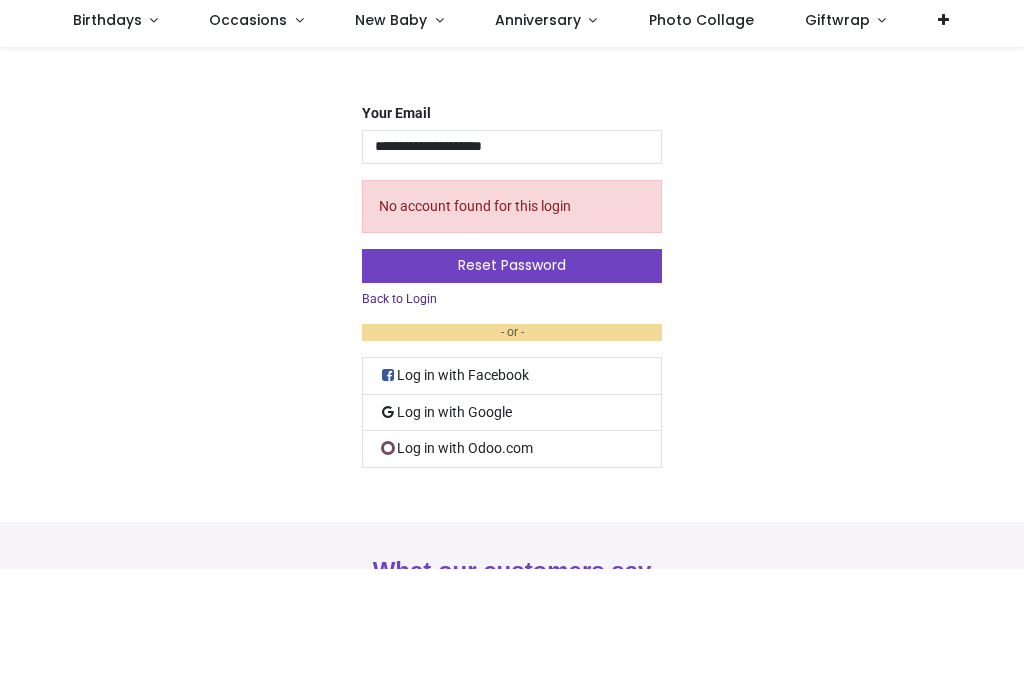 click on "Reset Password" at bounding box center [512, 395] 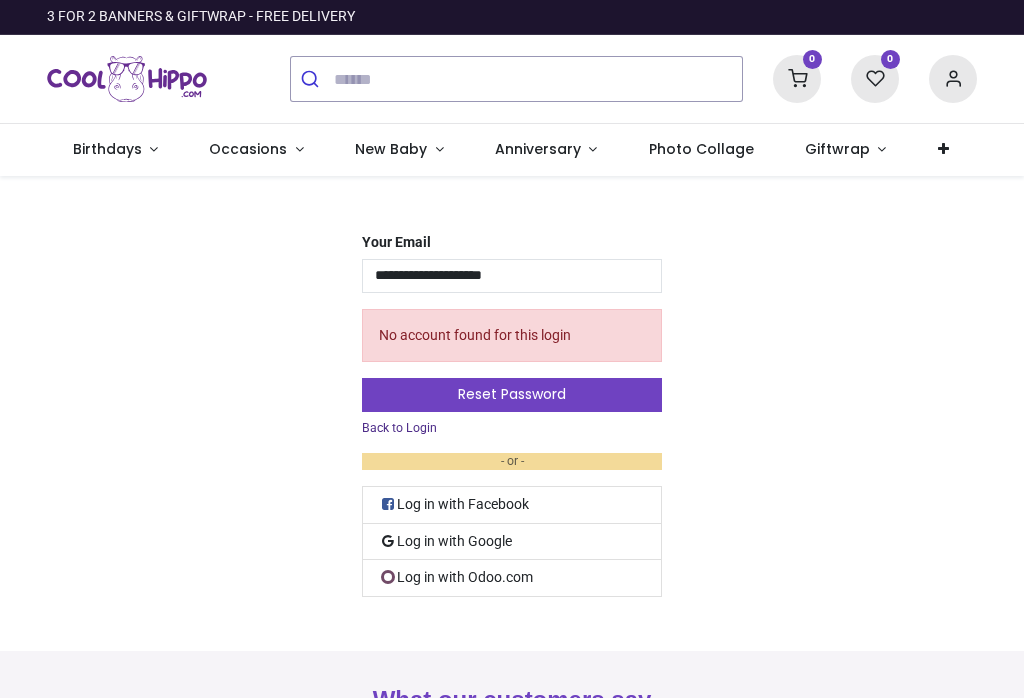 scroll, scrollTop: 0, scrollLeft: 0, axis: both 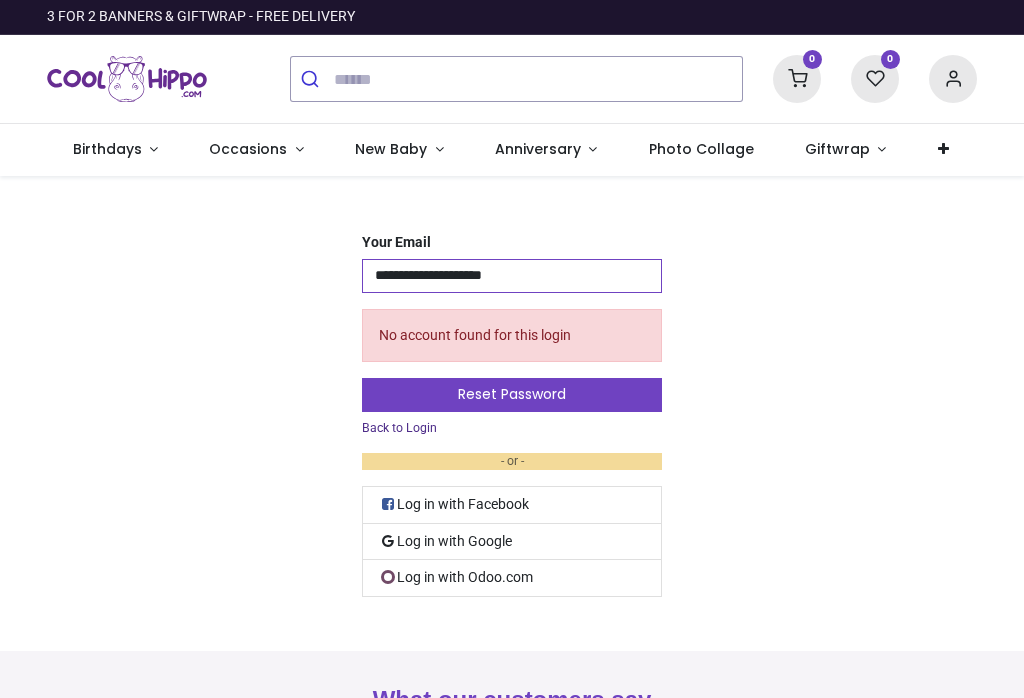 click on "**********" at bounding box center (512, 276) 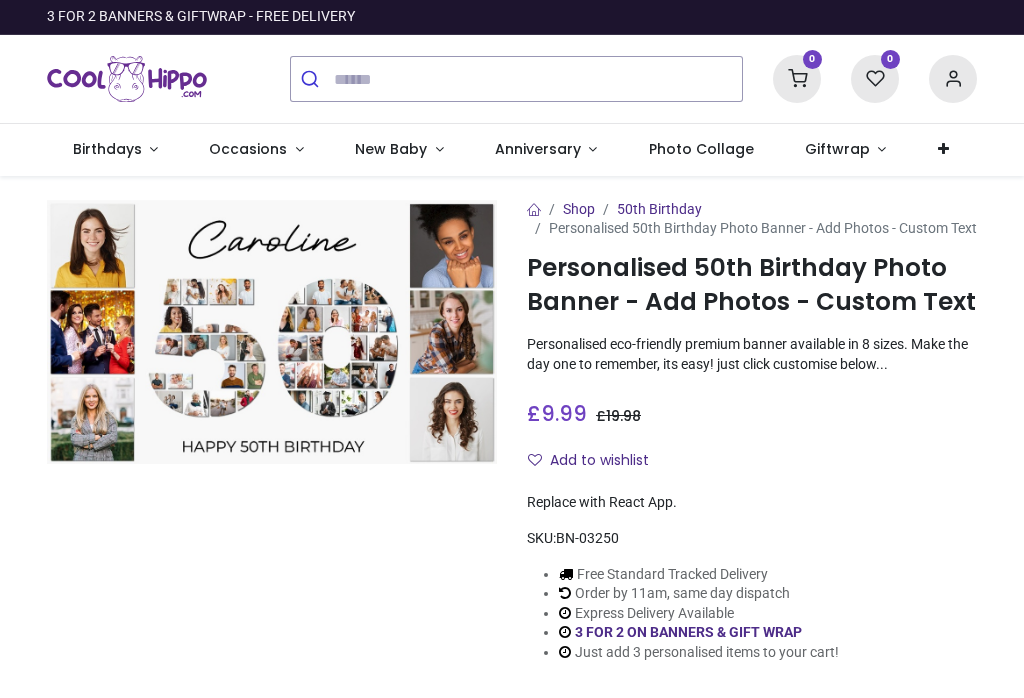 scroll, scrollTop: 0, scrollLeft: 0, axis: both 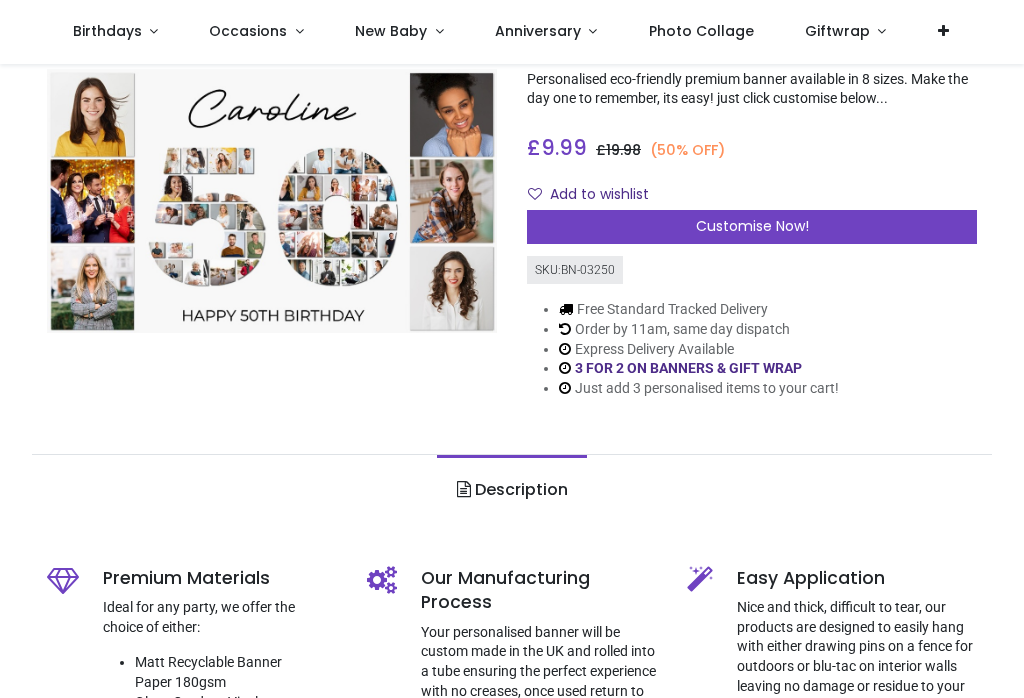 click on "Customise Now!" at bounding box center (752, 227) 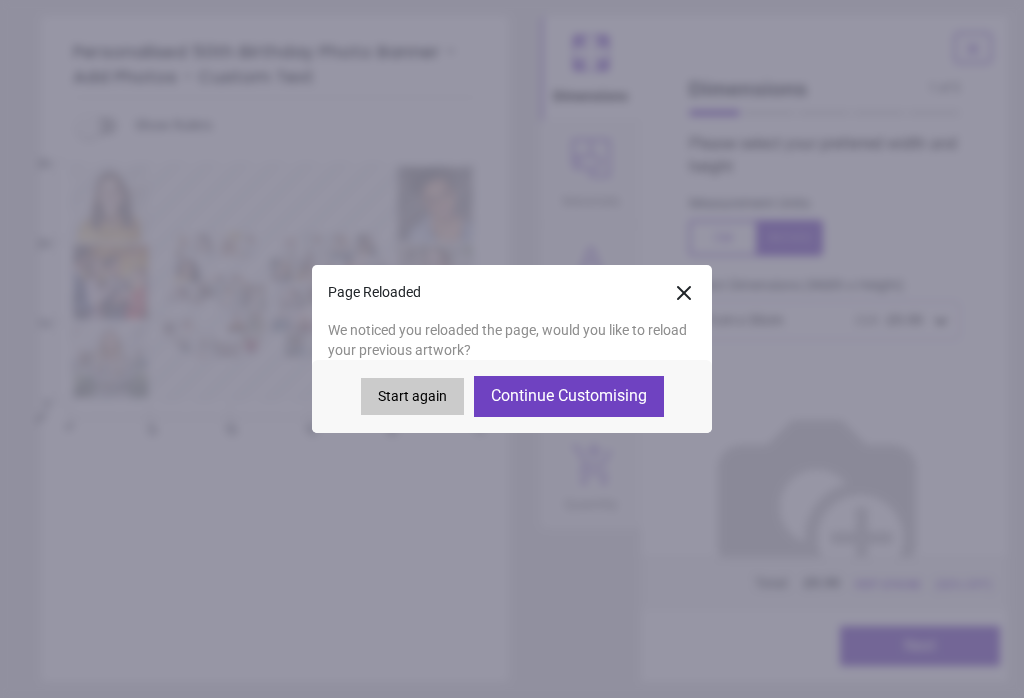 click on "Continue Customising" at bounding box center [569, 396] 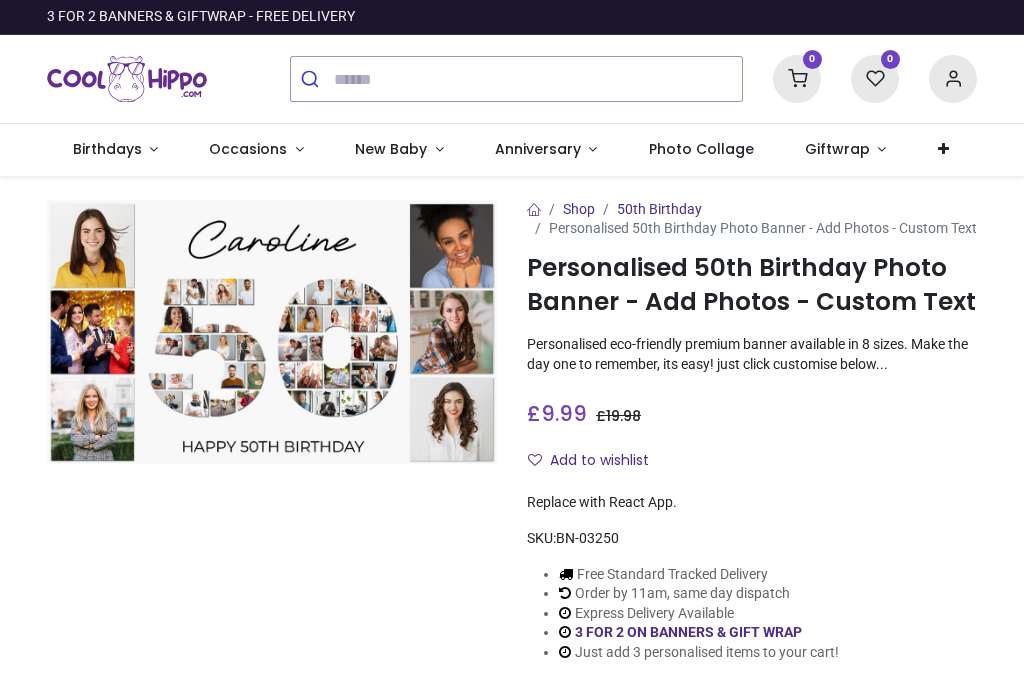 scroll, scrollTop: 0, scrollLeft: 0, axis: both 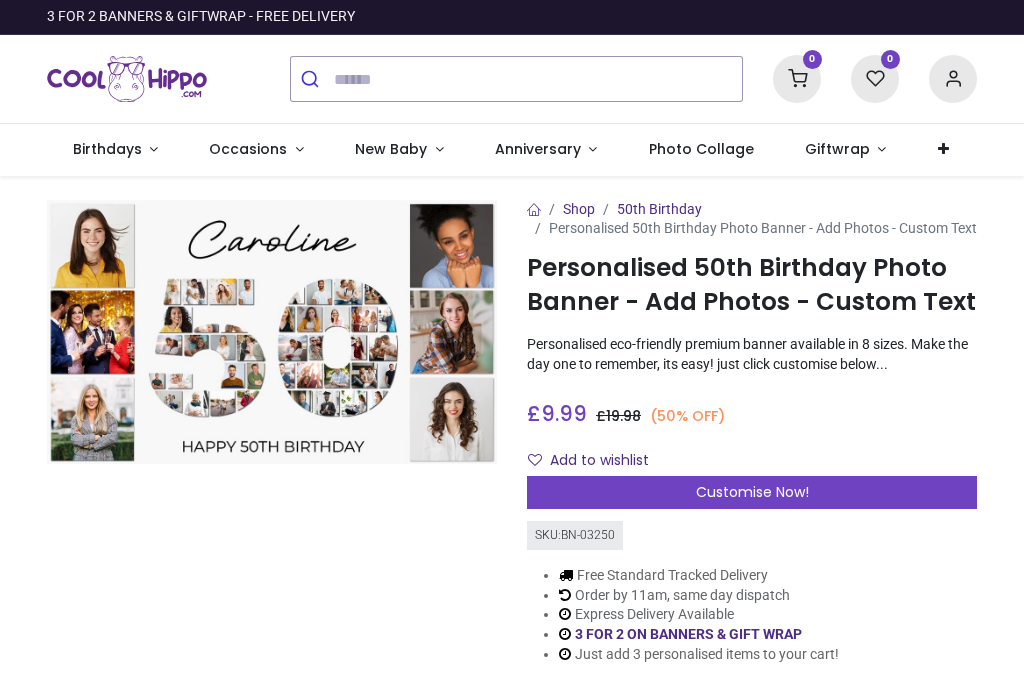 click on "Customise Now!" at bounding box center (752, 493) 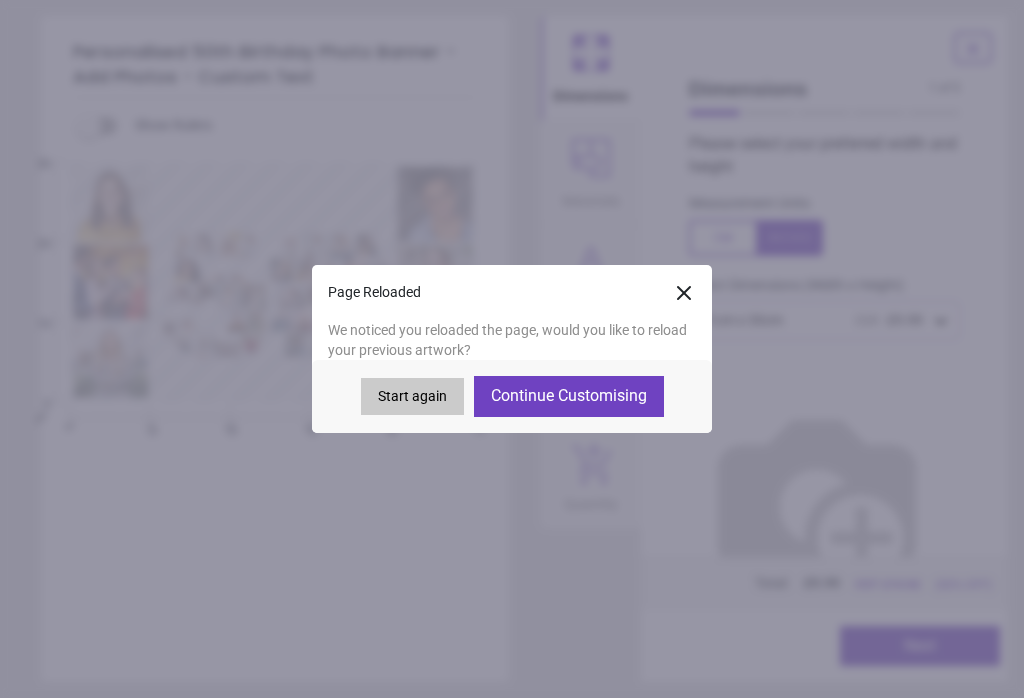 click on "Continue Customising" at bounding box center (569, 396) 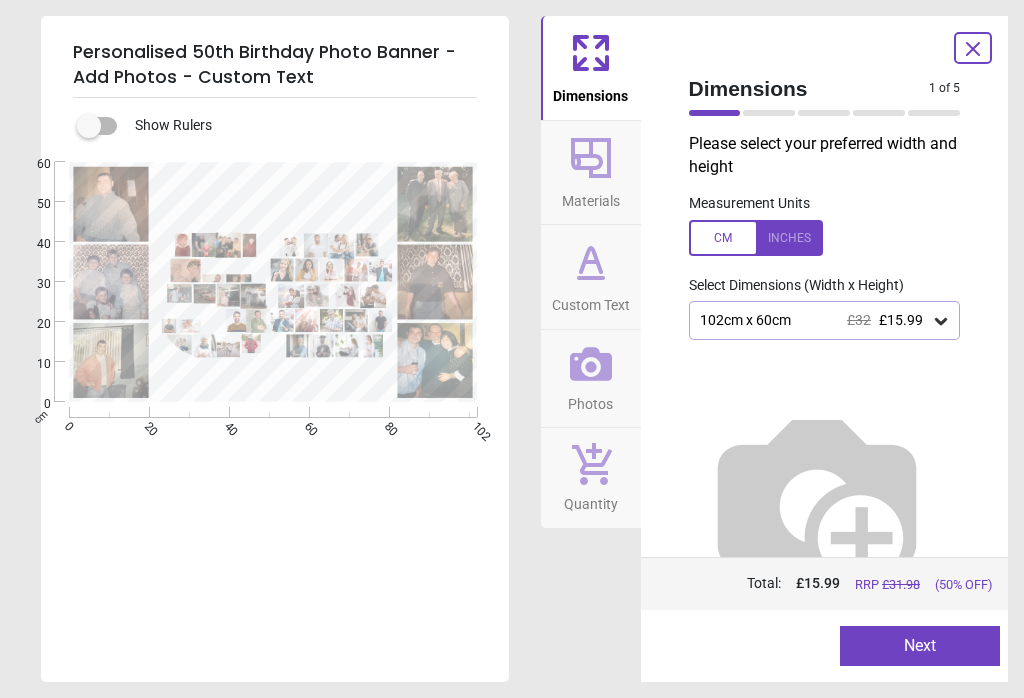type on "*****" 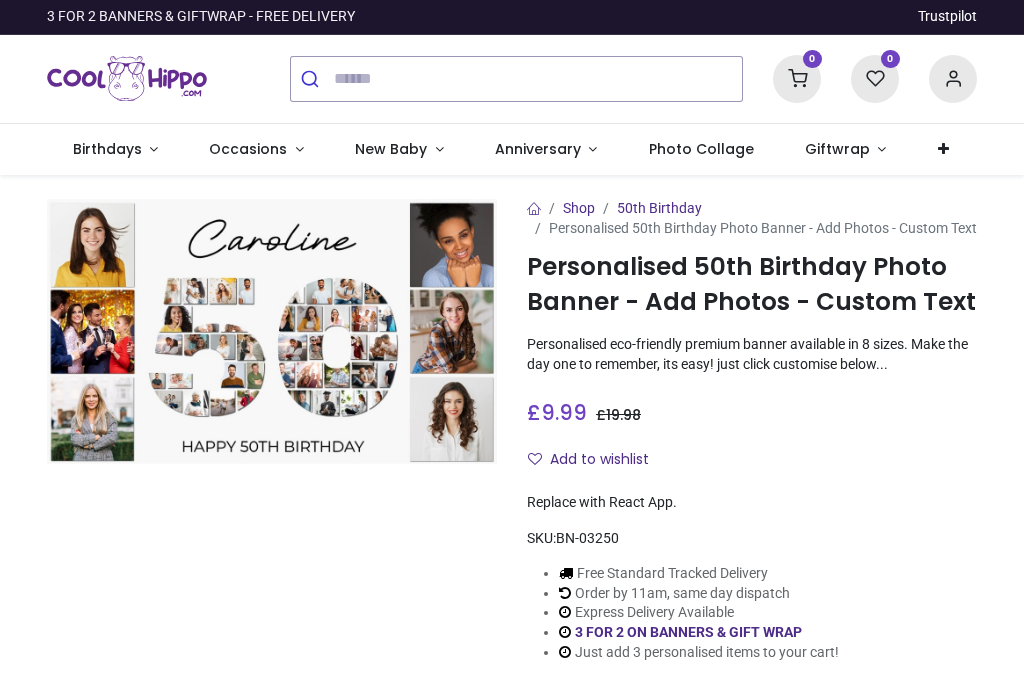 scroll, scrollTop: 0, scrollLeft: 0, axis: both 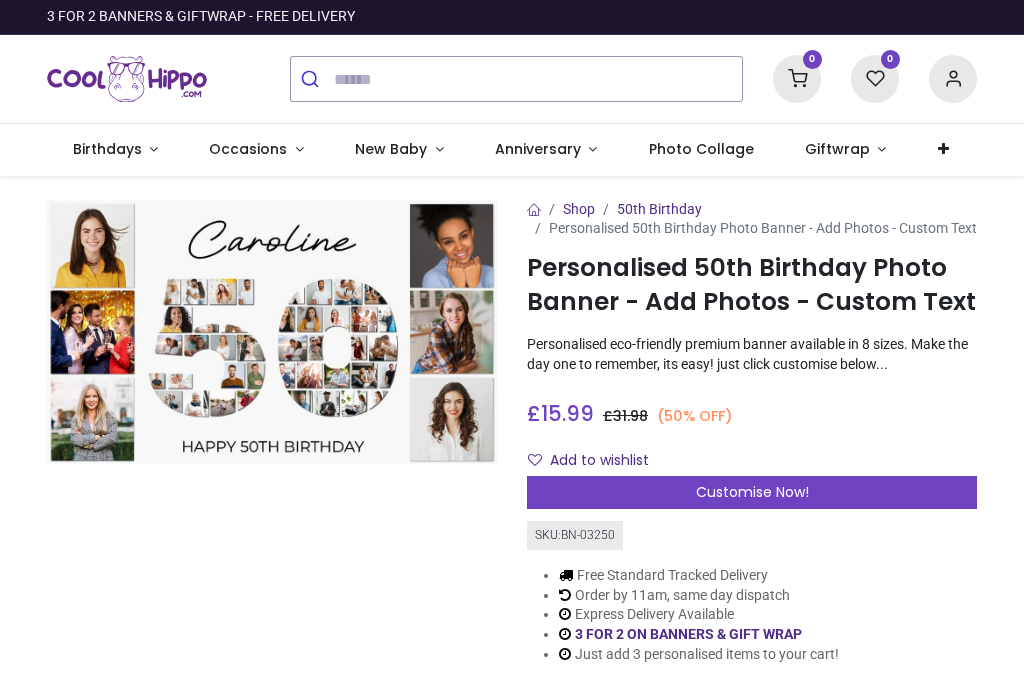 click on "Customise Now!" at bounding box center [752, 493] 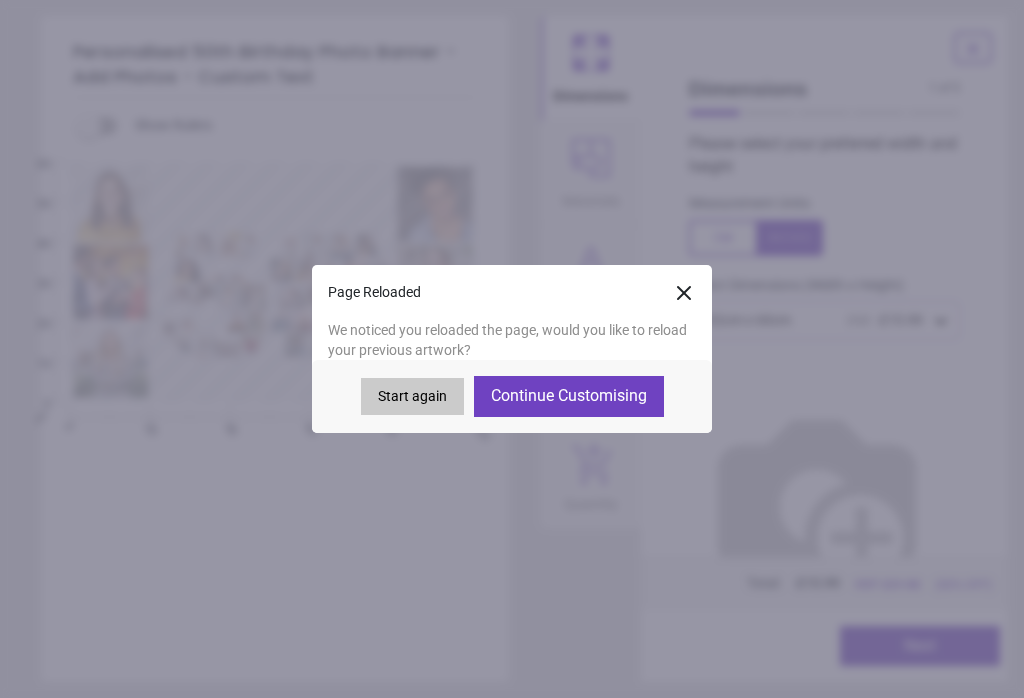 click on "Continue Customising" at bounding box center (569, 396) 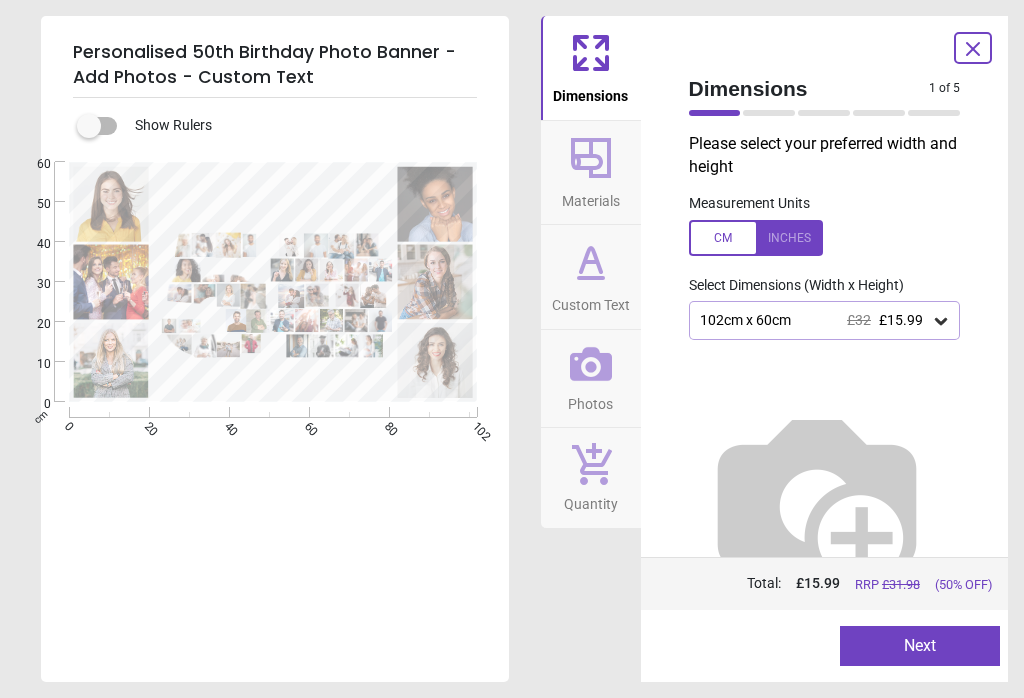 click on "Next" at bounding box center (920, 646) 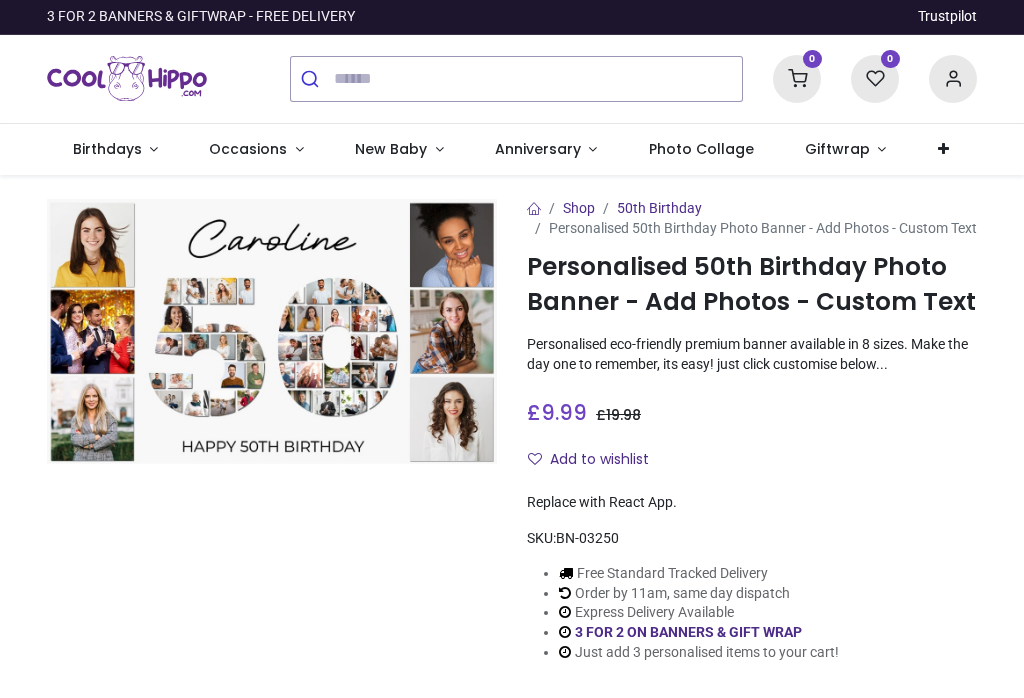 scroll, scrollTop: 0, scrollLeft: 0, axis: both 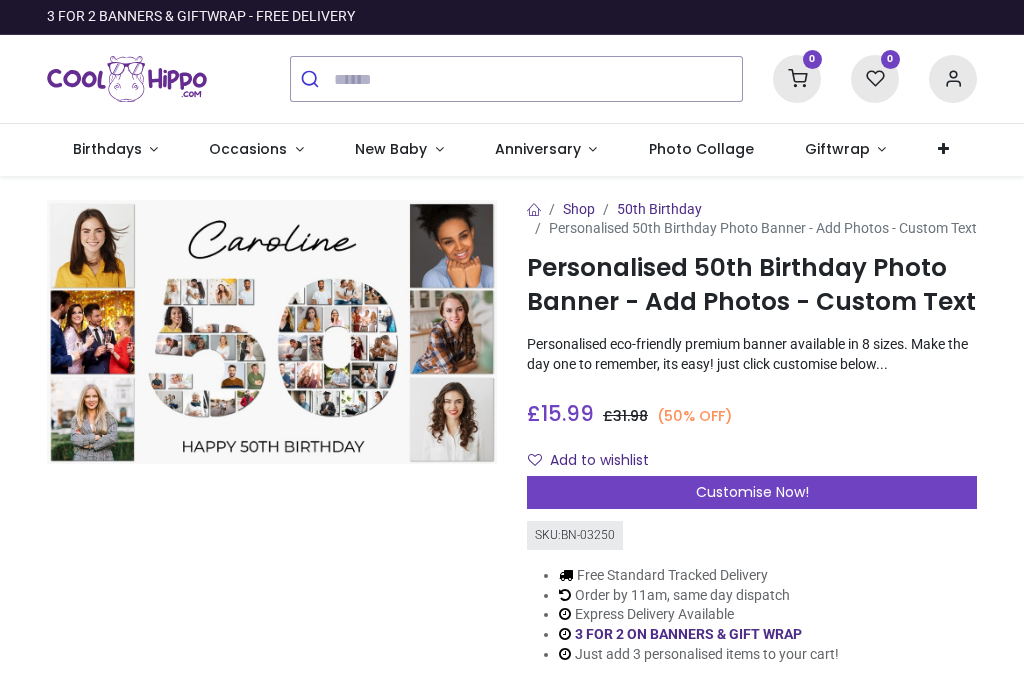 click on "Customise Now!" at bounding box center [752, 493] 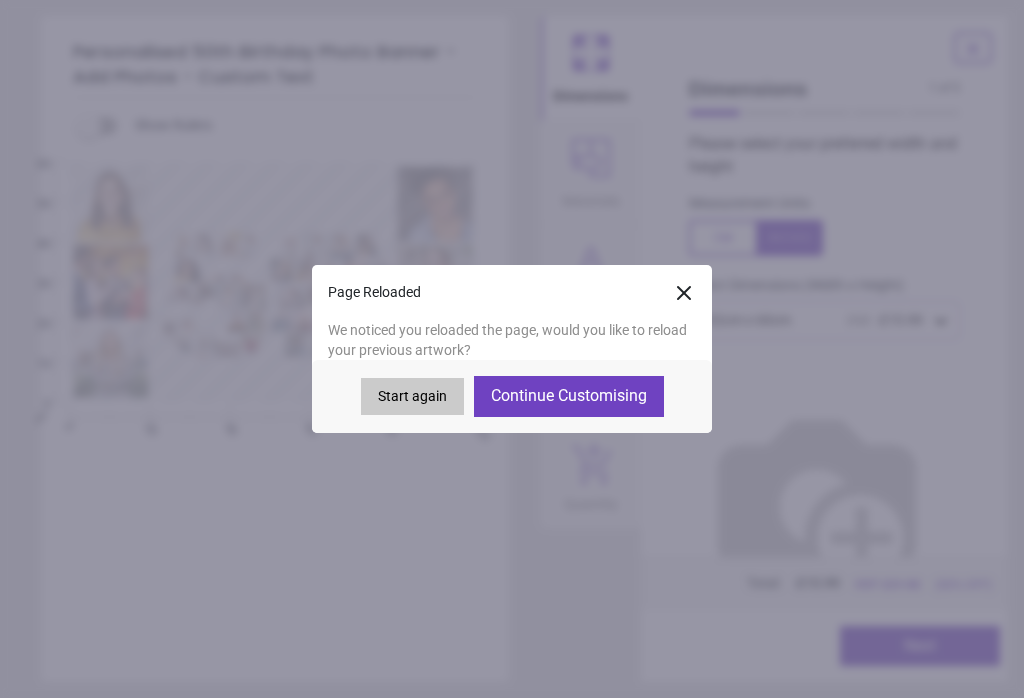 click on "Continue Customising" at bounding box center (569, 396) 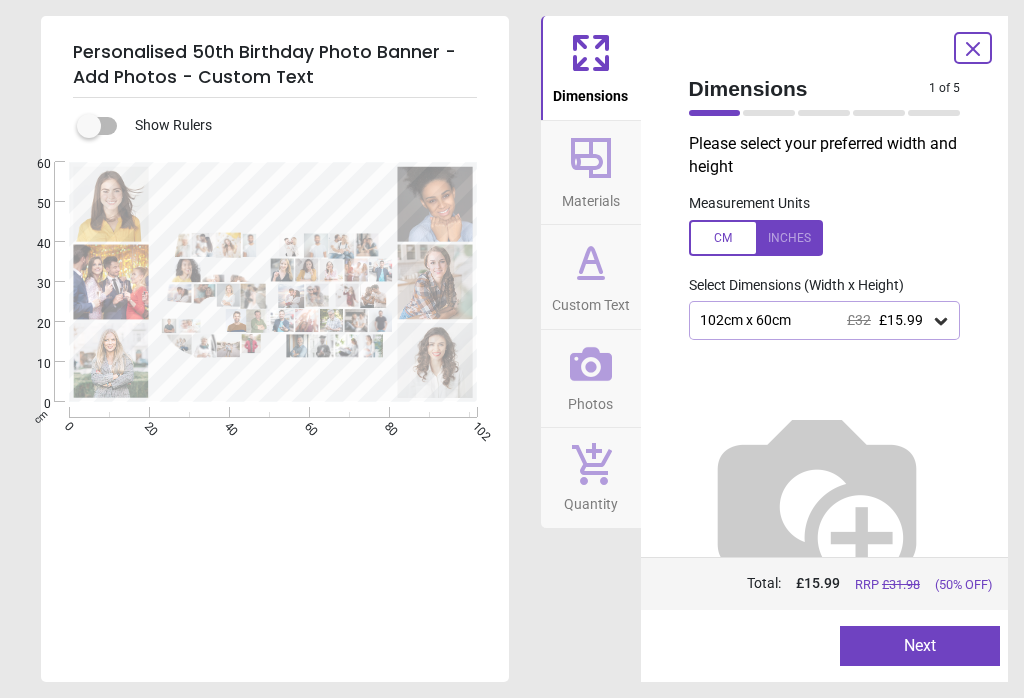 click on "Next" at bounding box center (920, 646) 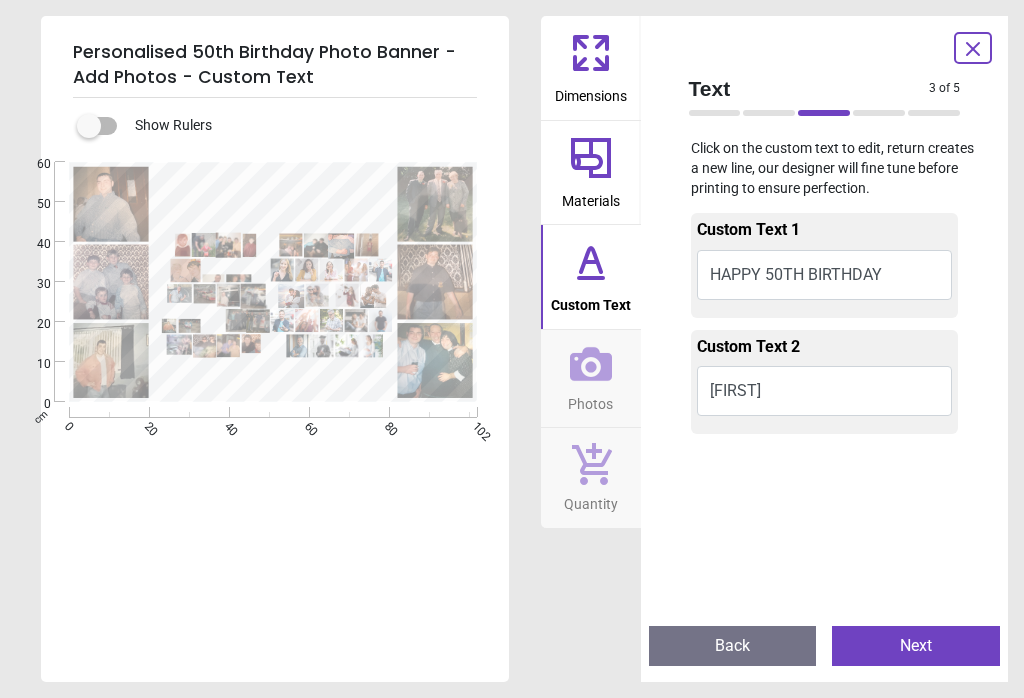 click on "Next" at bounding box center (916, 646) 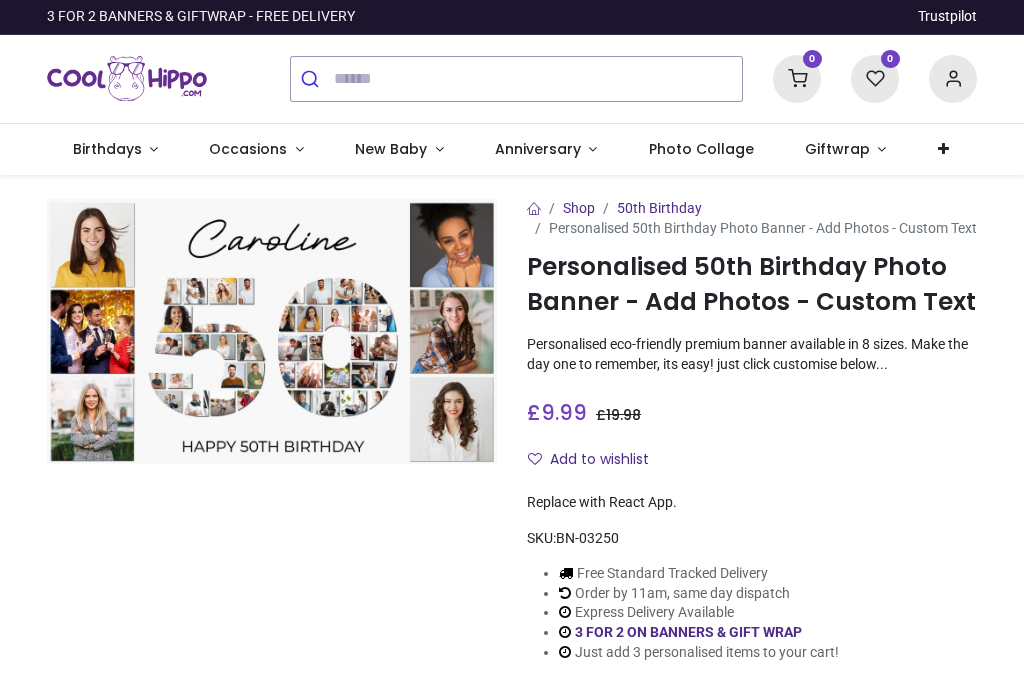 scroll, scrollTop: 0, scrollLeft: 0, axis: both 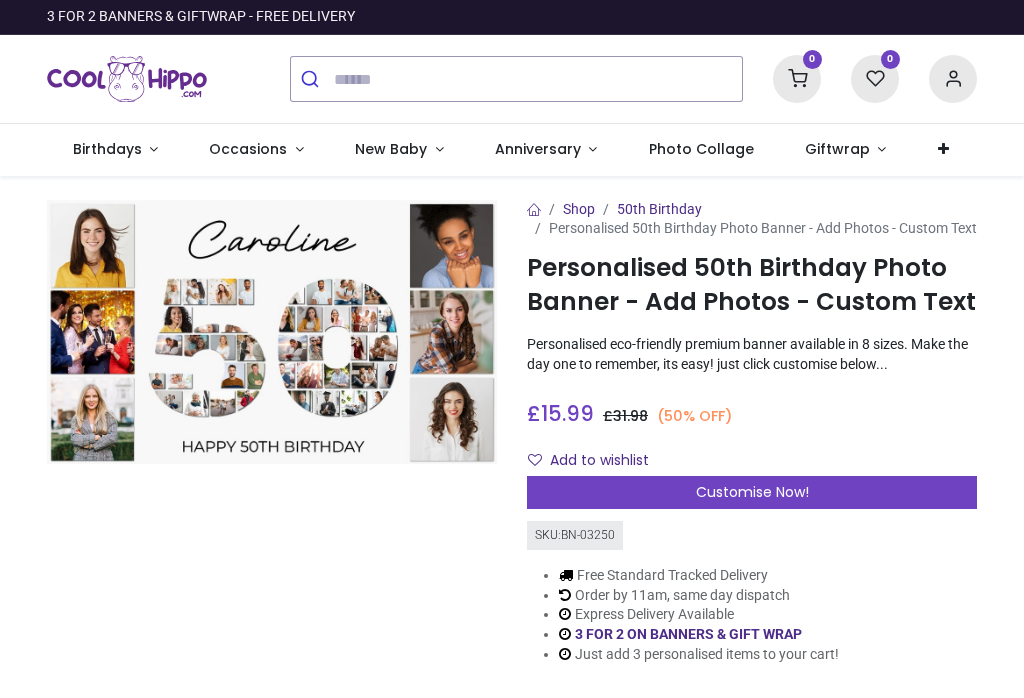 click on "Customise Now!" at bounding box center [752, 493] 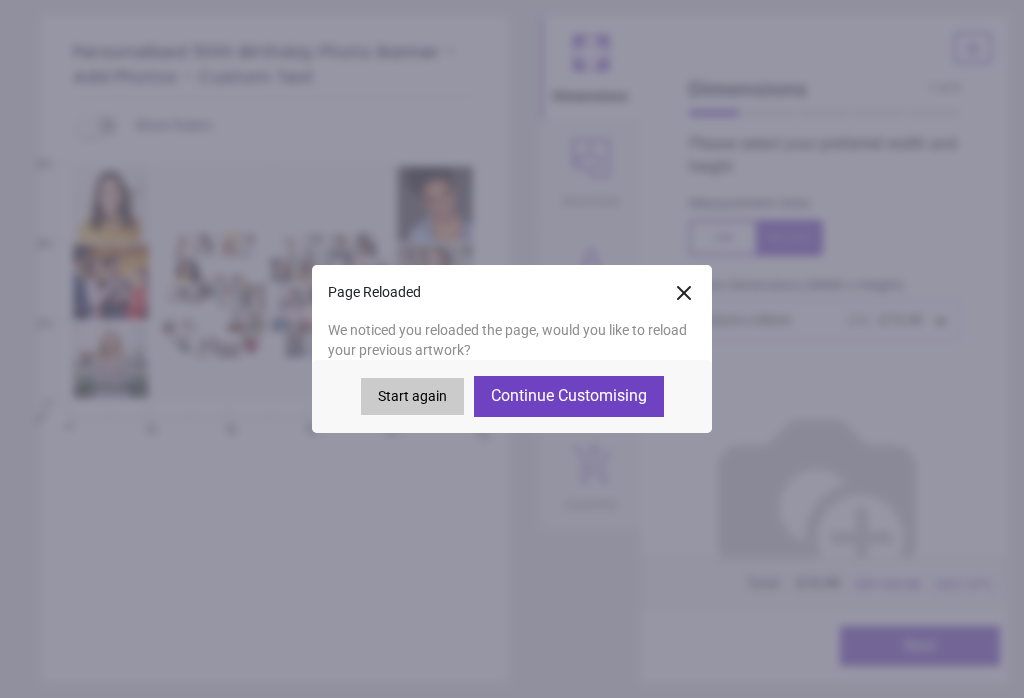 click at bounding box center [825, 493] 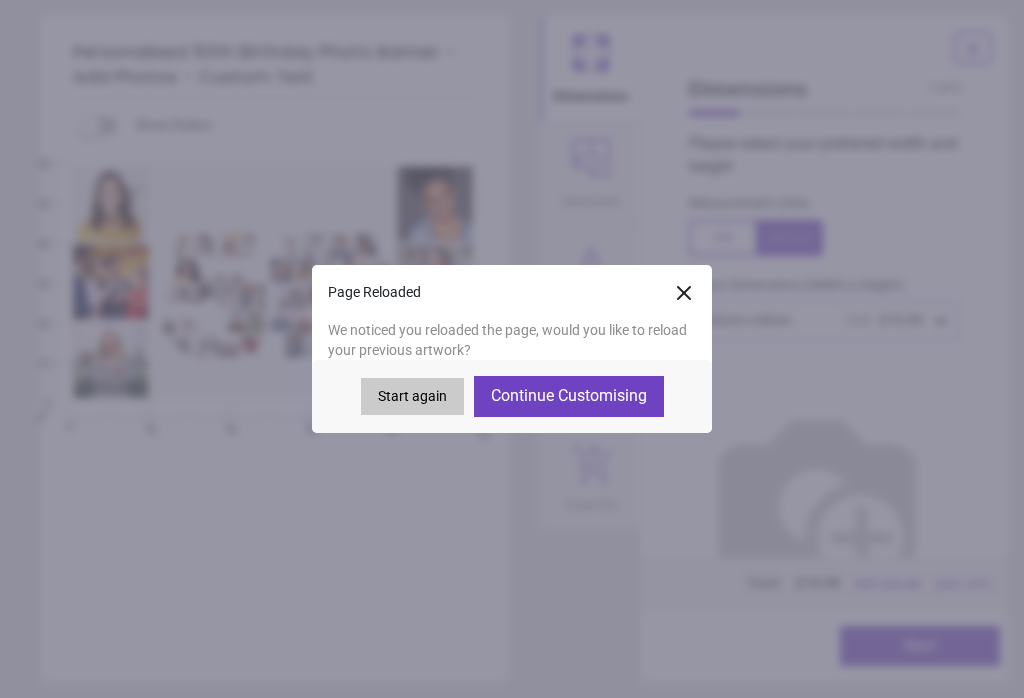 click on "Continue Customising" at bounding box center [569, 396] 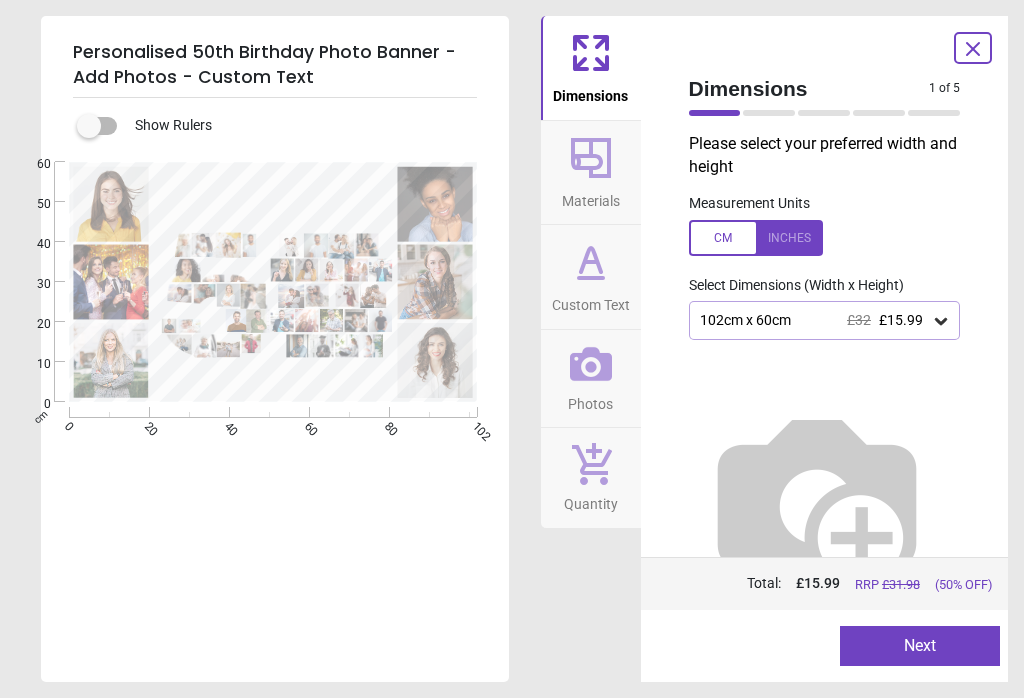 click on "Next" at bounding box center (920, 646) 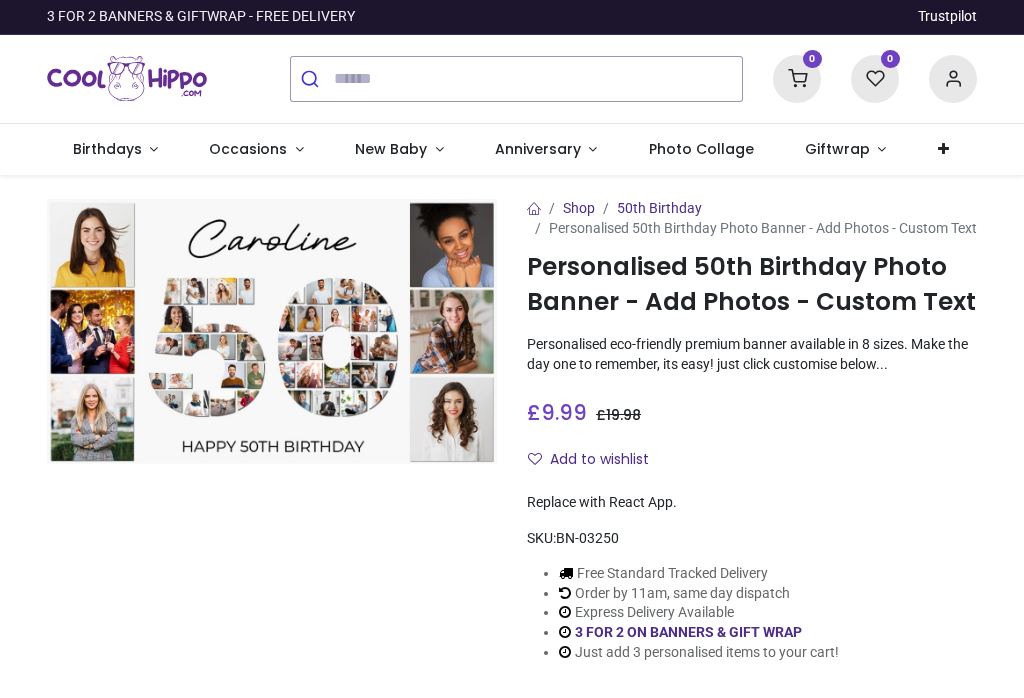scroll, scrollTop: 0, scrollLeft: 0, axis: both 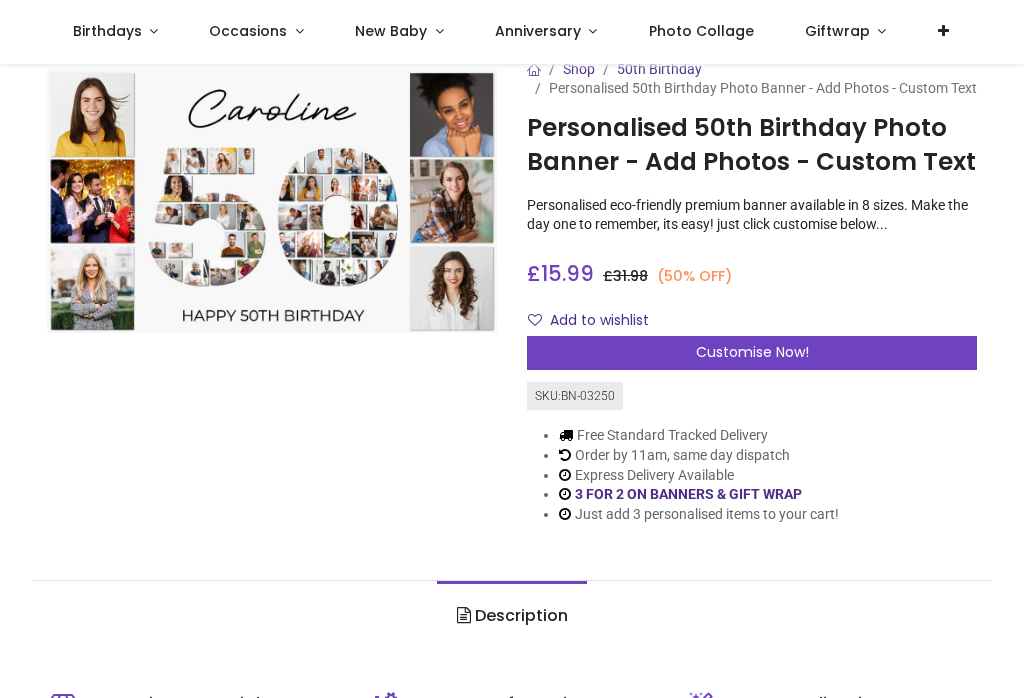 click on "Customise Now!" at bounding box center [752, 353] 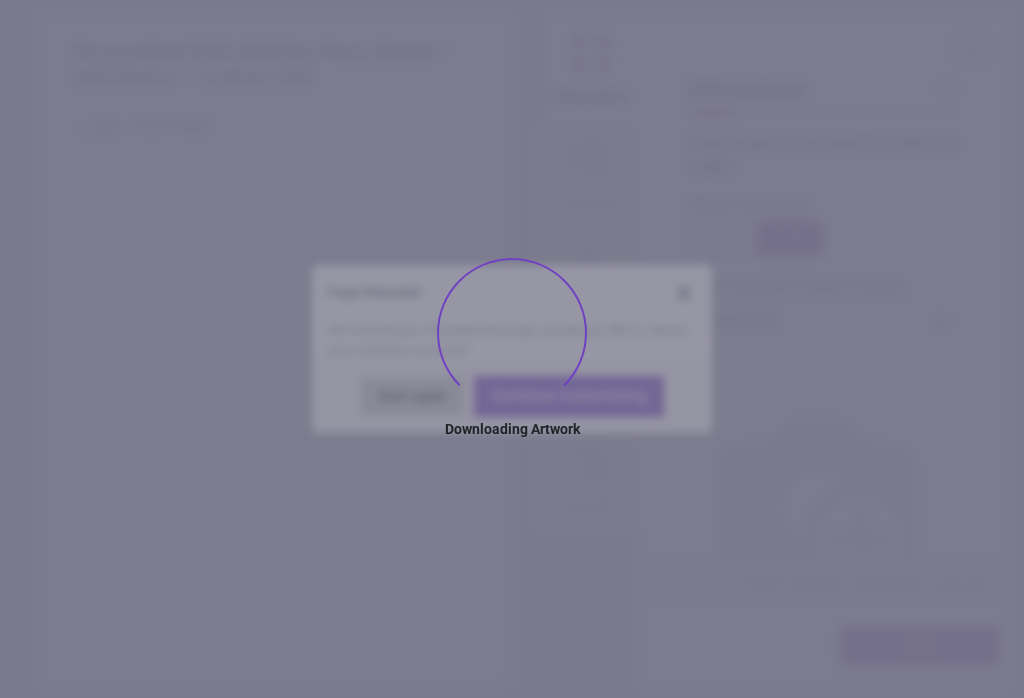 click at bounding box center [817, 500] 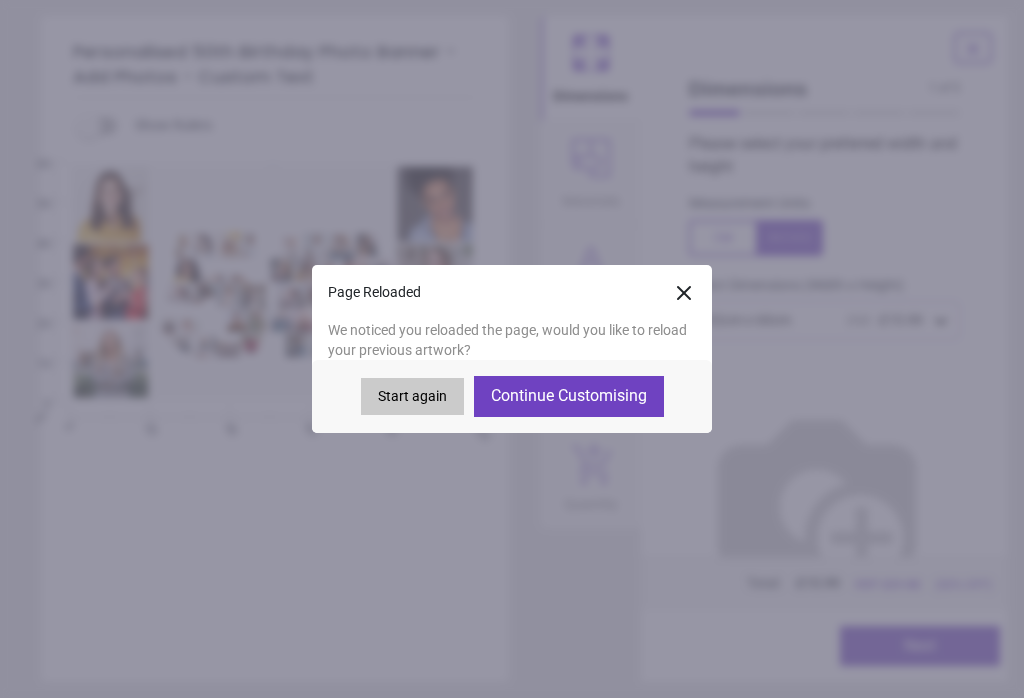click at bounding box center (817, 500) 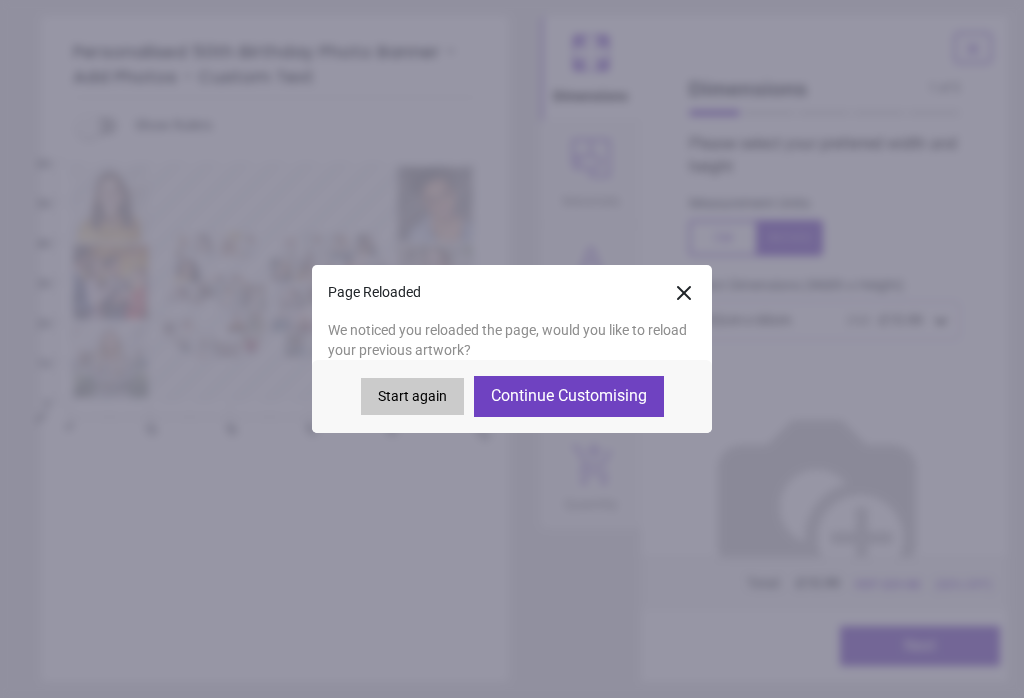 click on "Continue Customising" at bounding box center [569, 396] 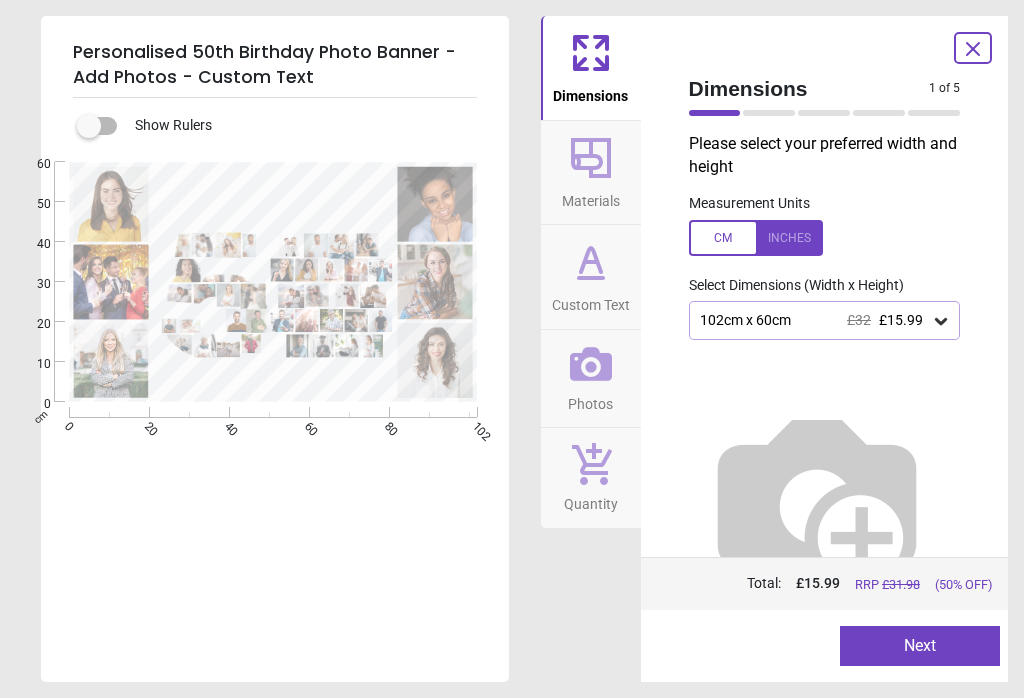 click on "Next" at bounding box center (920, 646) 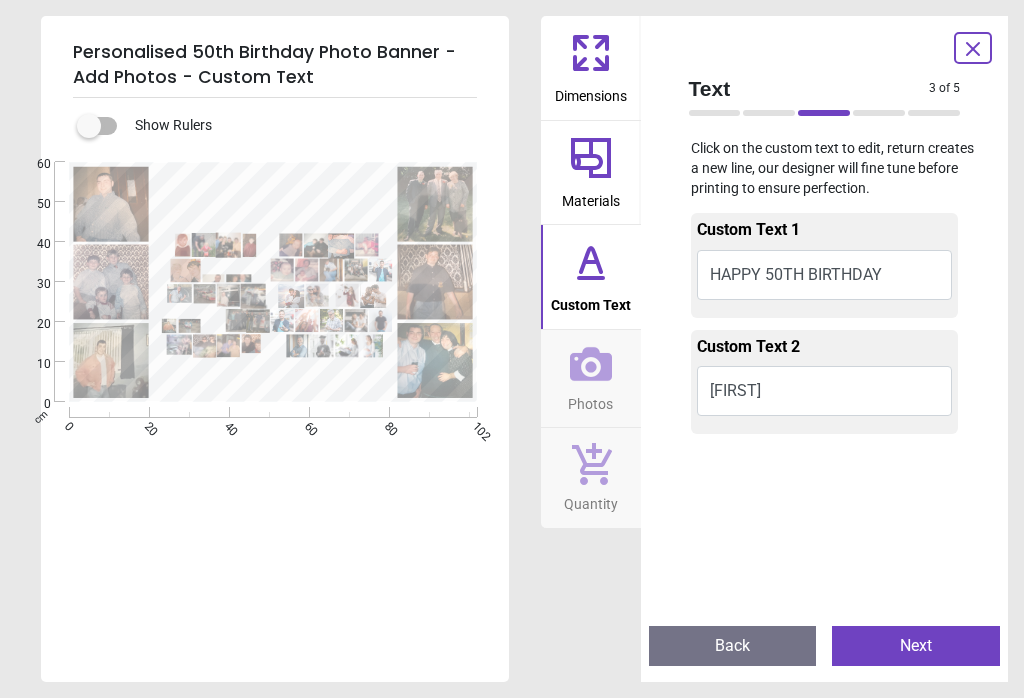 type on "*****" 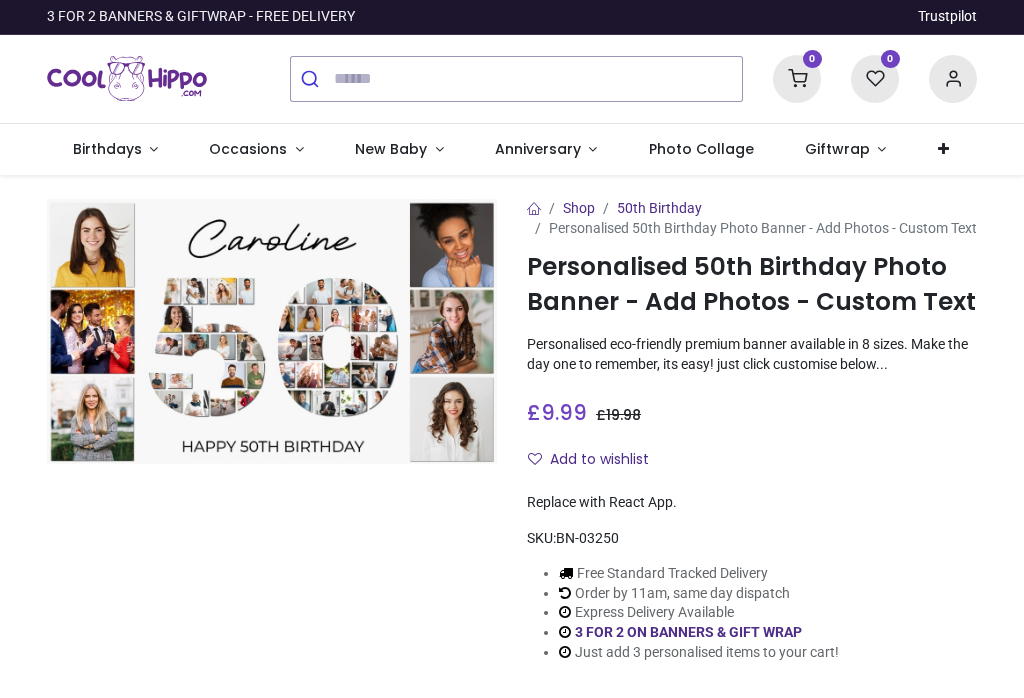 scroll, scrollTop: 0, scrollLeft: 0, axis: both 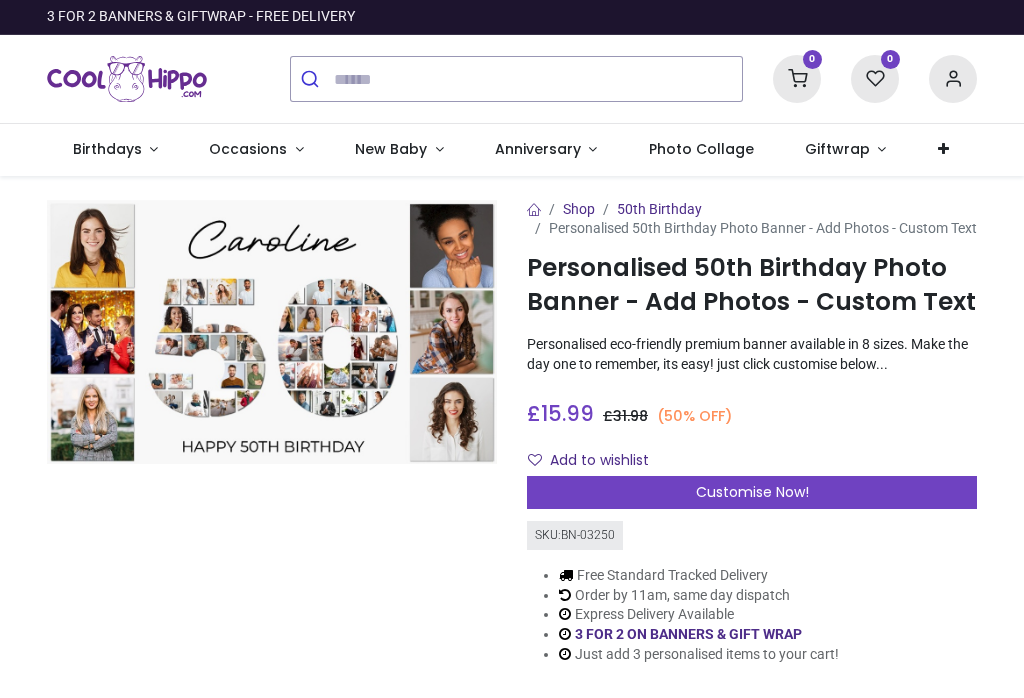 click on "Customise Now!" at bounding box center (752, 493) 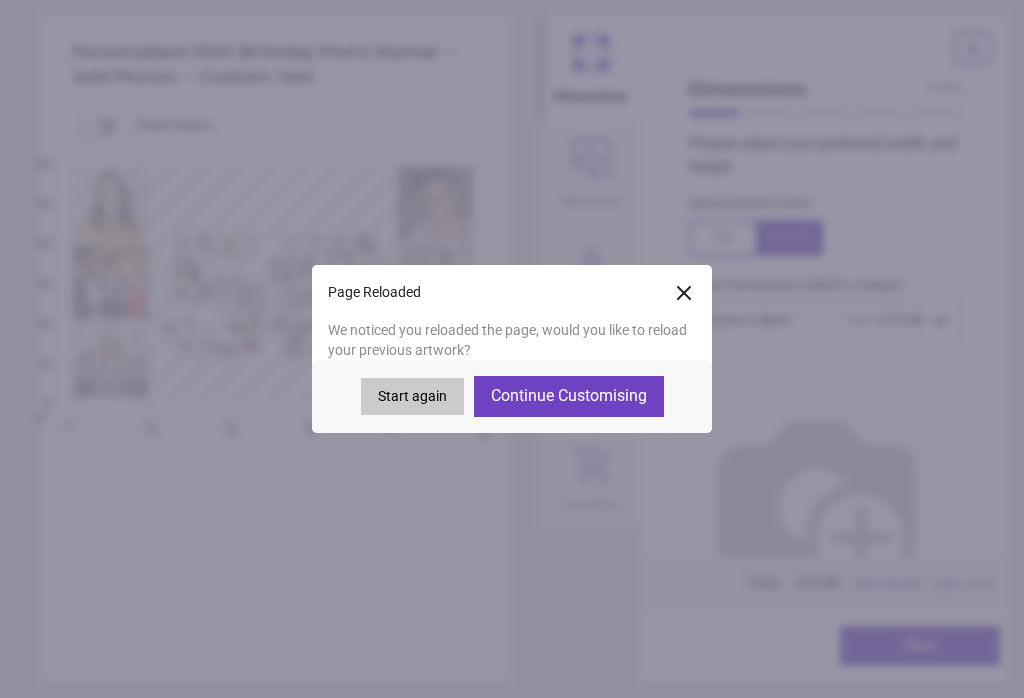 click on "Continue Customising" at bounding box center [569, 396] 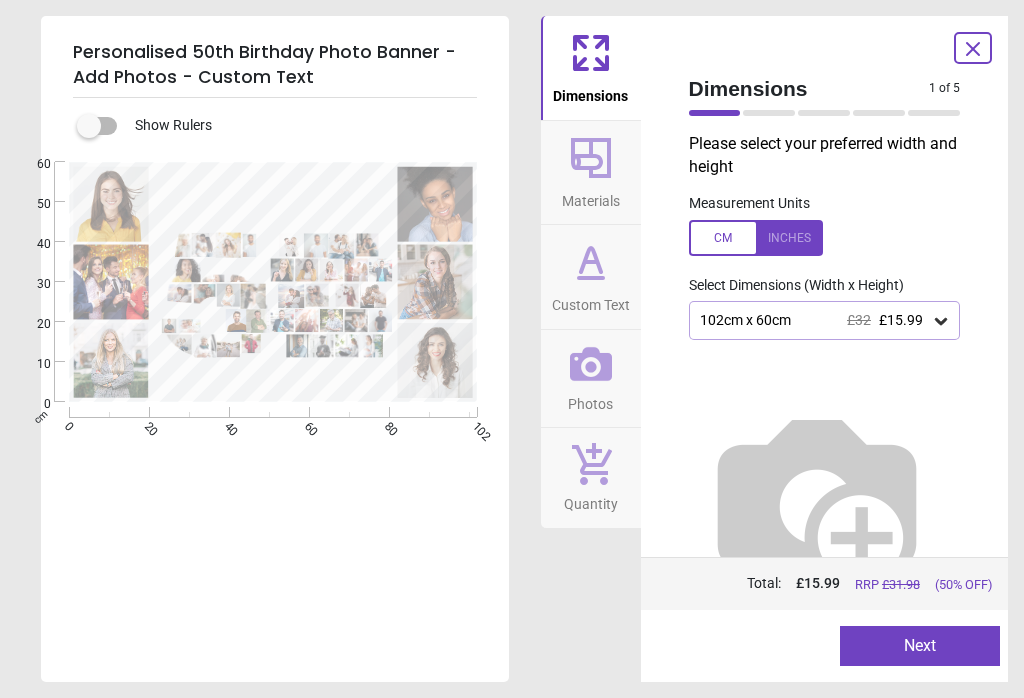 click on "Next" at bounding box center (920, 646) 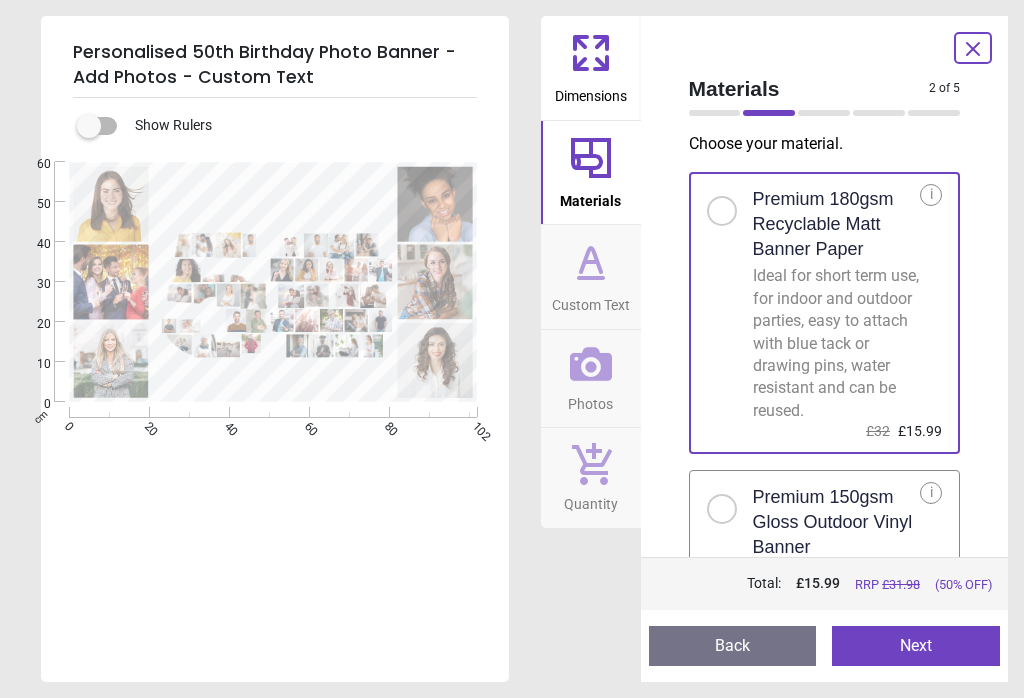 click on "Next" at bounding box center (916, 646) 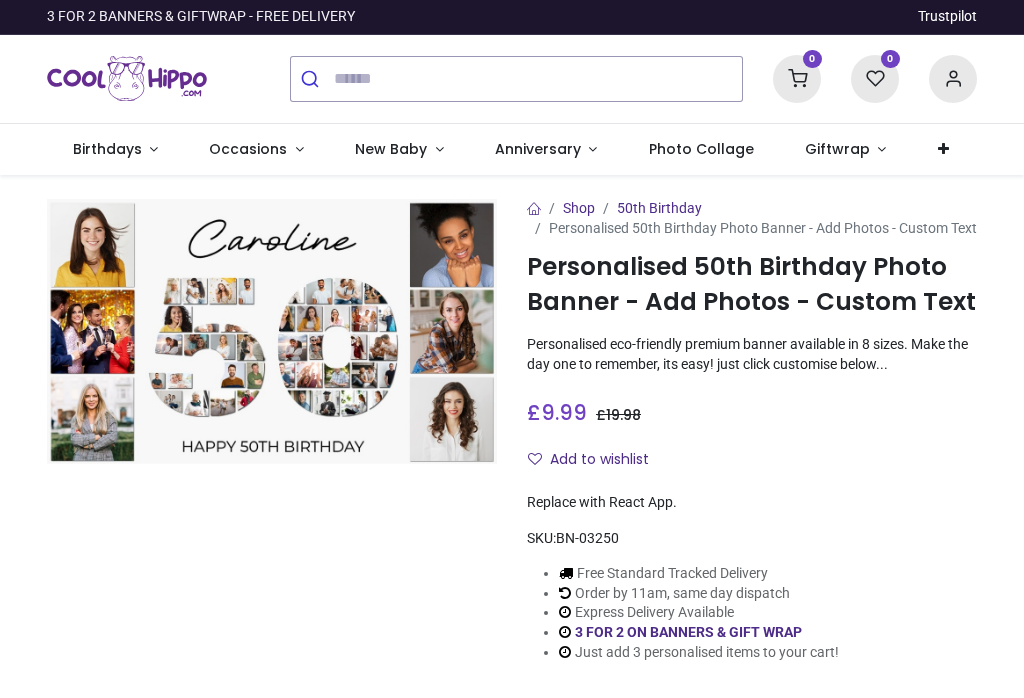 scroll, scrollTop: 0, scrollLeft: 0, axis: both 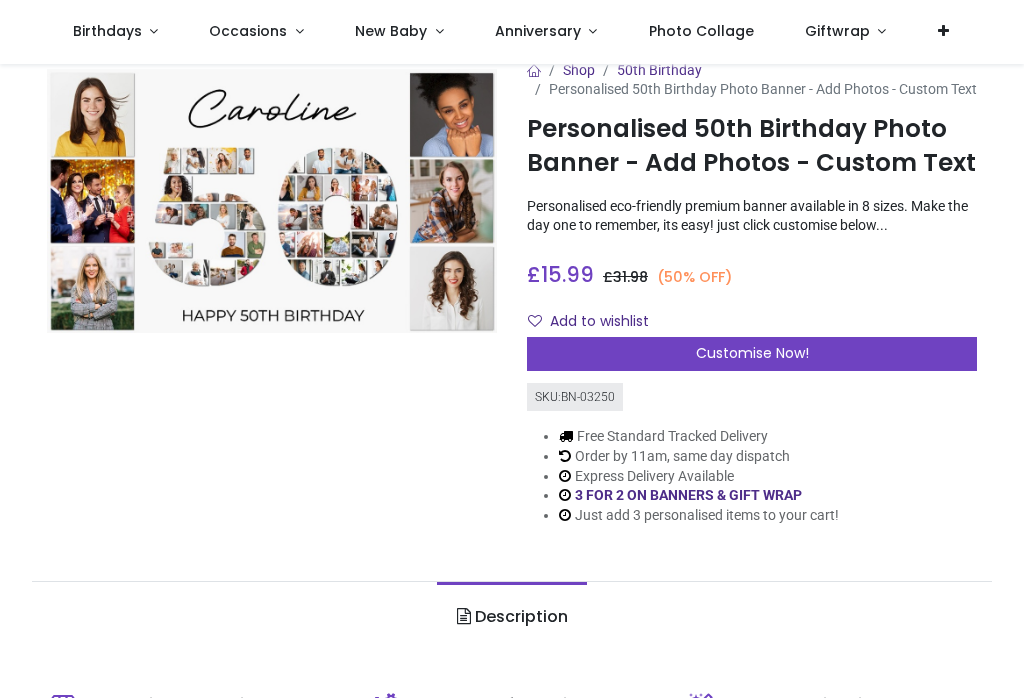 click on "Customise Now!" at bounding box center [752, 354] 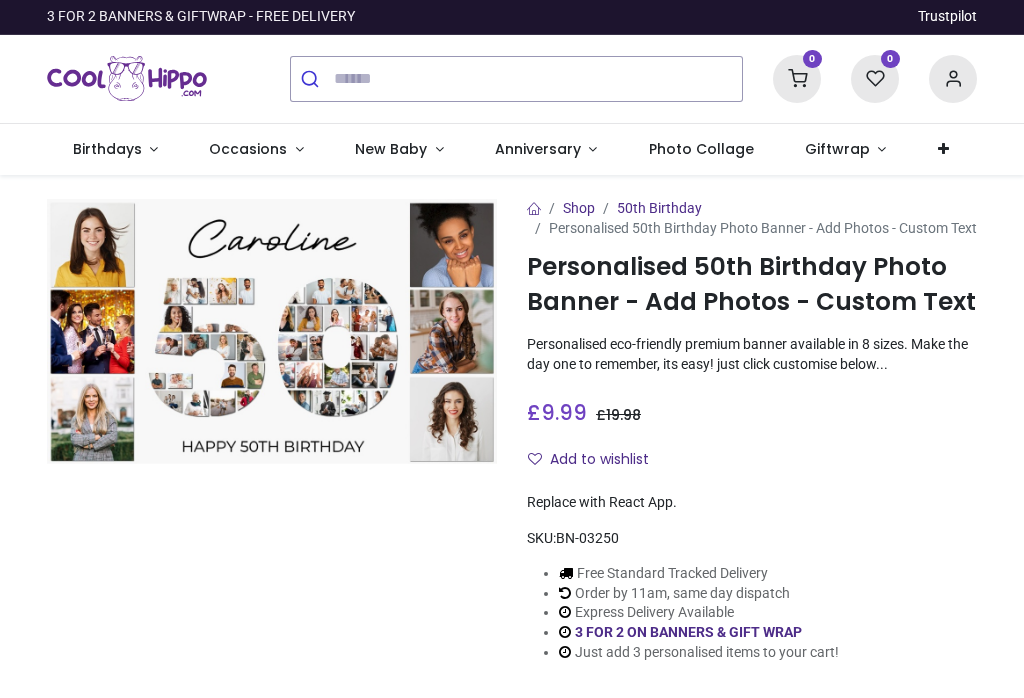 scroll, scrollTop: 0, scrollLeft: 0, axis: both 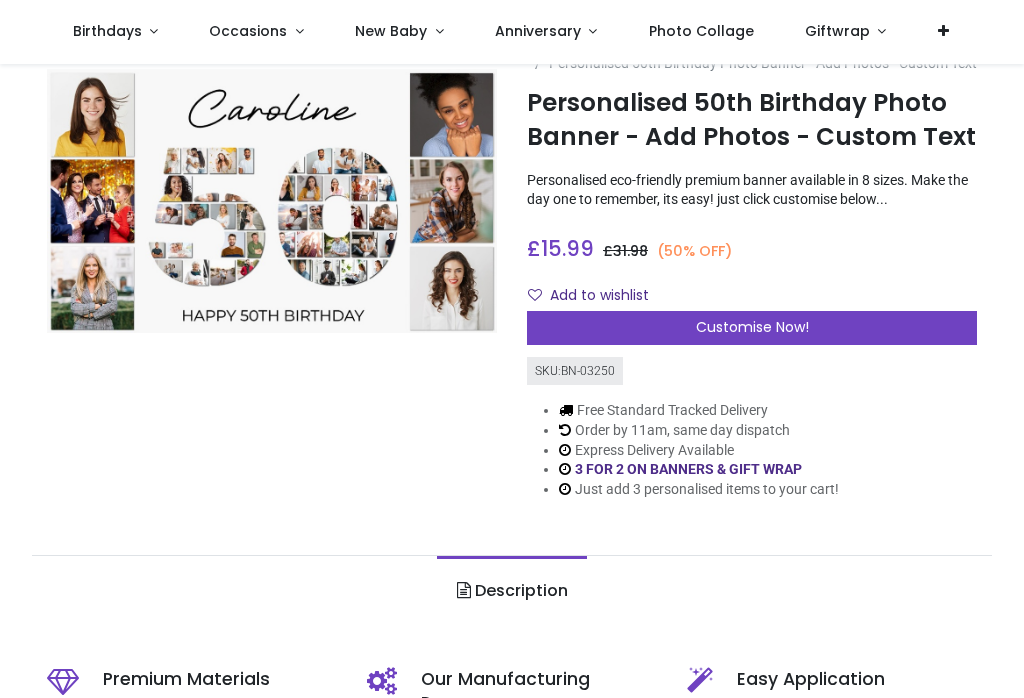 click on "Customise Now!" at bounding box center (752, 328) 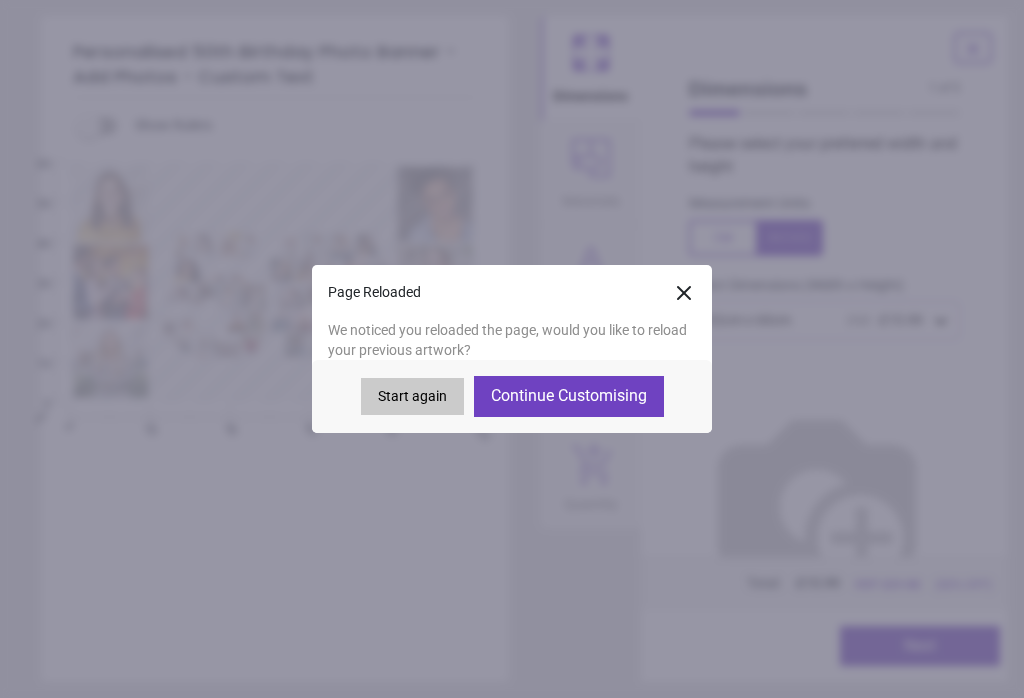 click on "Continue Customising" at bounding box center [569, 396] 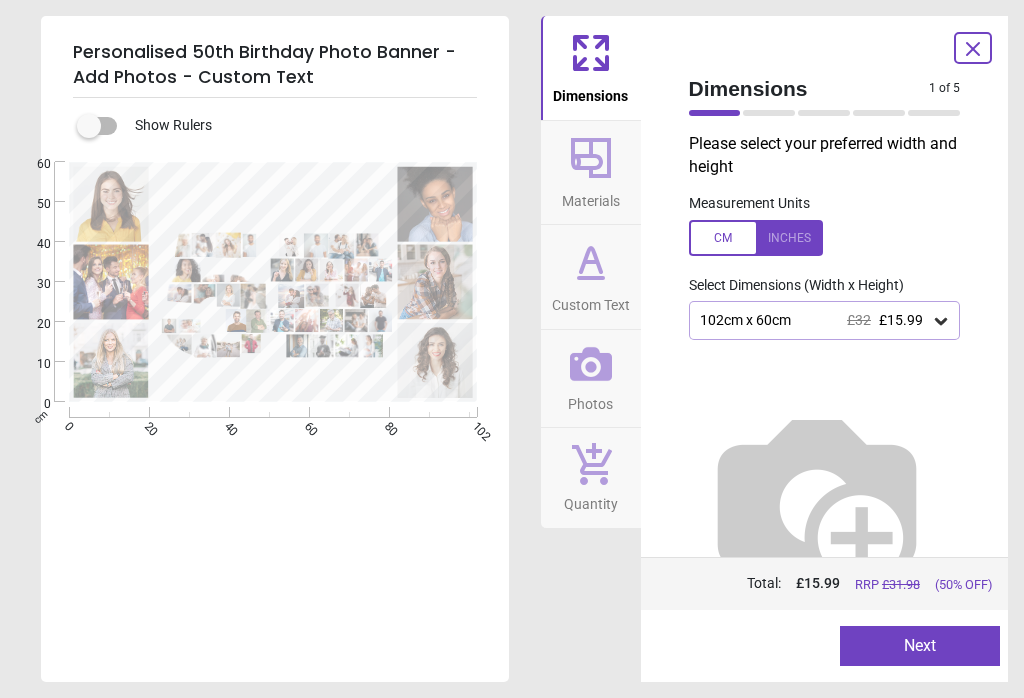click on "Photos" at bounding box center (590, 400) 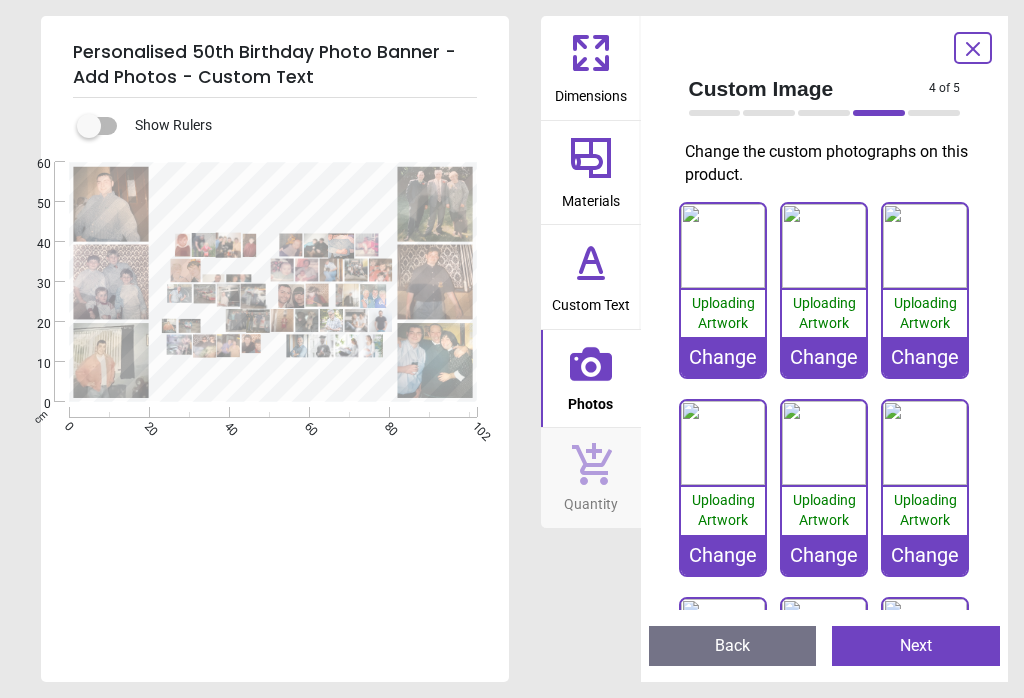 click on "Photos" at bounding box center [590, 400] 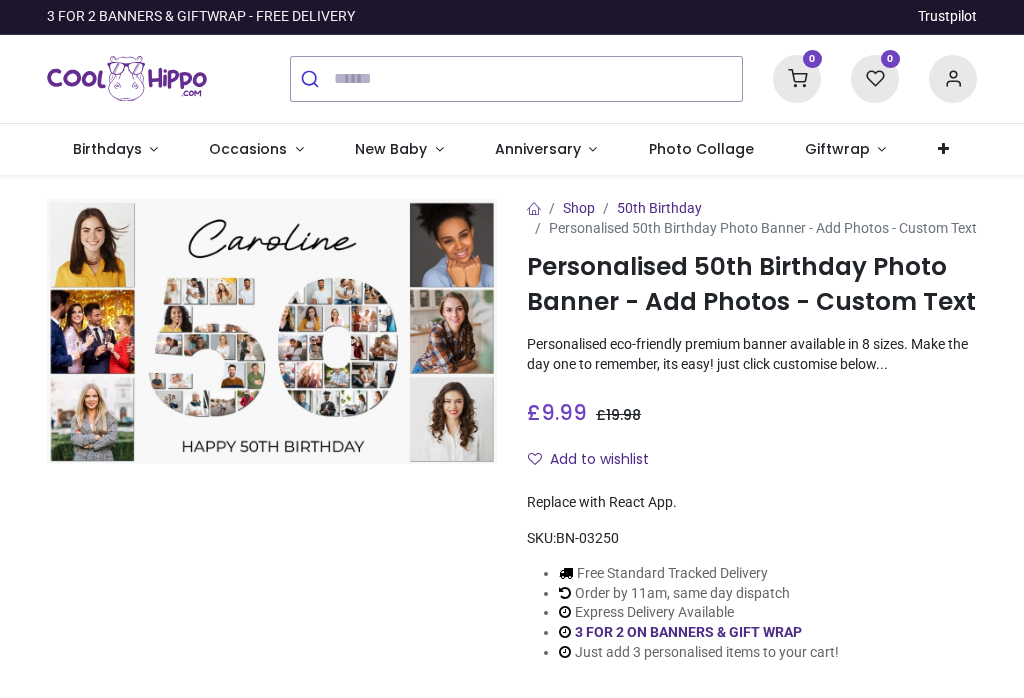 scroll, scrollTop: 0, scrollLeft: 0, axis: both 